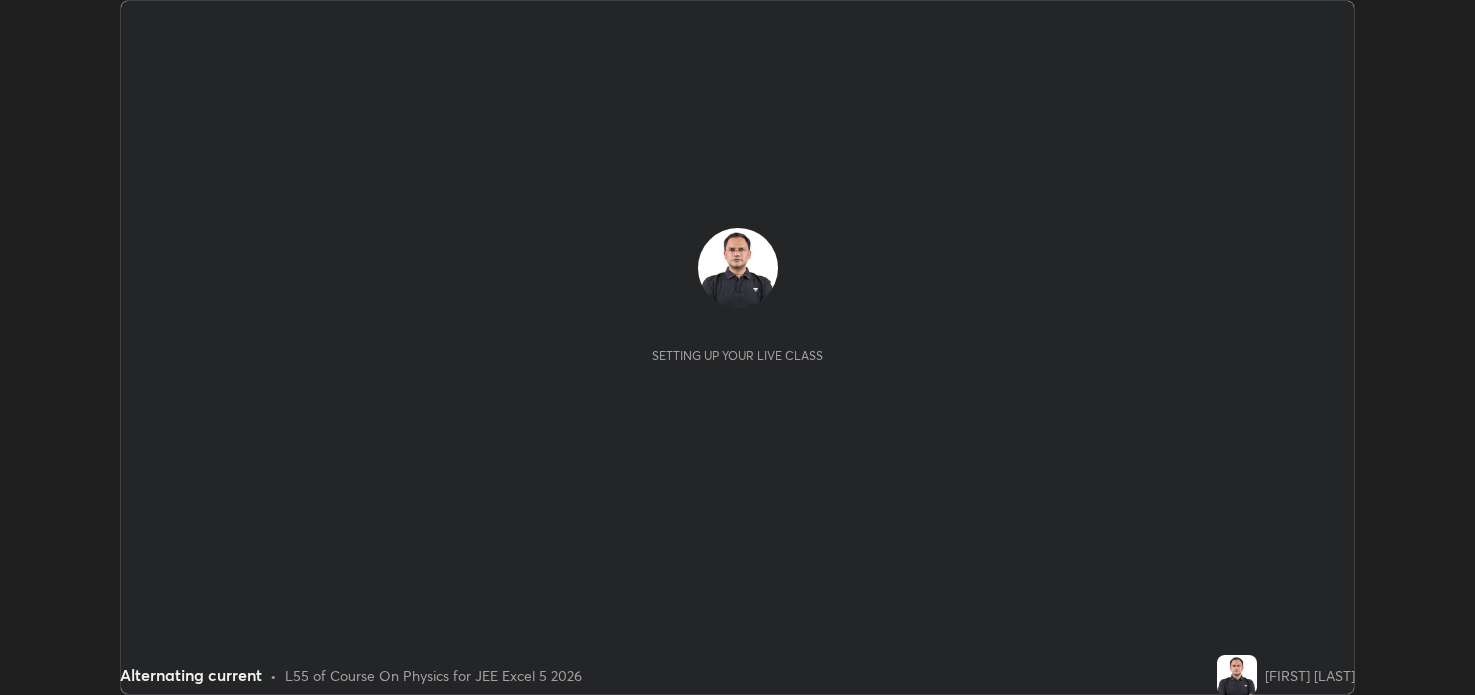 scroll, scrollTop: 0, scrollLeft: 0, axis: both 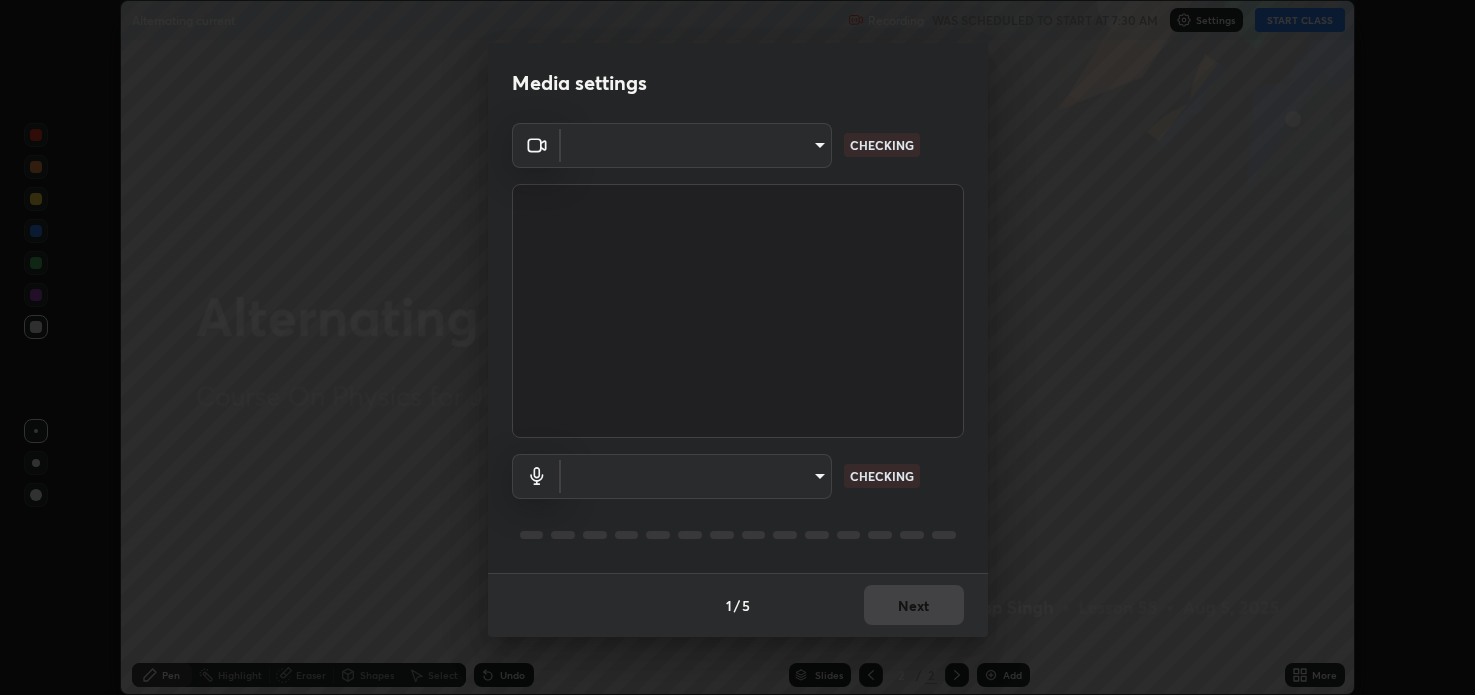type on "08764ac8a30fb5bda25ff70cfb1356e1258c5cee07c737743b8f911b1dc97b3d" 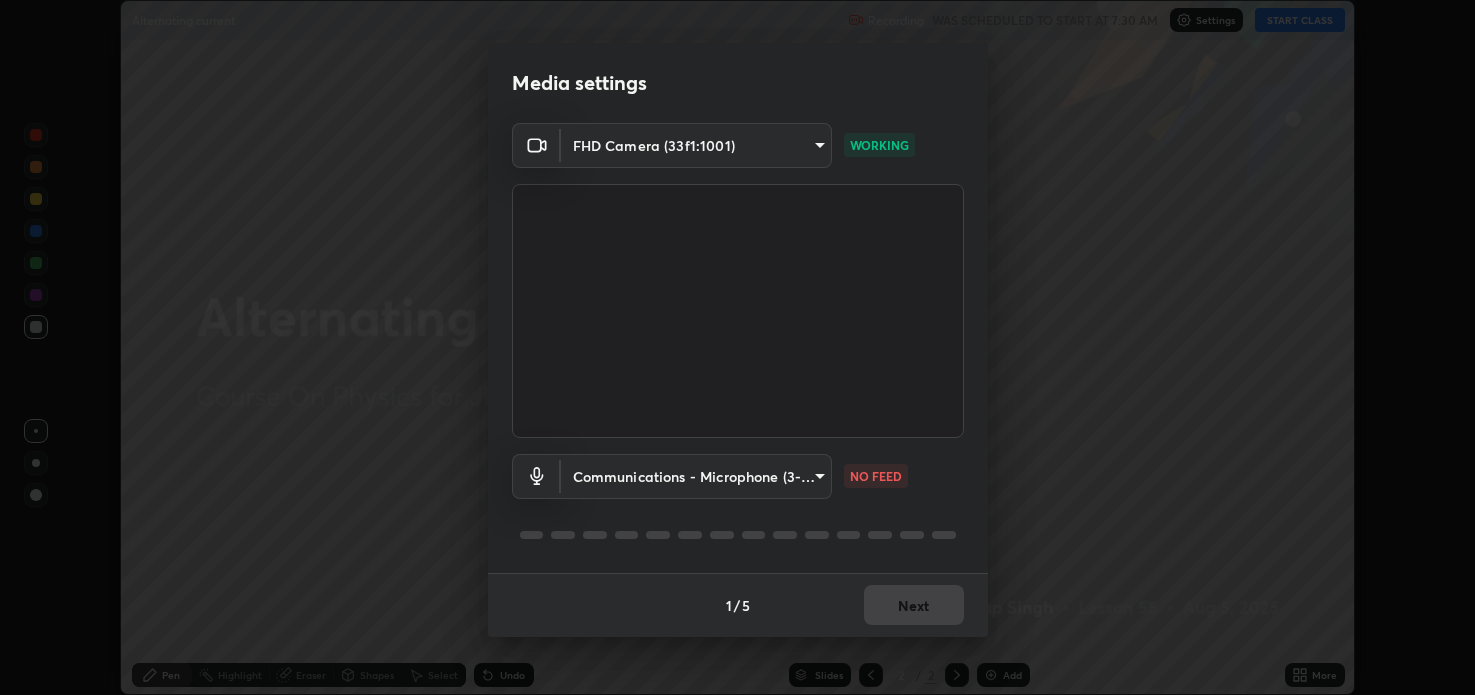 click on "Erase all Alternating current Recording WAS SCHEDULED TO START AT  7:30 AM Settings START CLASS Setting up your live class Alternating current • L55 of Course On Physics for JEE Excel 5 2026 [FIRST] [LAST] Pen Highlight Eraser Shapes Select Undo Slides 2 / 2 Add More No doubts shared Encourage your learners to ask a doubt for better clarity Report an issue Reason for reporting Buffering Chat not working Audio - Video sync issue Educator video quality low ​ Attach an image Report Media settings FHD Camera (33f1:1001) [HASH] WORKING Communications - Microphone (3- USB PnP Sound Device) communications NO FEED 1 / 5 Next" at bounding box center [737, 347] 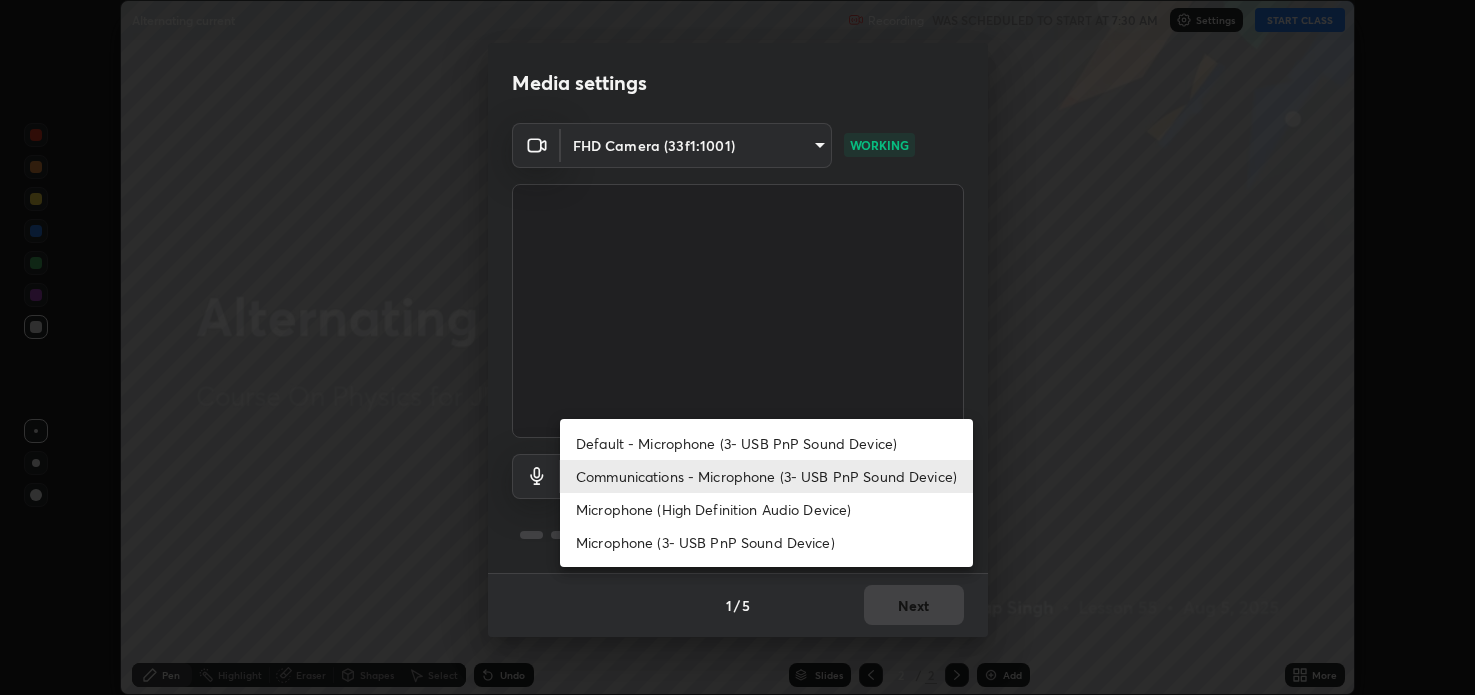 click on "Default - Microphone (3- USB PnP Sound Device)" at bounding box center [766, 443] 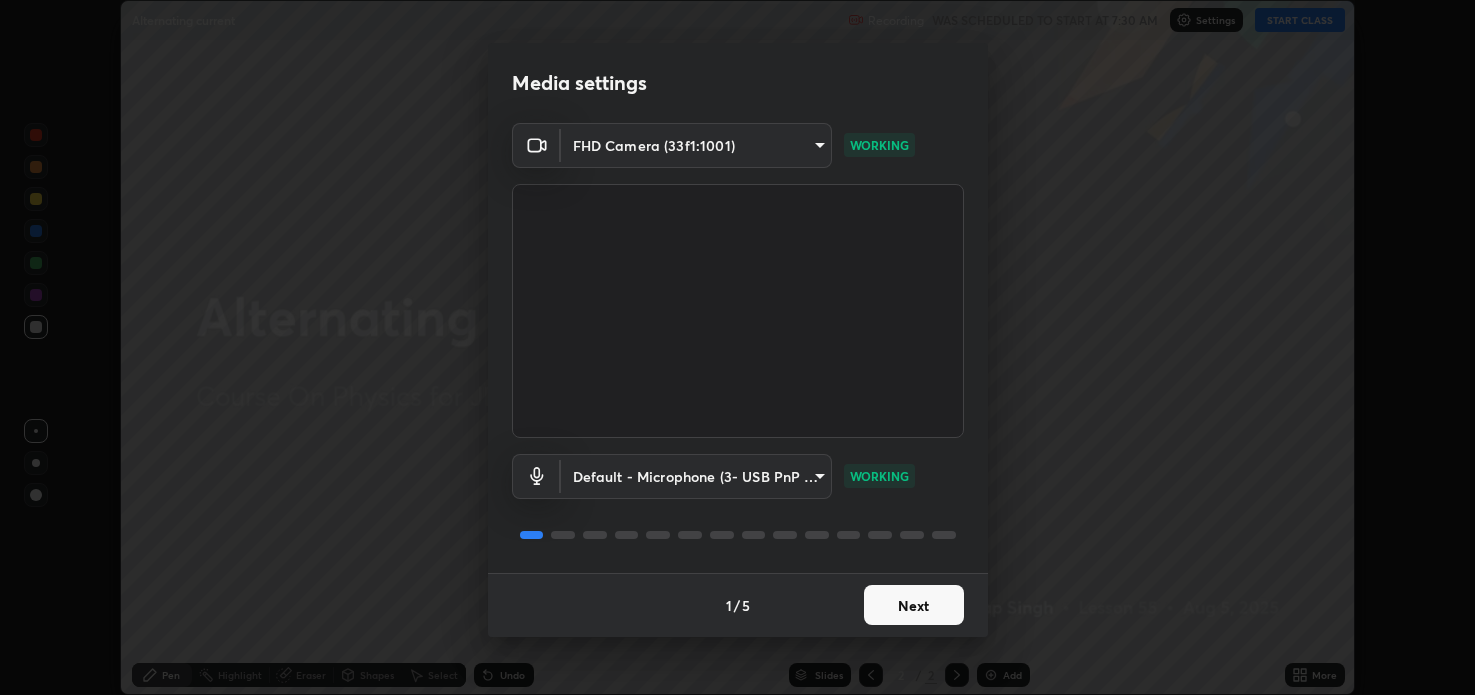 click on "Next" at bounding box center [914, 605] 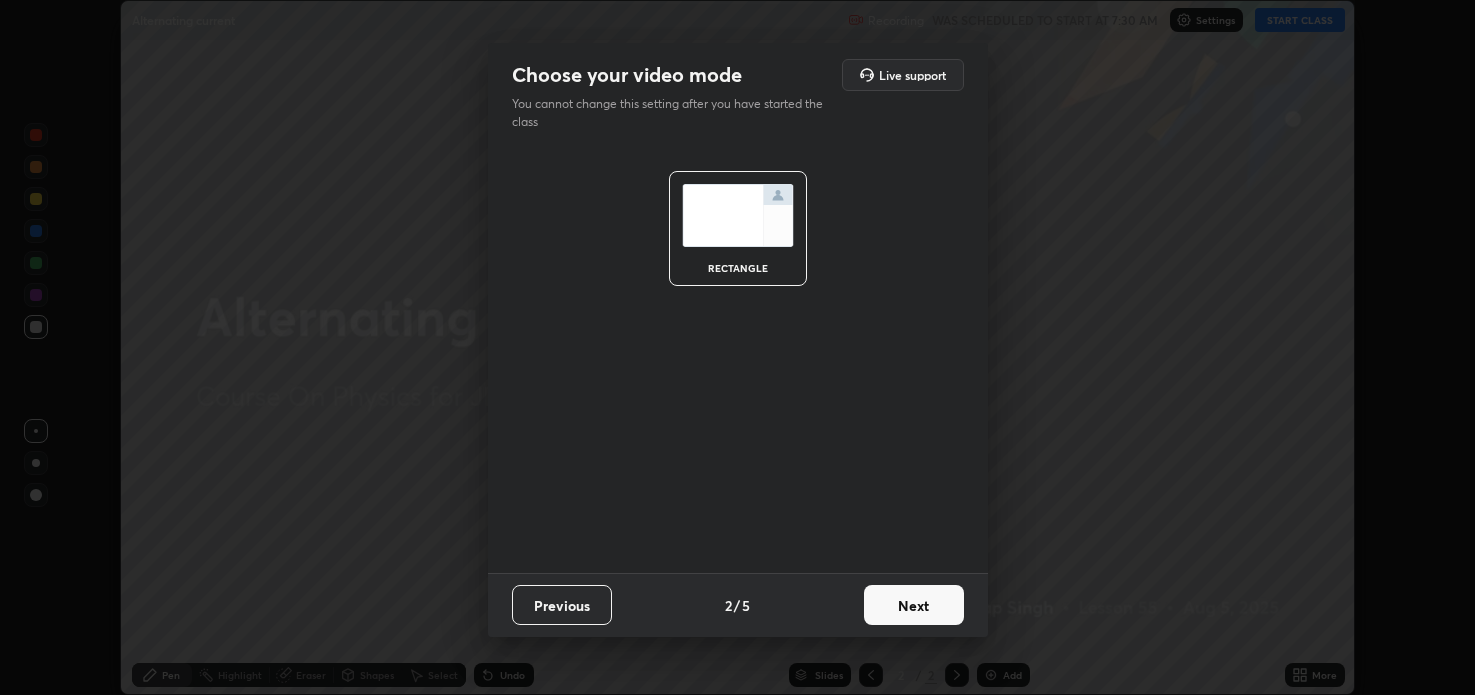 click on "Next" at bounding box center [914, 605] 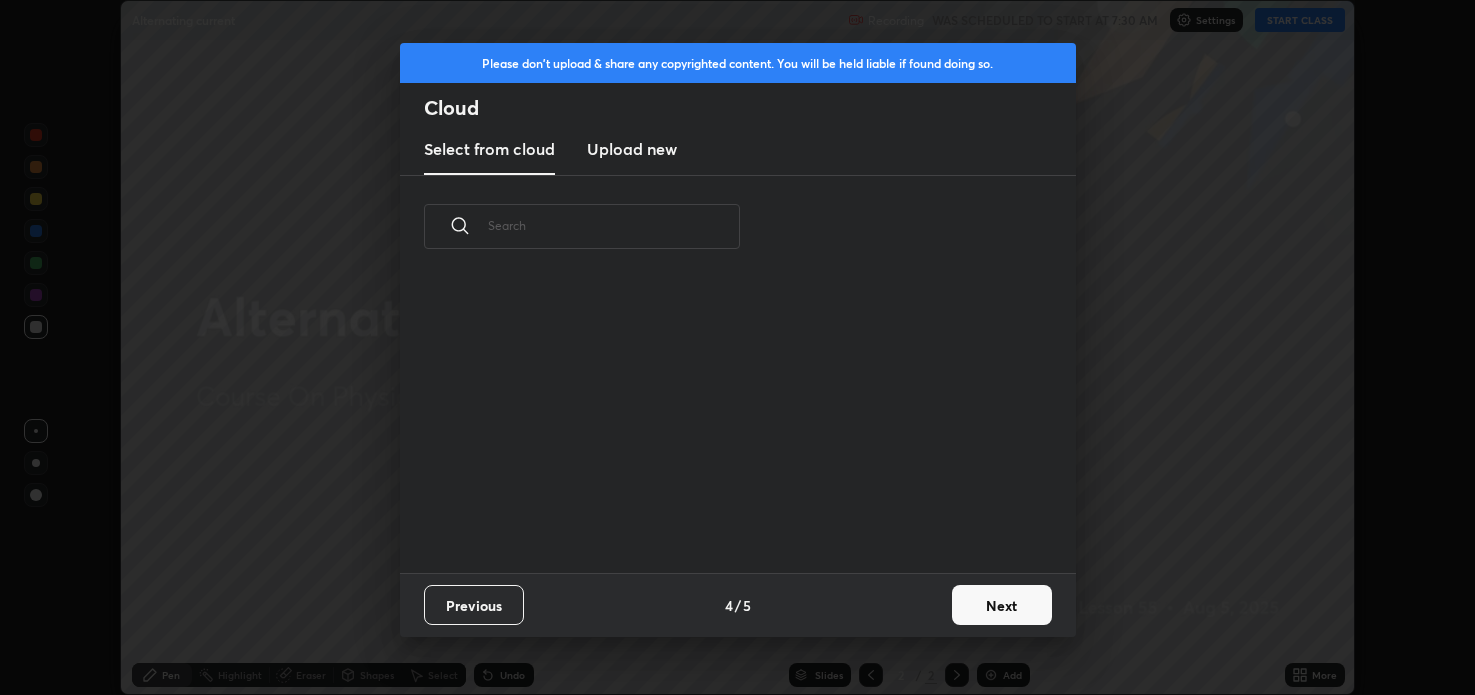 click on "Next" at bounding box center (1002, 605) 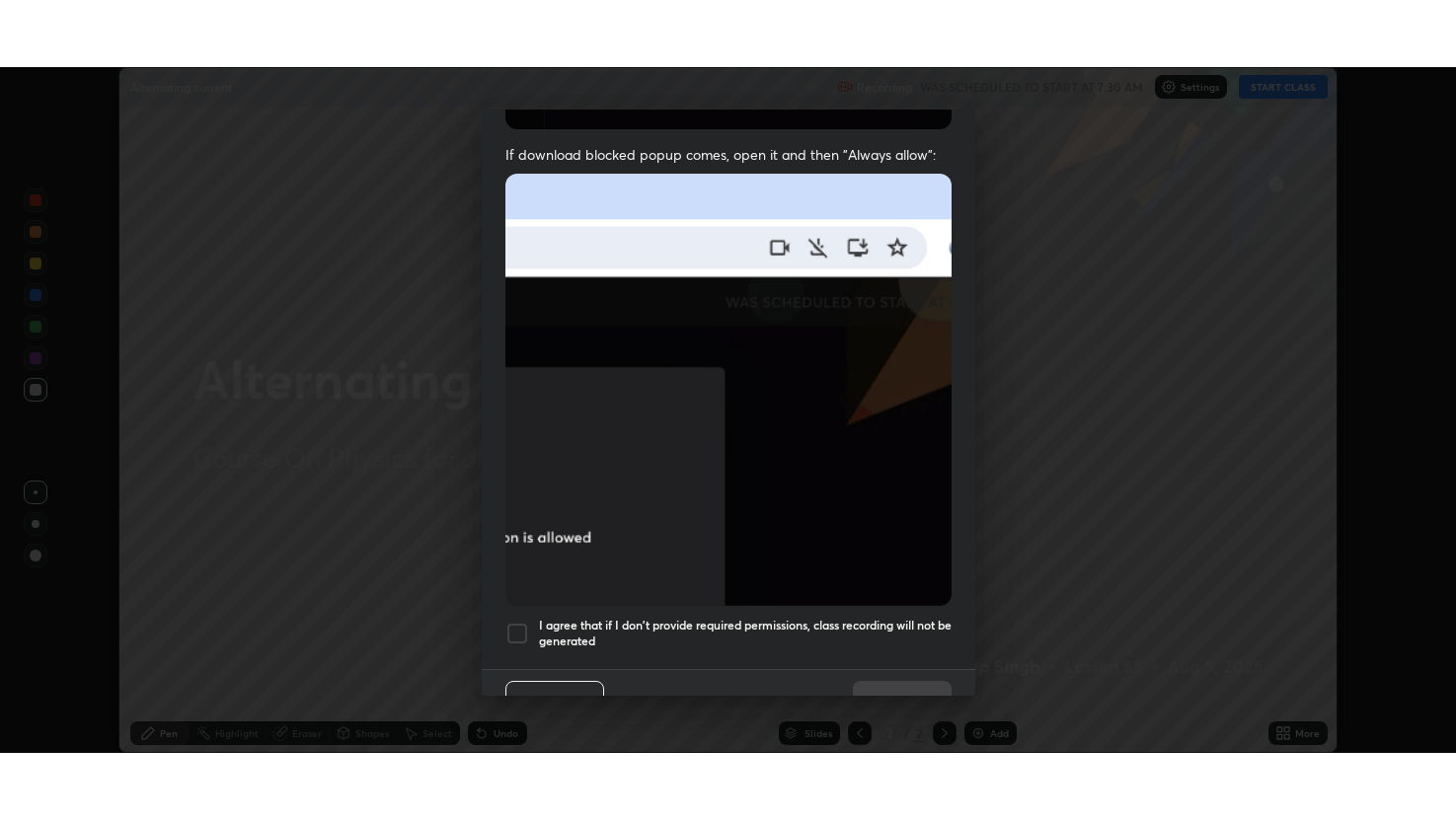 scroll, scrollTop: 400, scrollLeft: 0, axis: vertical 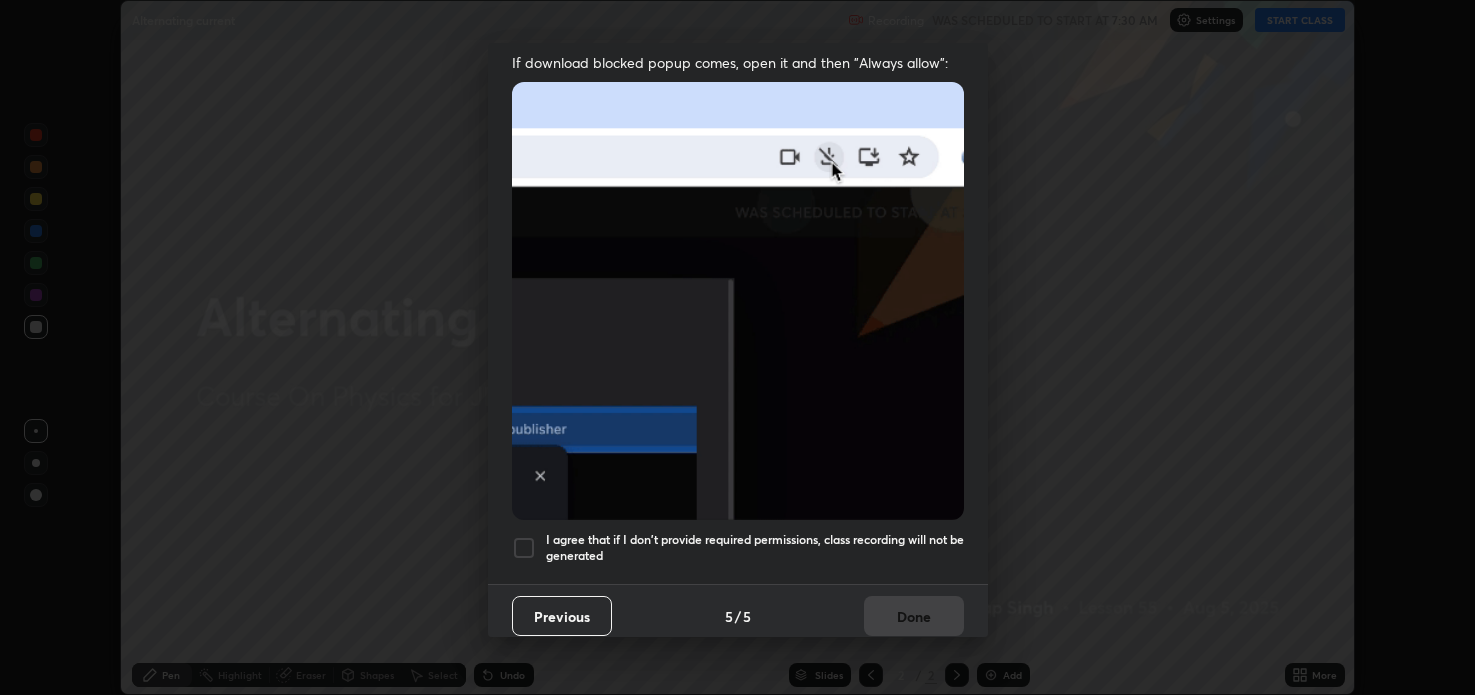 click at bounding box center (524, 548) 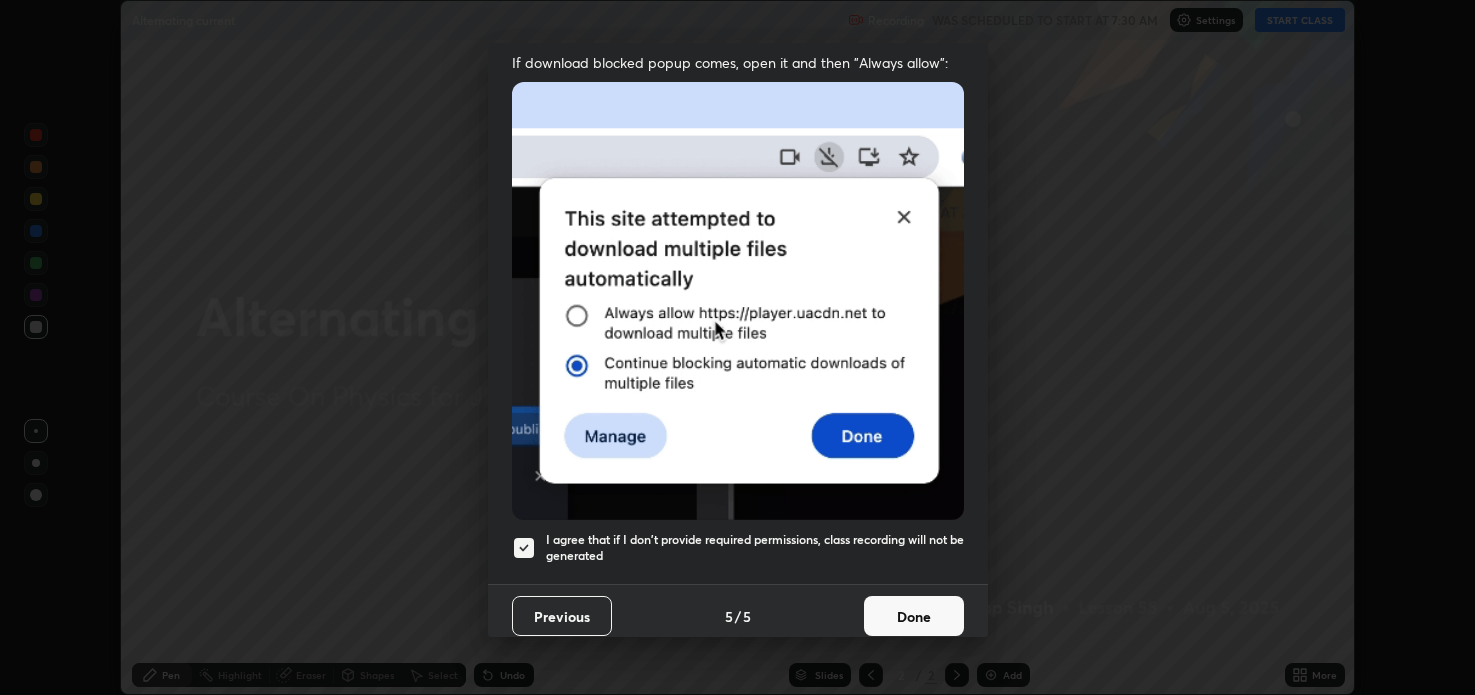 click on "Done" at bounding box center (914, 616) 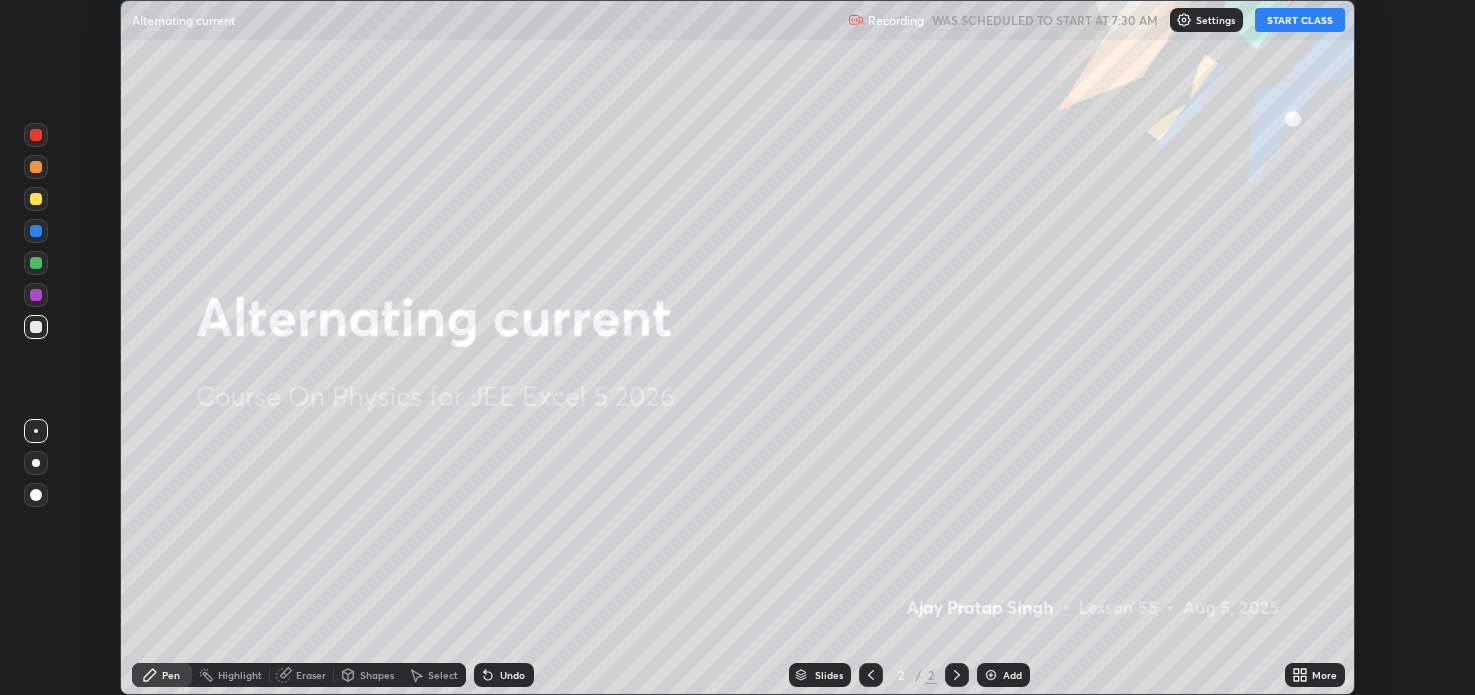 click on "START CLASS" at bounding box center (1300, 20) 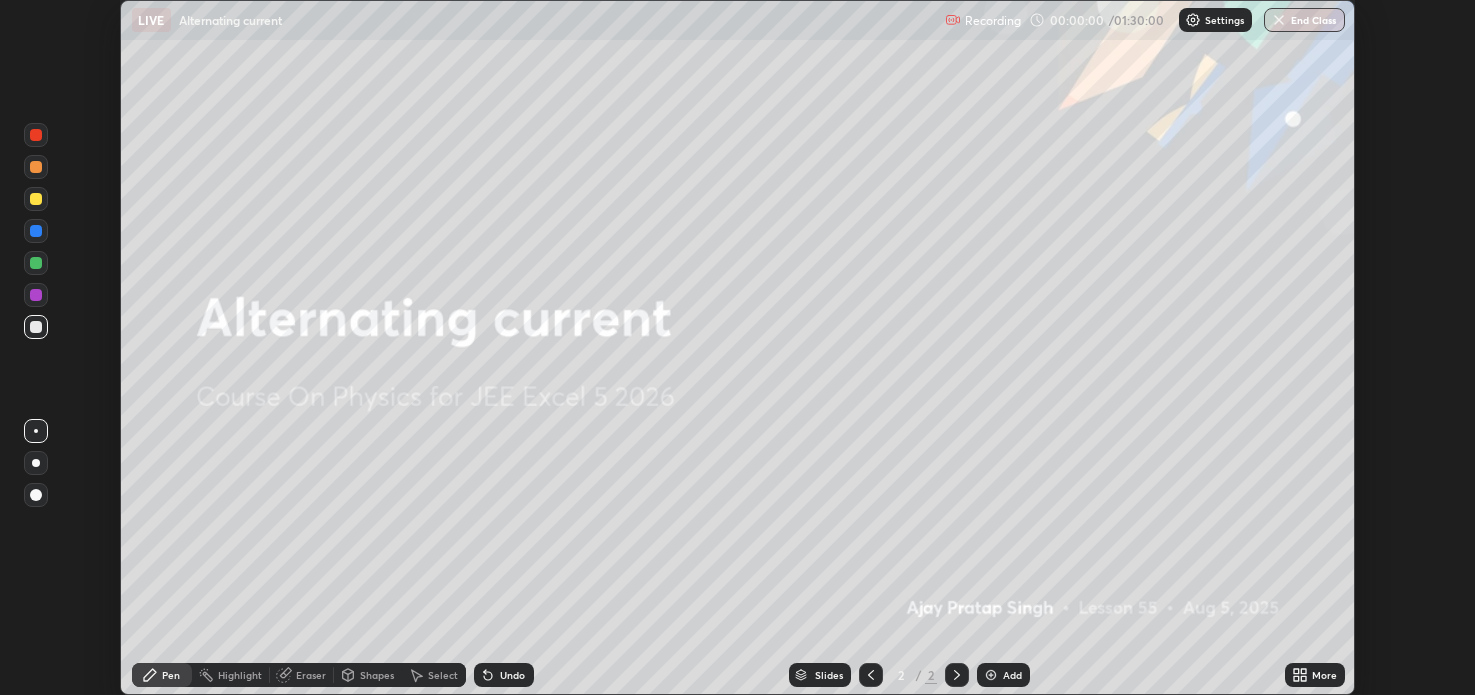 click 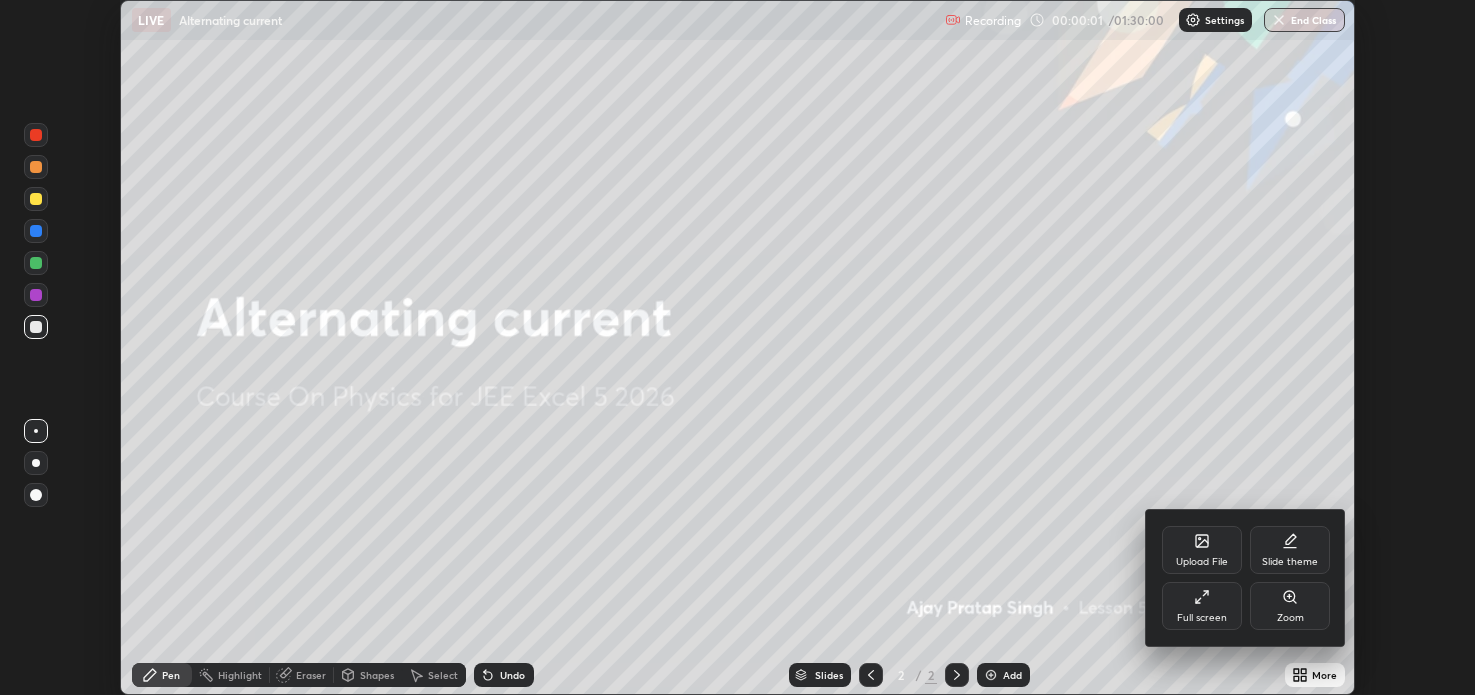 click on "Full screen" at bounding box center (1202, 606) 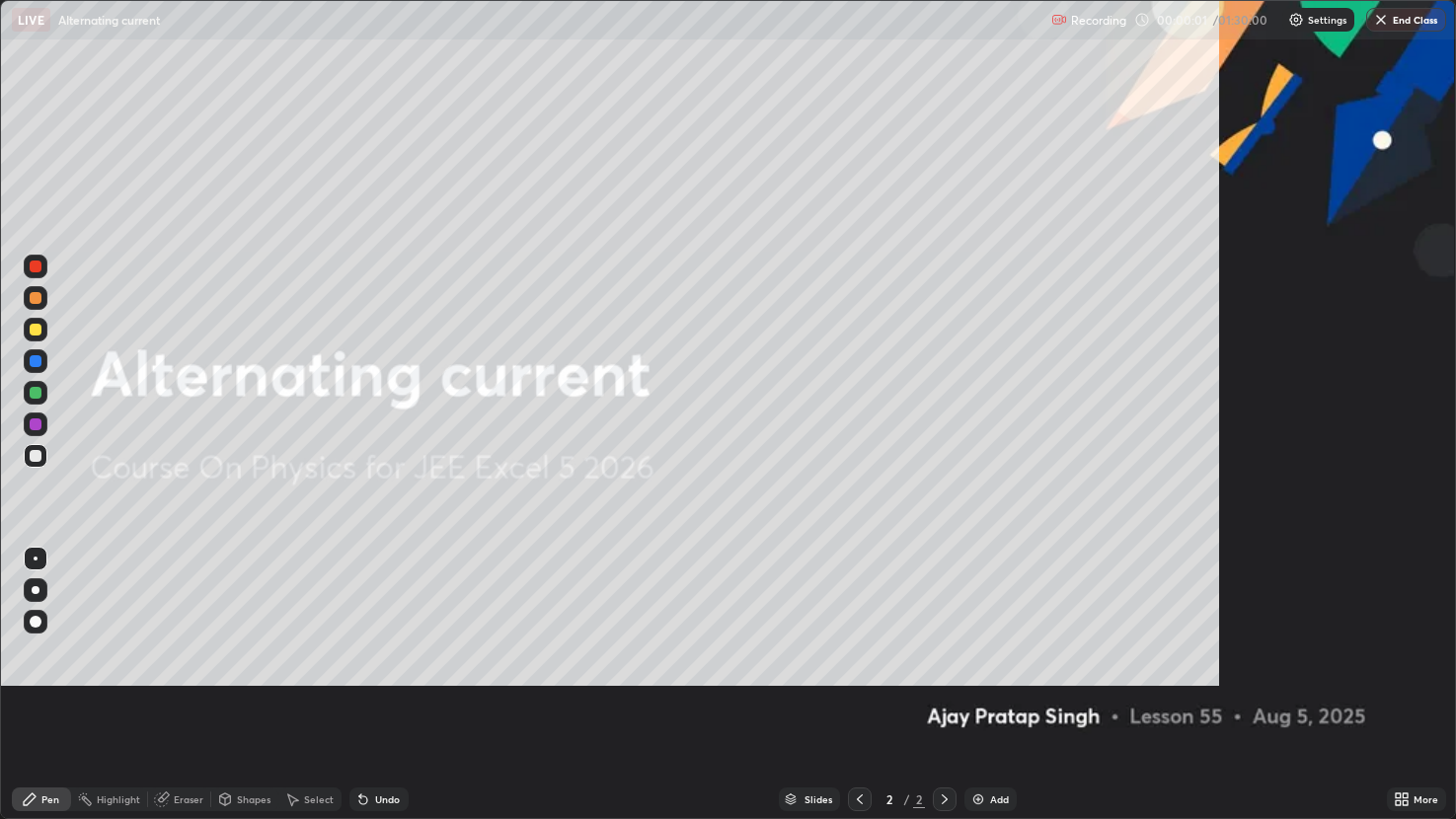 scroll, scrollTop: 97855, scrollLeft: 97255, axis: both 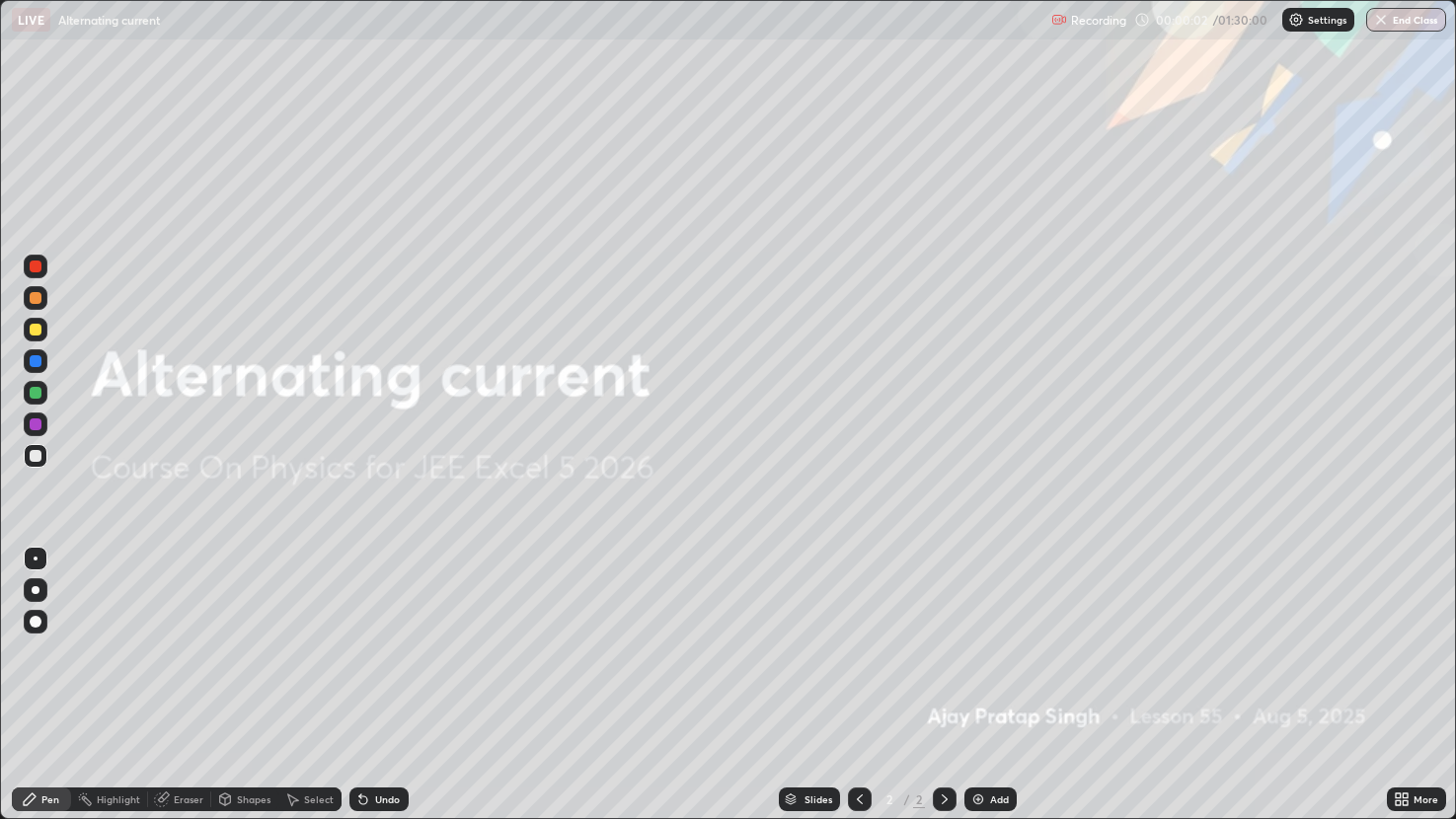 click on "Add" at bounding box center [990, 799] 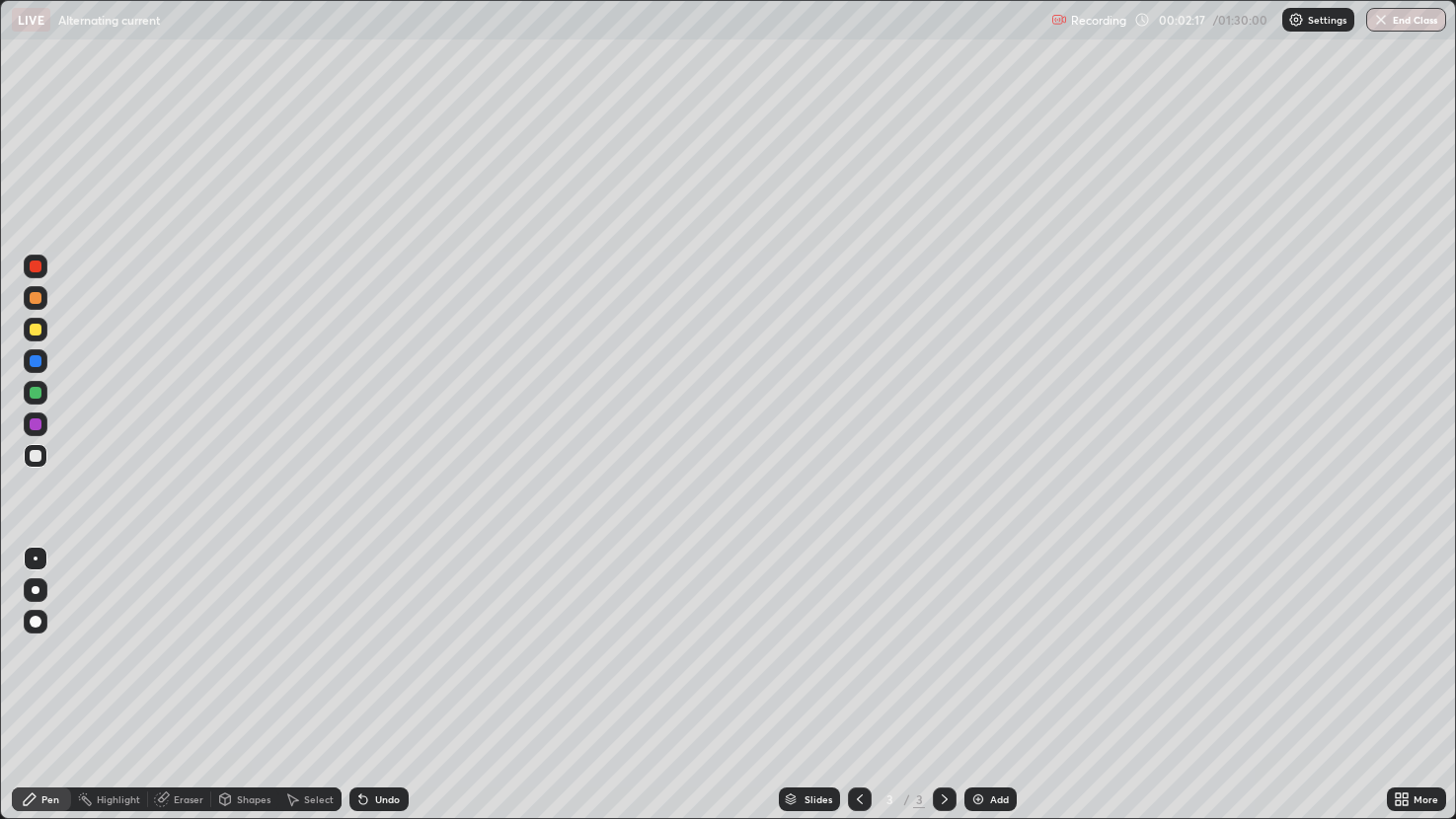 click on "Shapes" at bounding box center (254, 799) 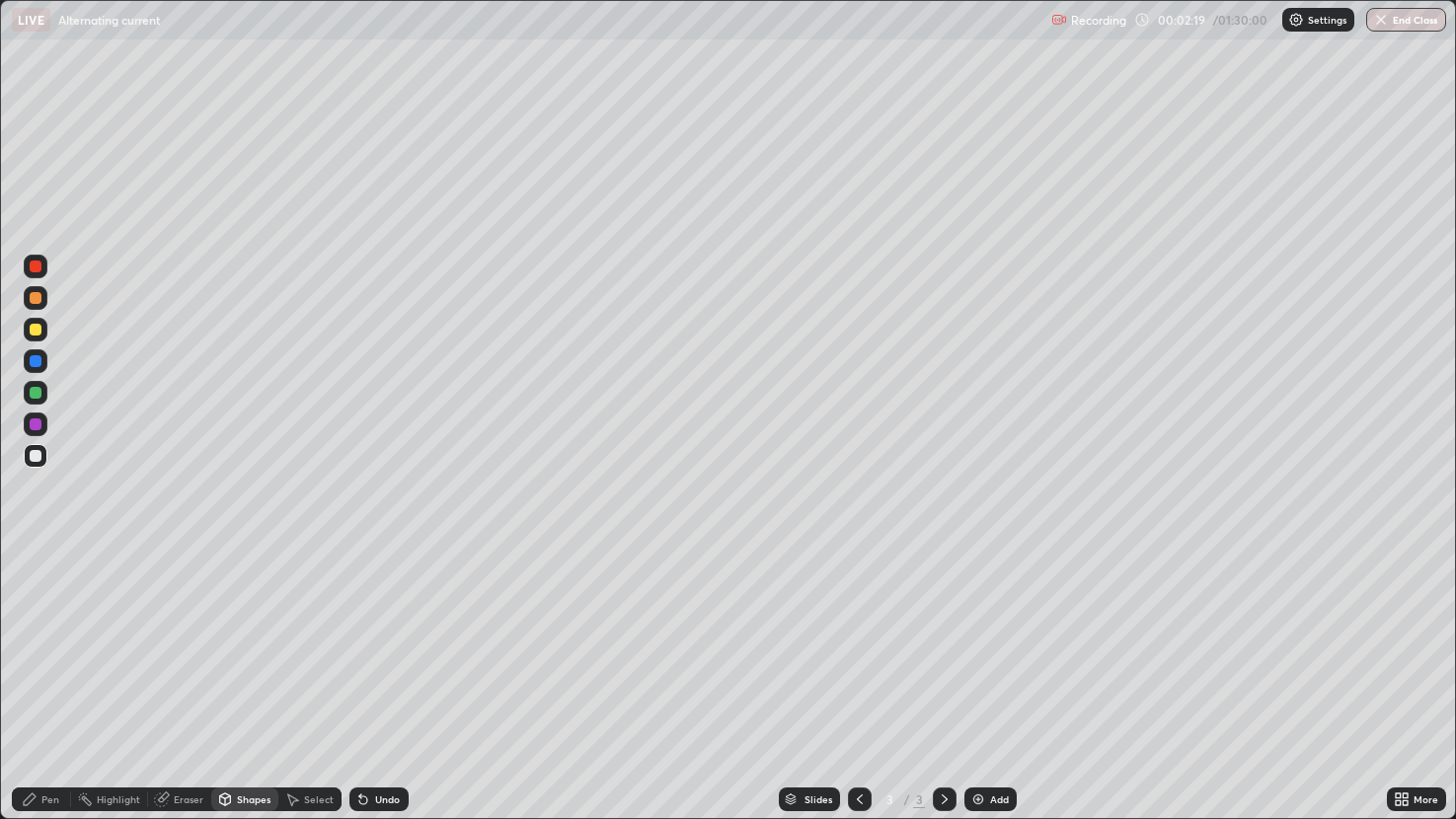 click on "Pen" at bounding box center (50, 799) 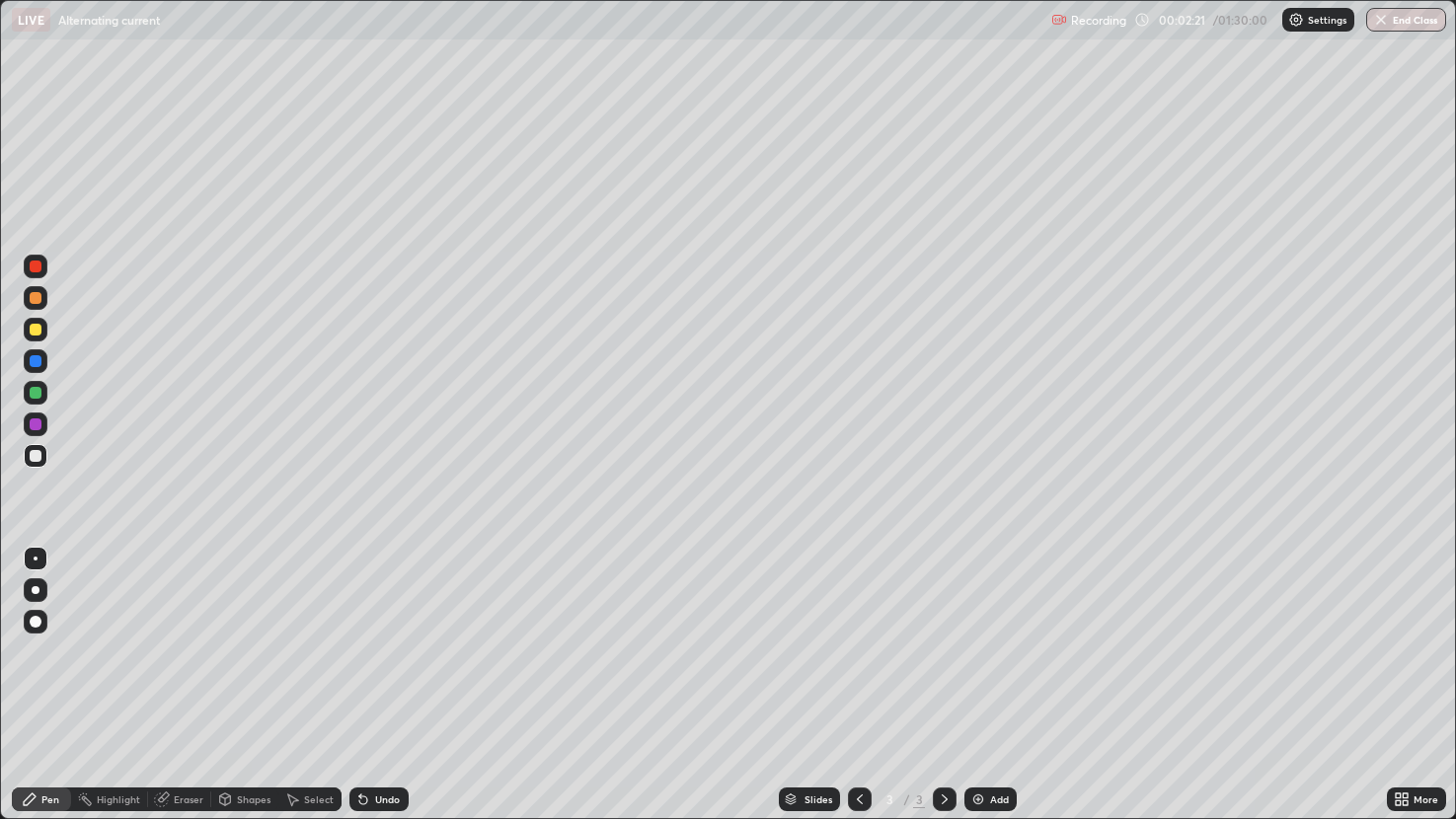 click at bounding box center (36, 330) 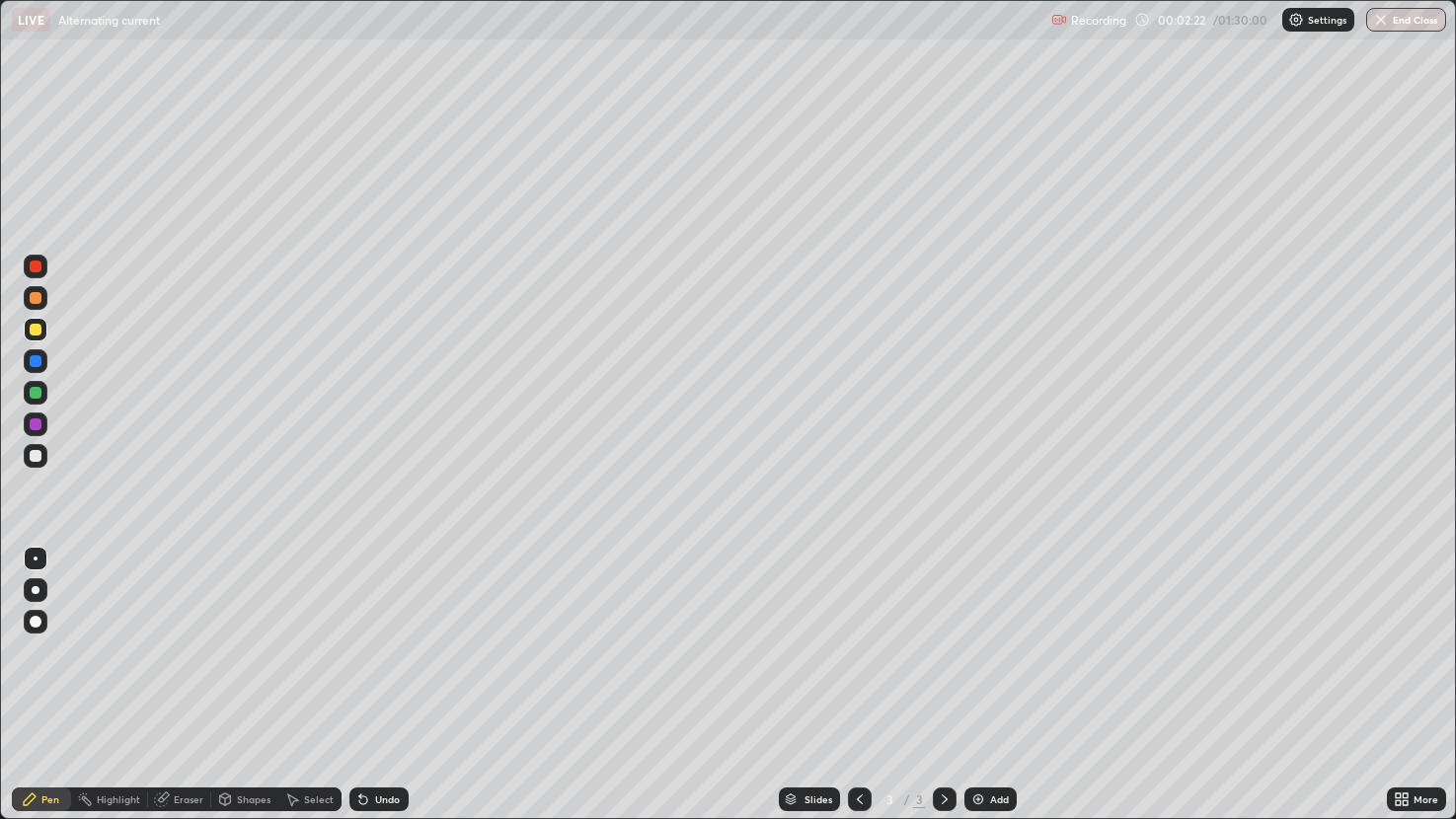 click on "Shapes" at bounding box center (245, 799) 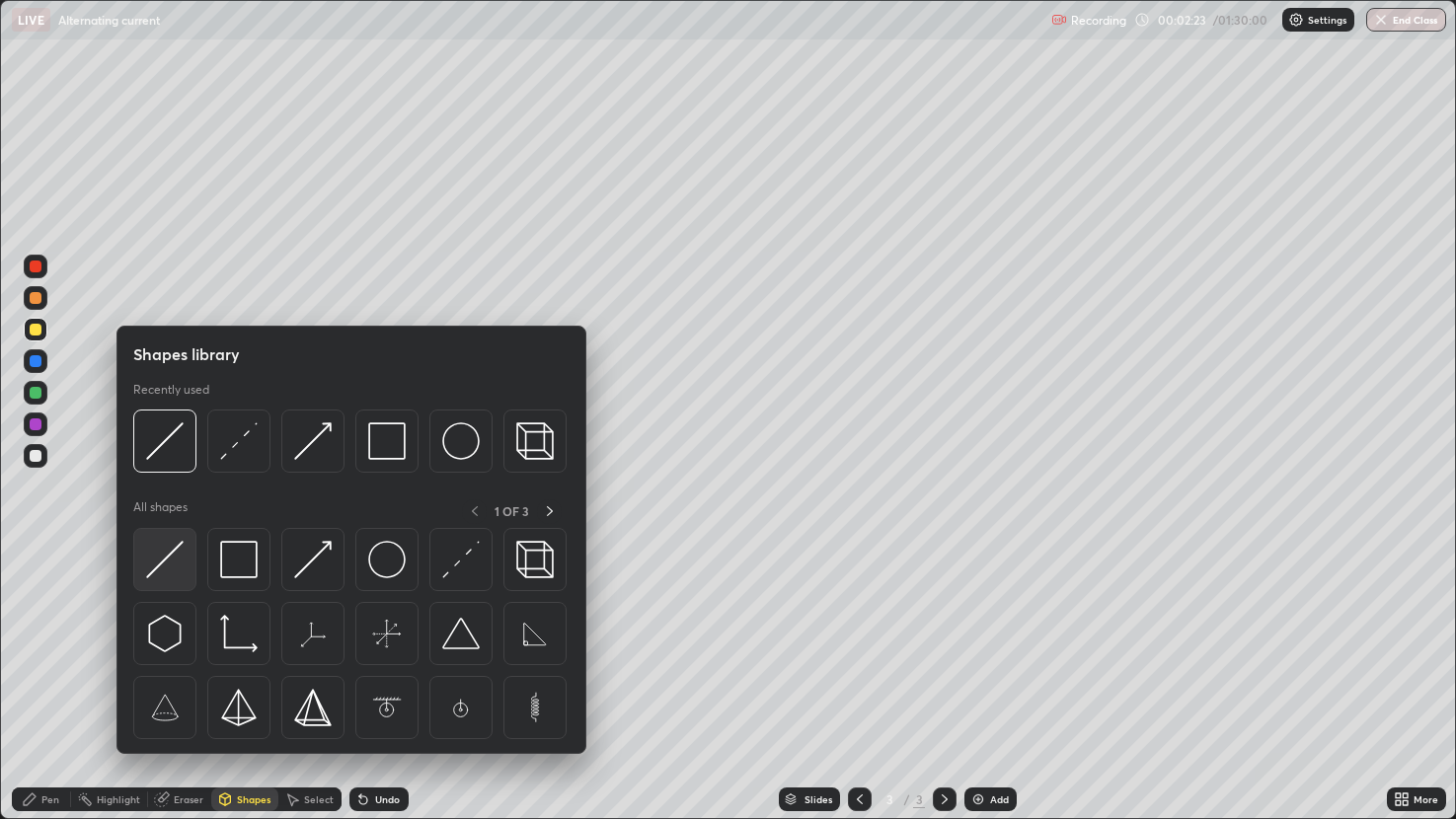 click at bounding box center (165, 559) 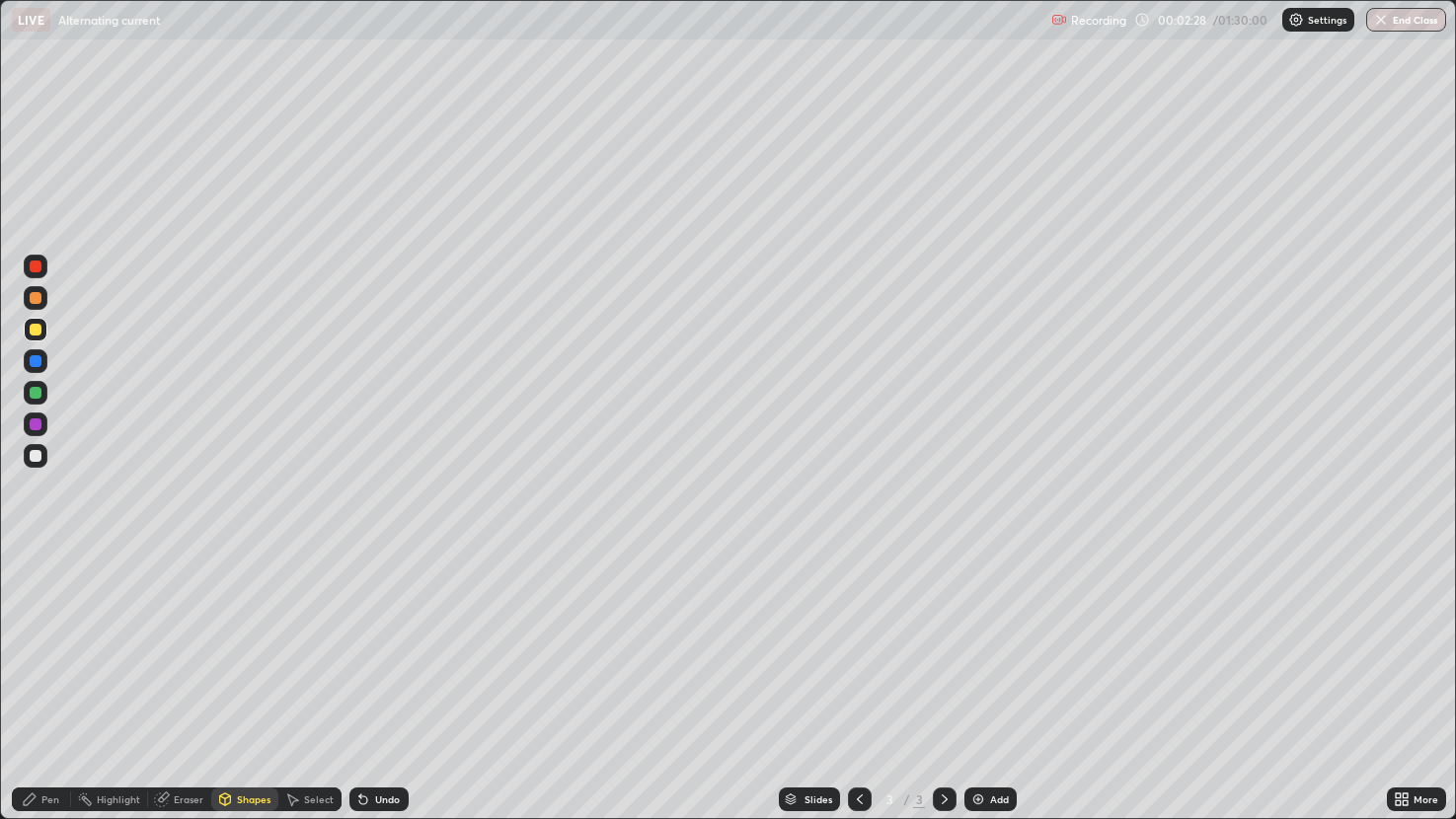 click on "Pen" at bounding box center (41, 799) 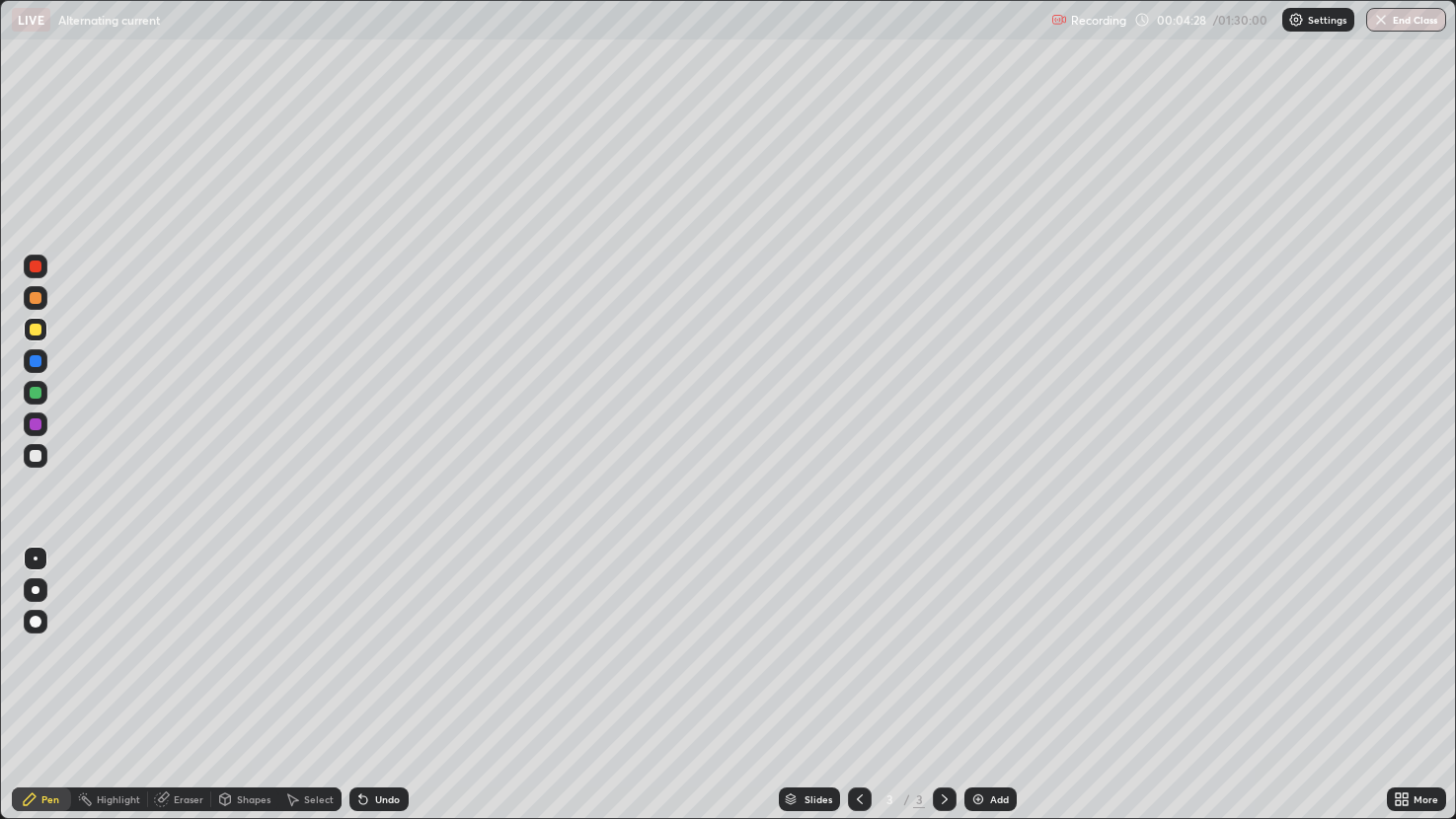 click on "Shapes" at bounding box center (254, 799) 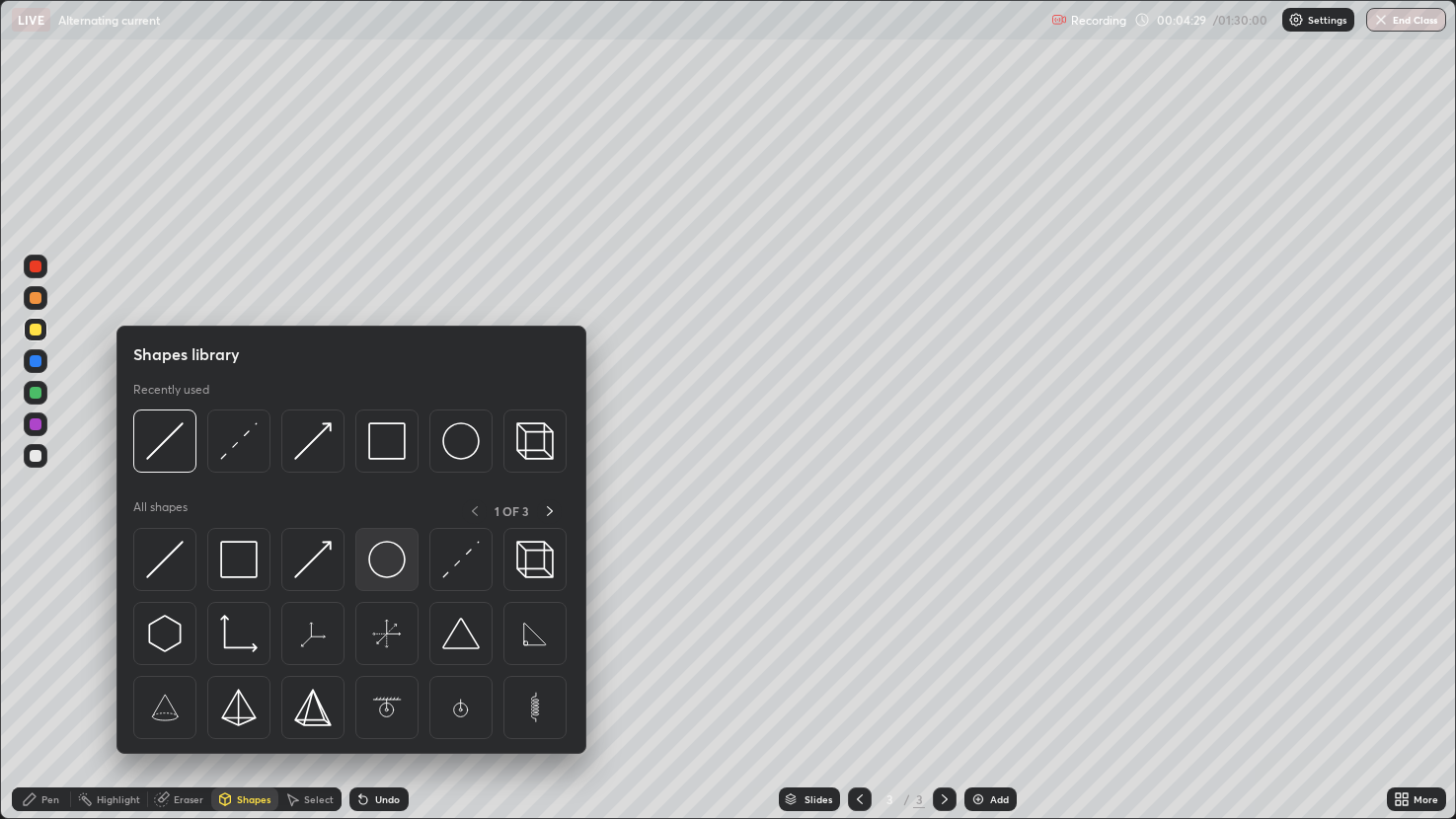 click at bounding box center [387, 559] 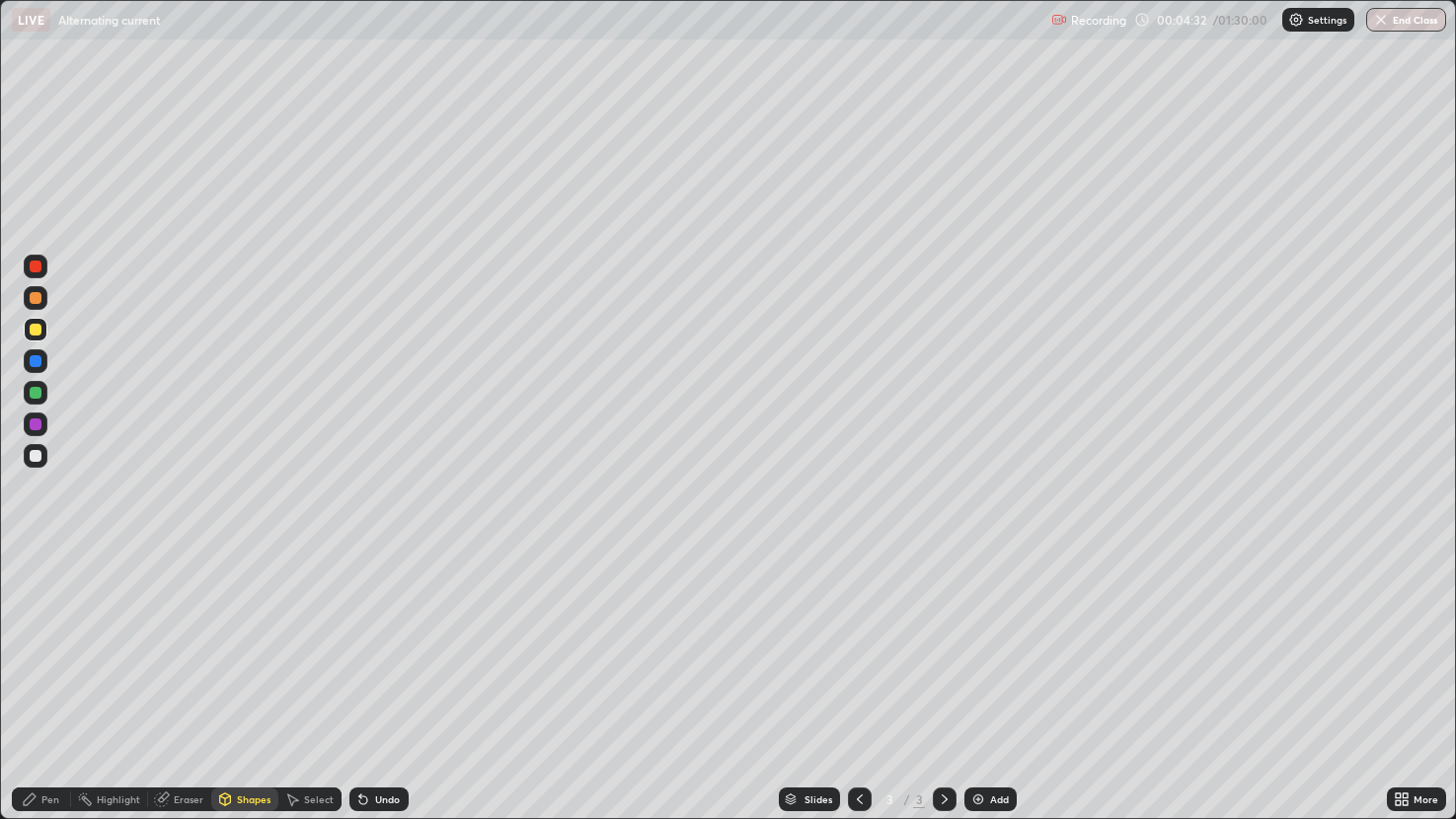 click on "Shapes" at bounding box center [254, 799] 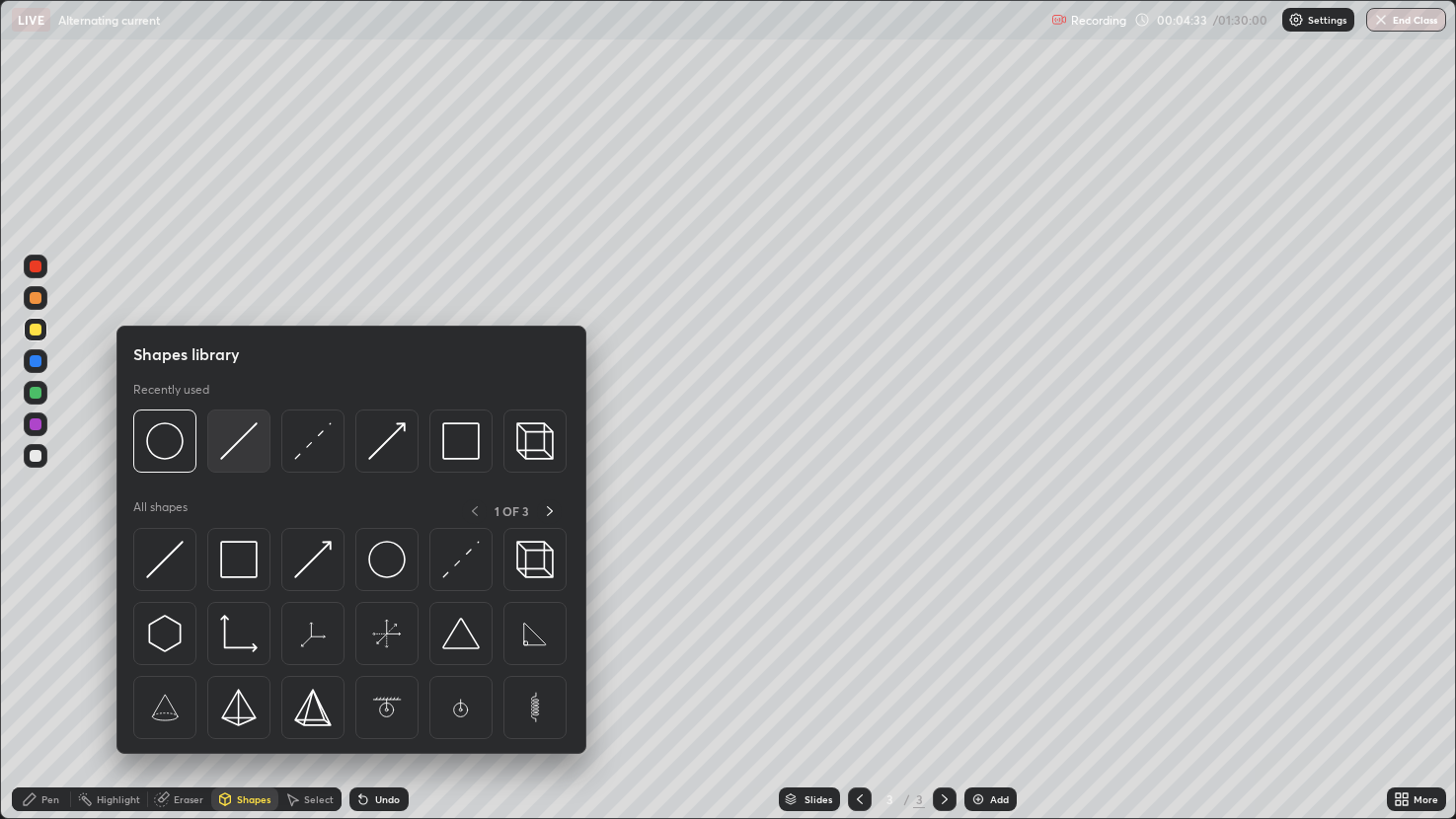 click at bounding box center (239, 441) 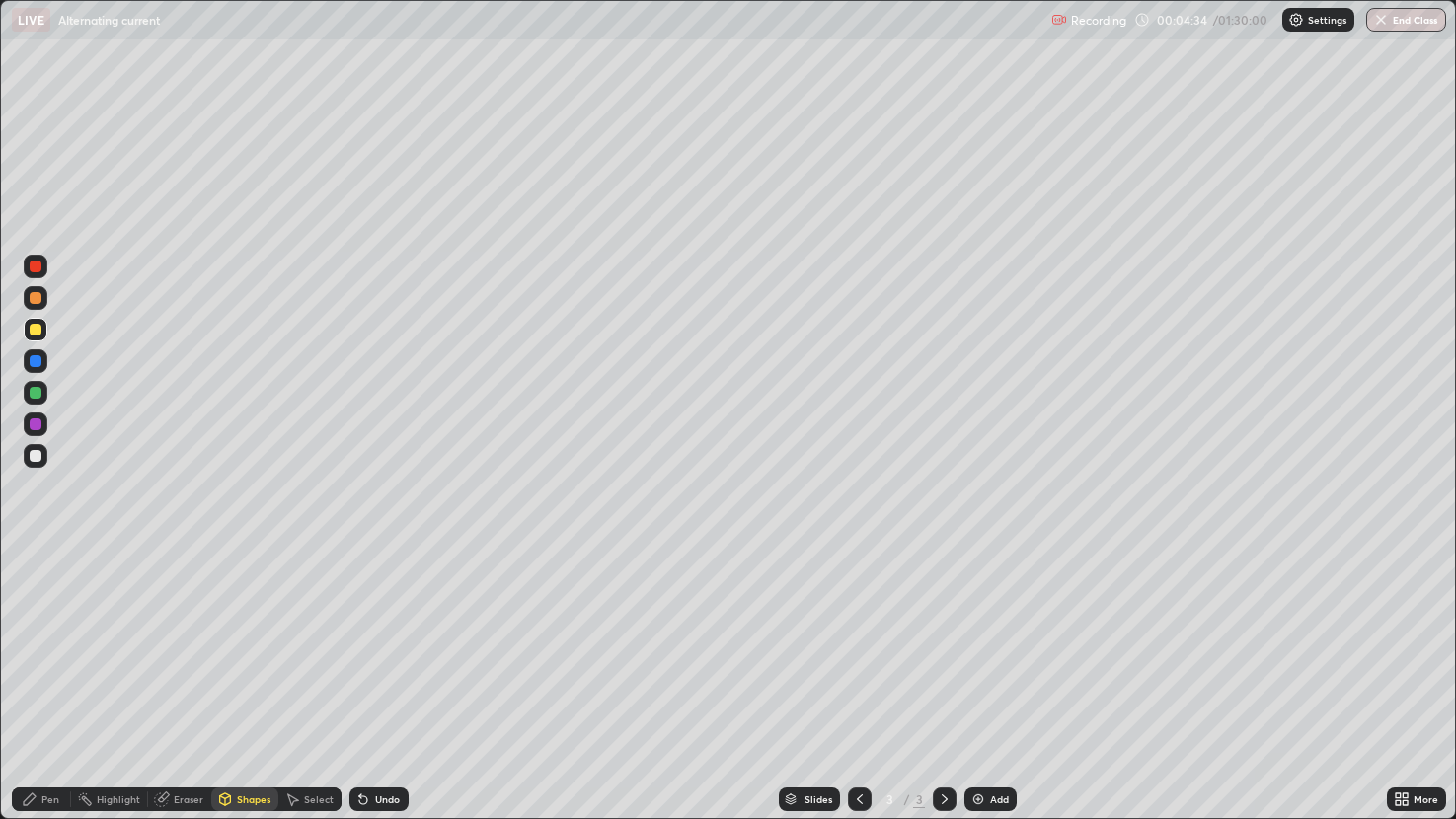 click on "Shapes" at bounding box center (245, 799) 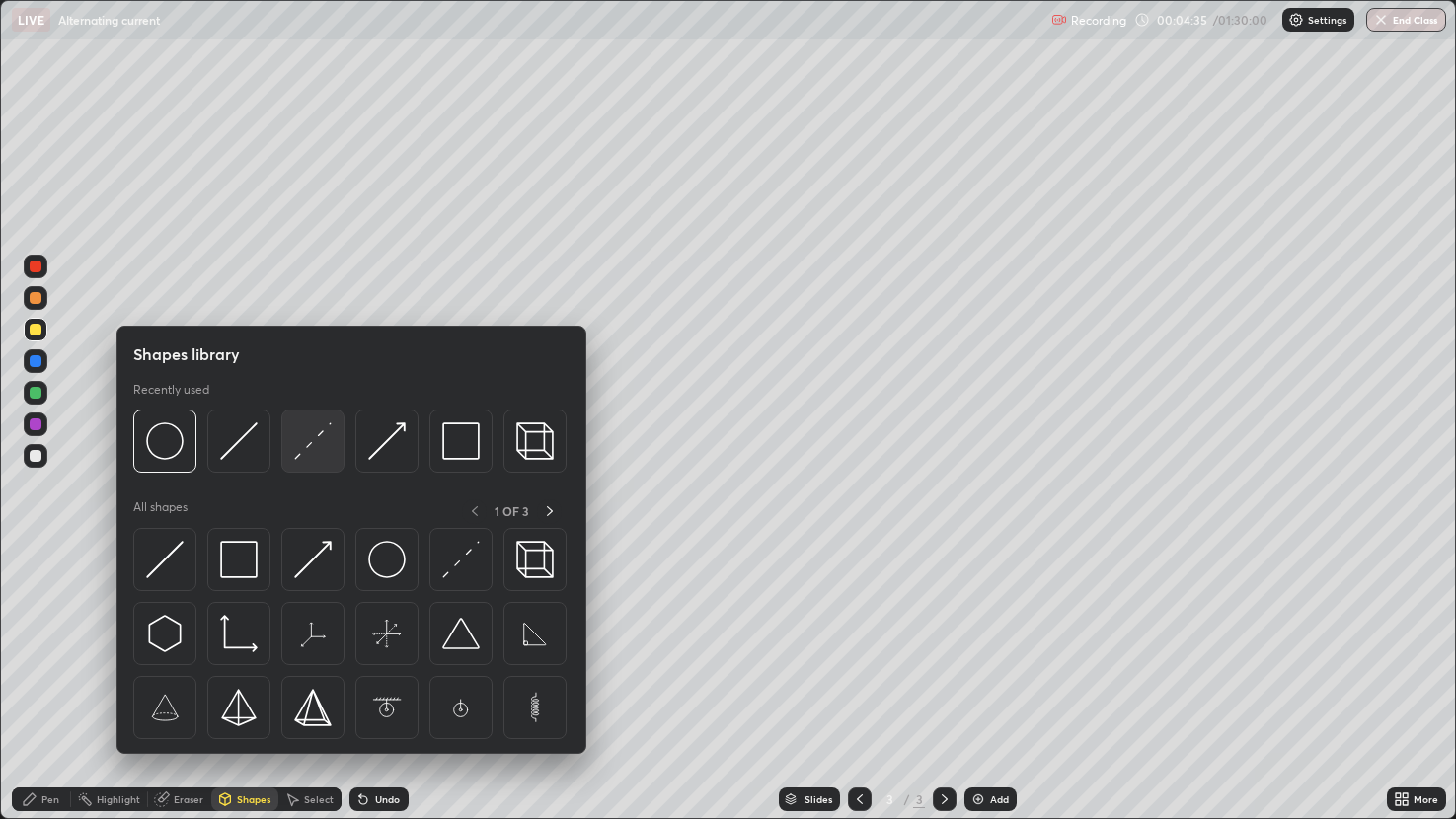click at bounding box center [313, 441] 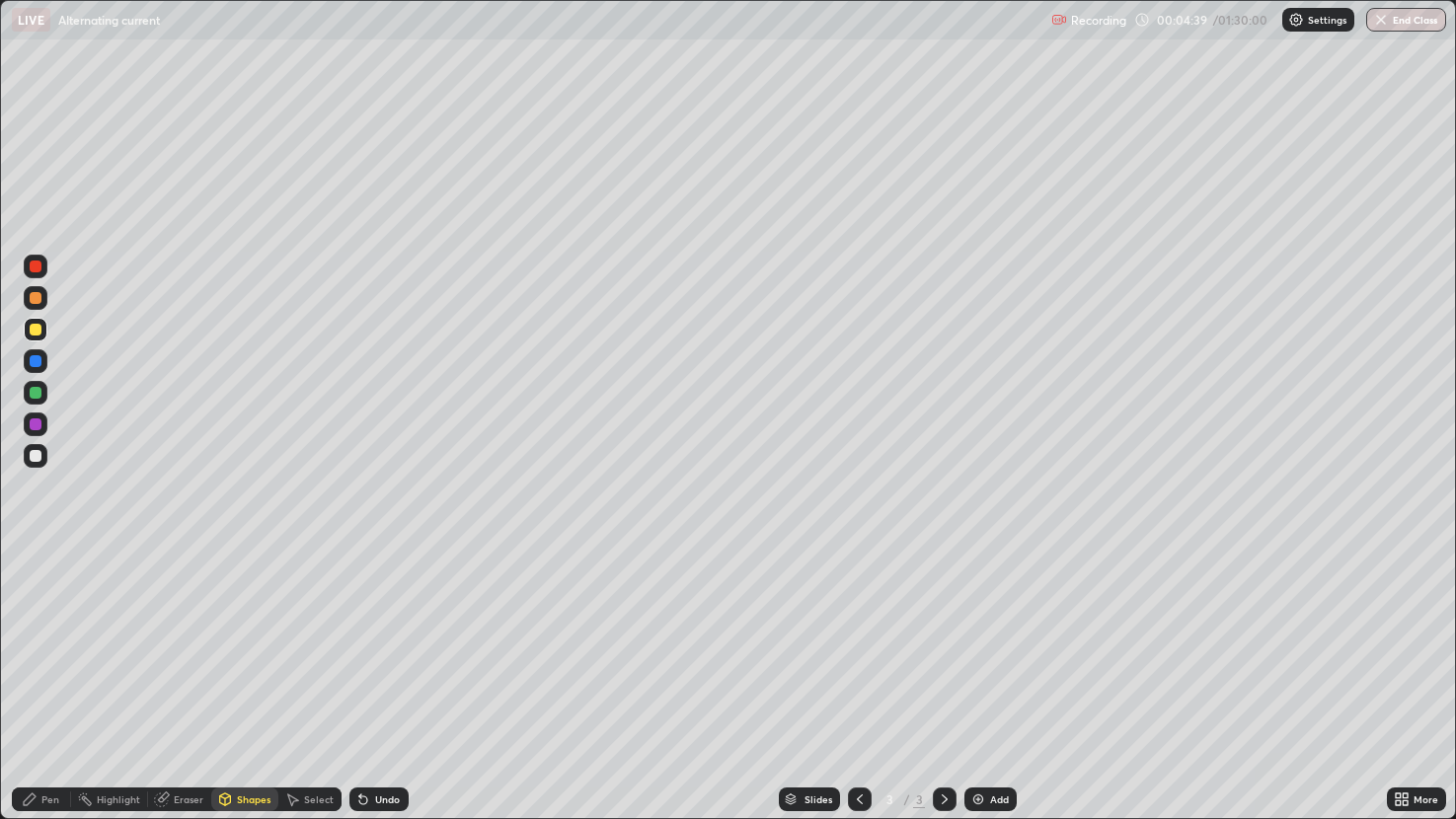 click on "Shapes" at bounding box center [254, 799] 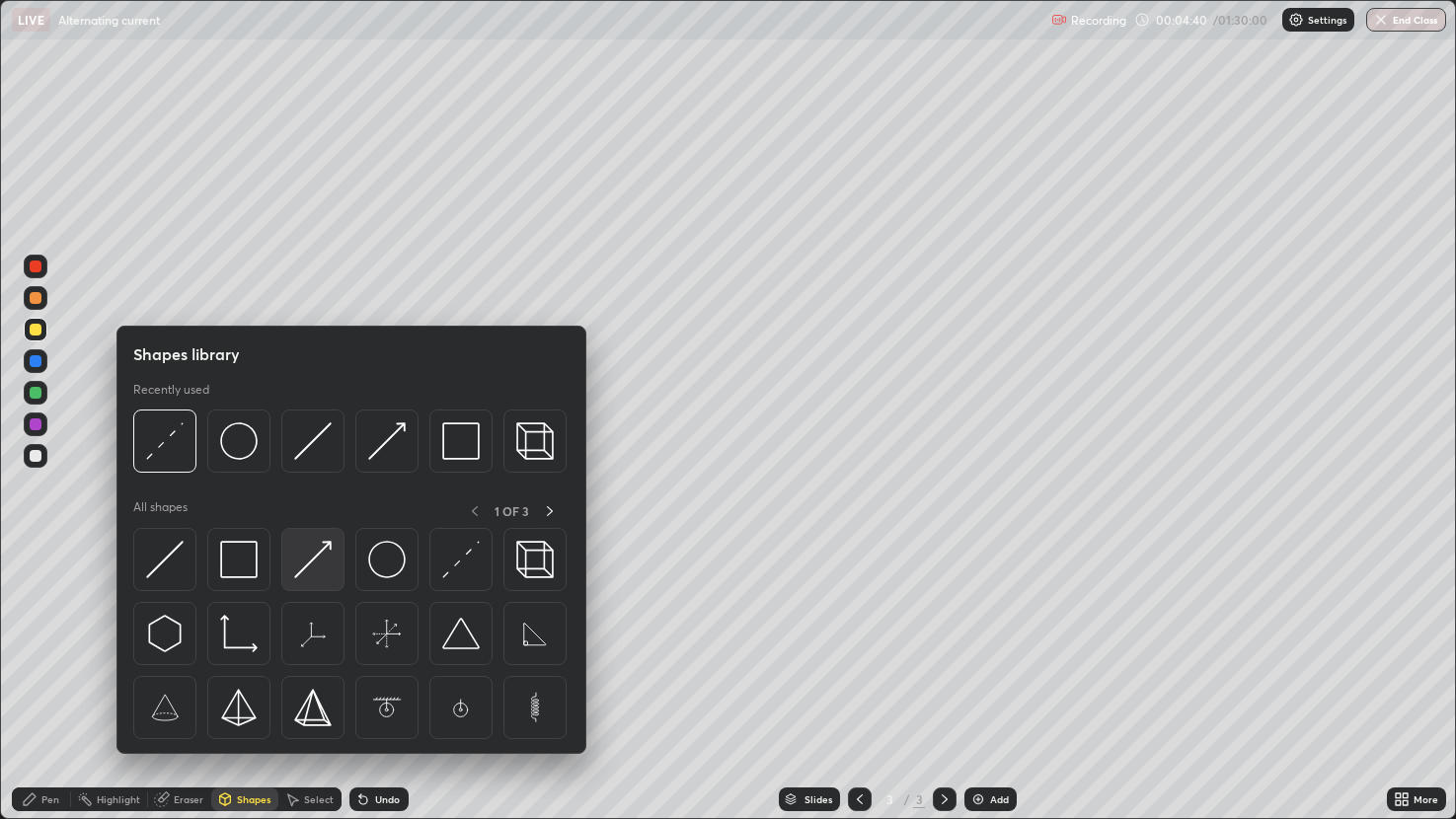 click at bounding box center [313, 559] 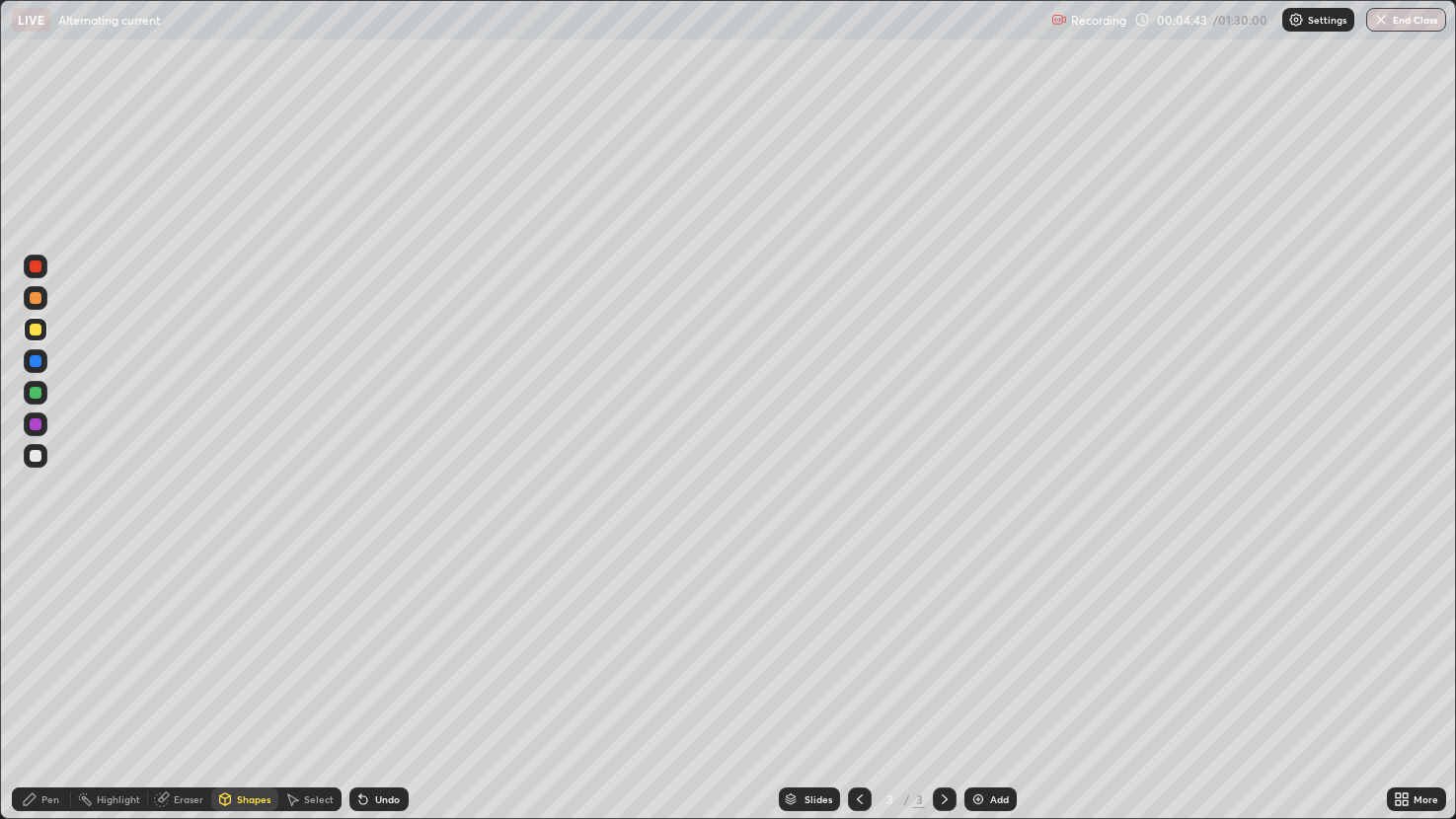 click on "Pen" at bounding box center [50, 799] 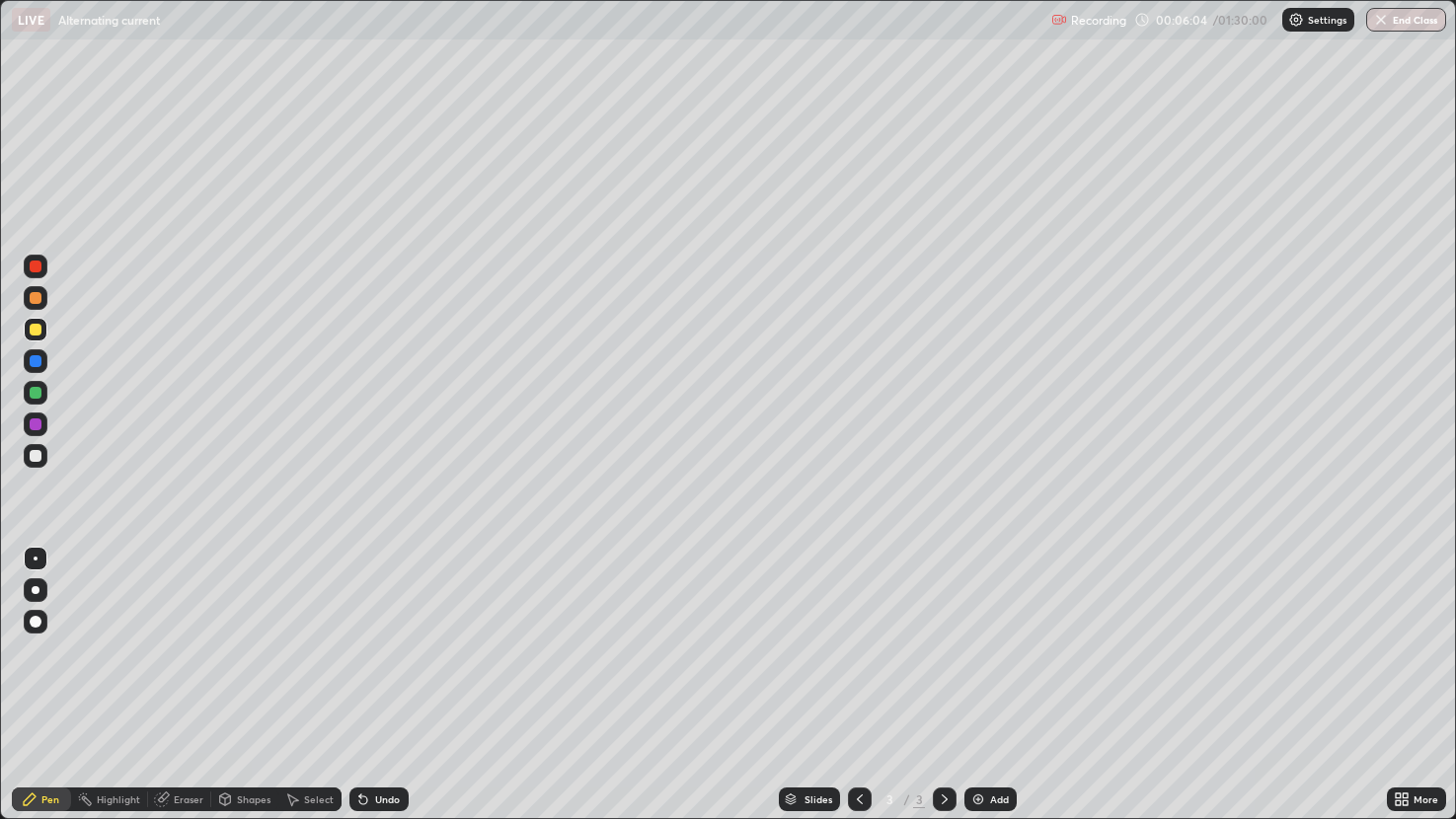 click at bounding box center (36, 456) 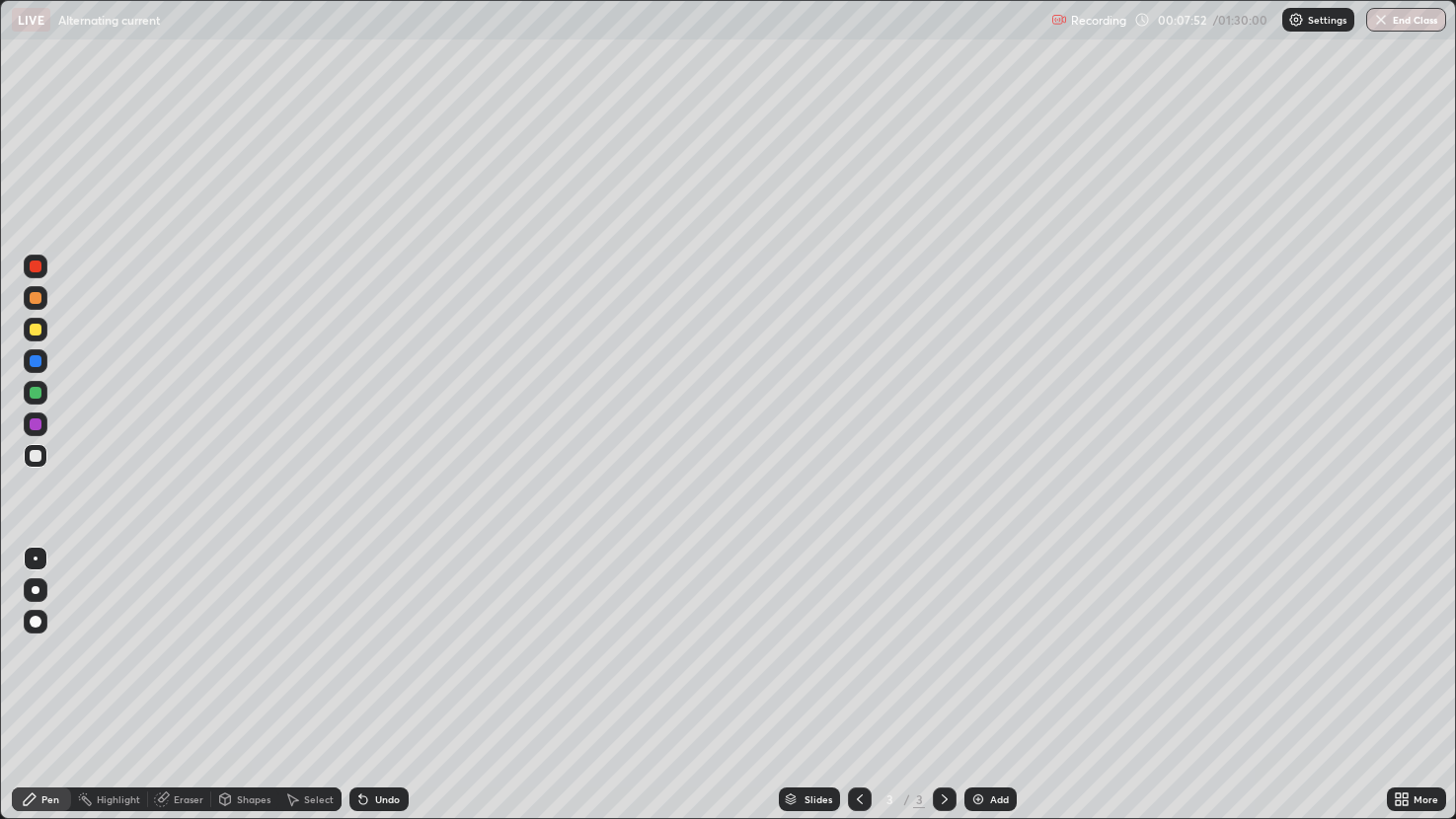 click at bounding box center [978, 799] 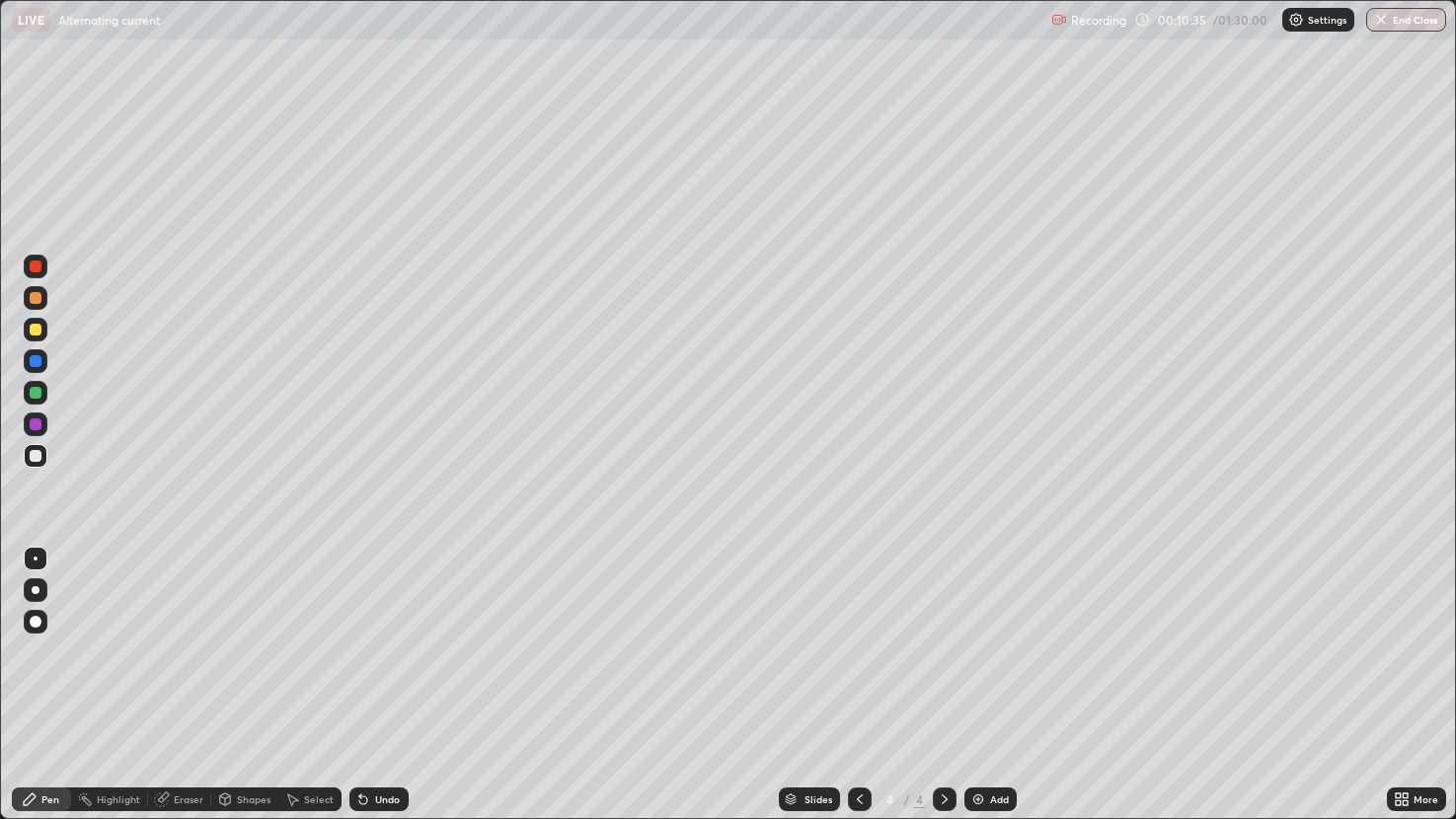 click on "Add" at bounding box center [999, 799] 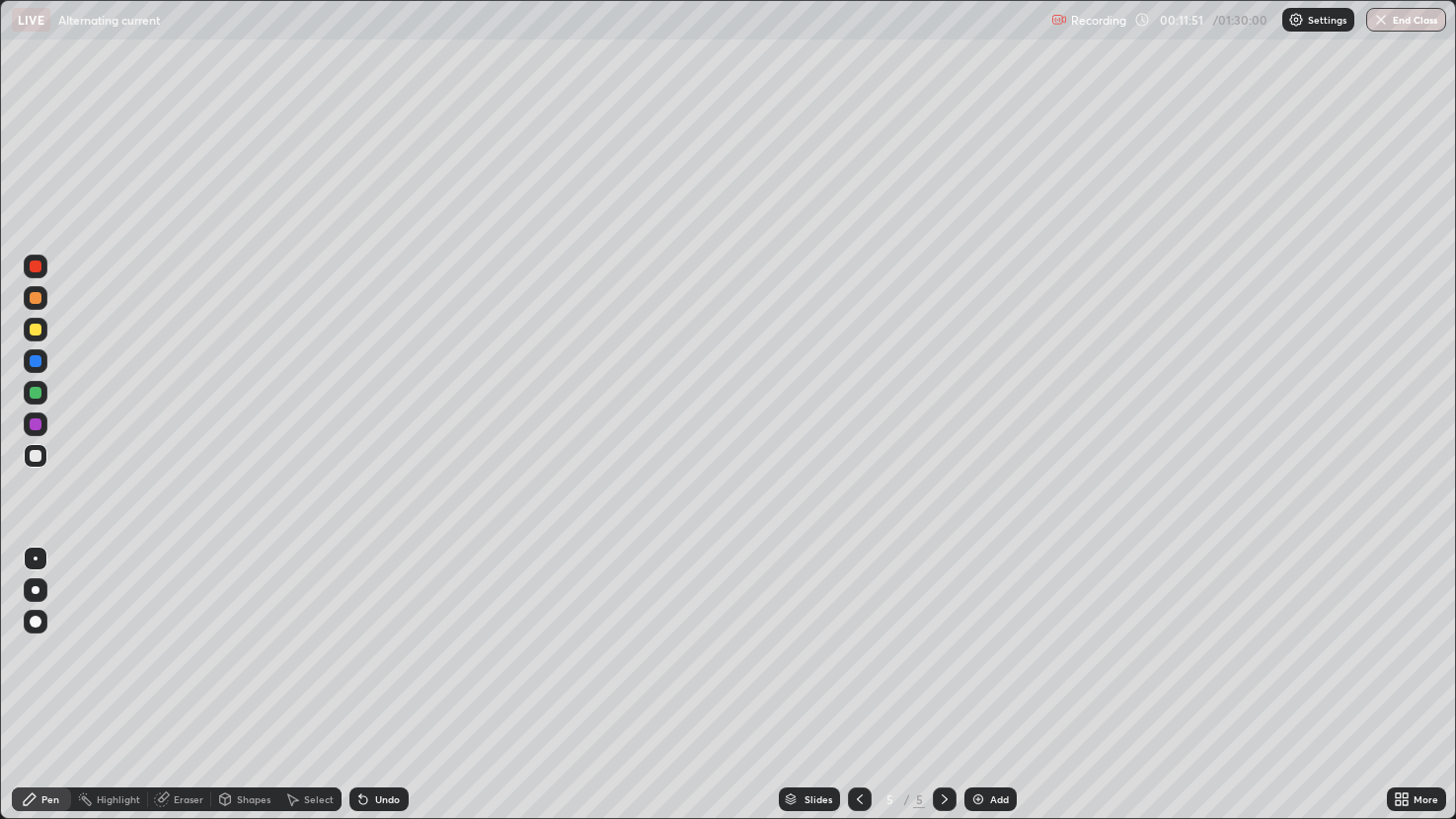 click on "Select" at bounding box center (319, 799) 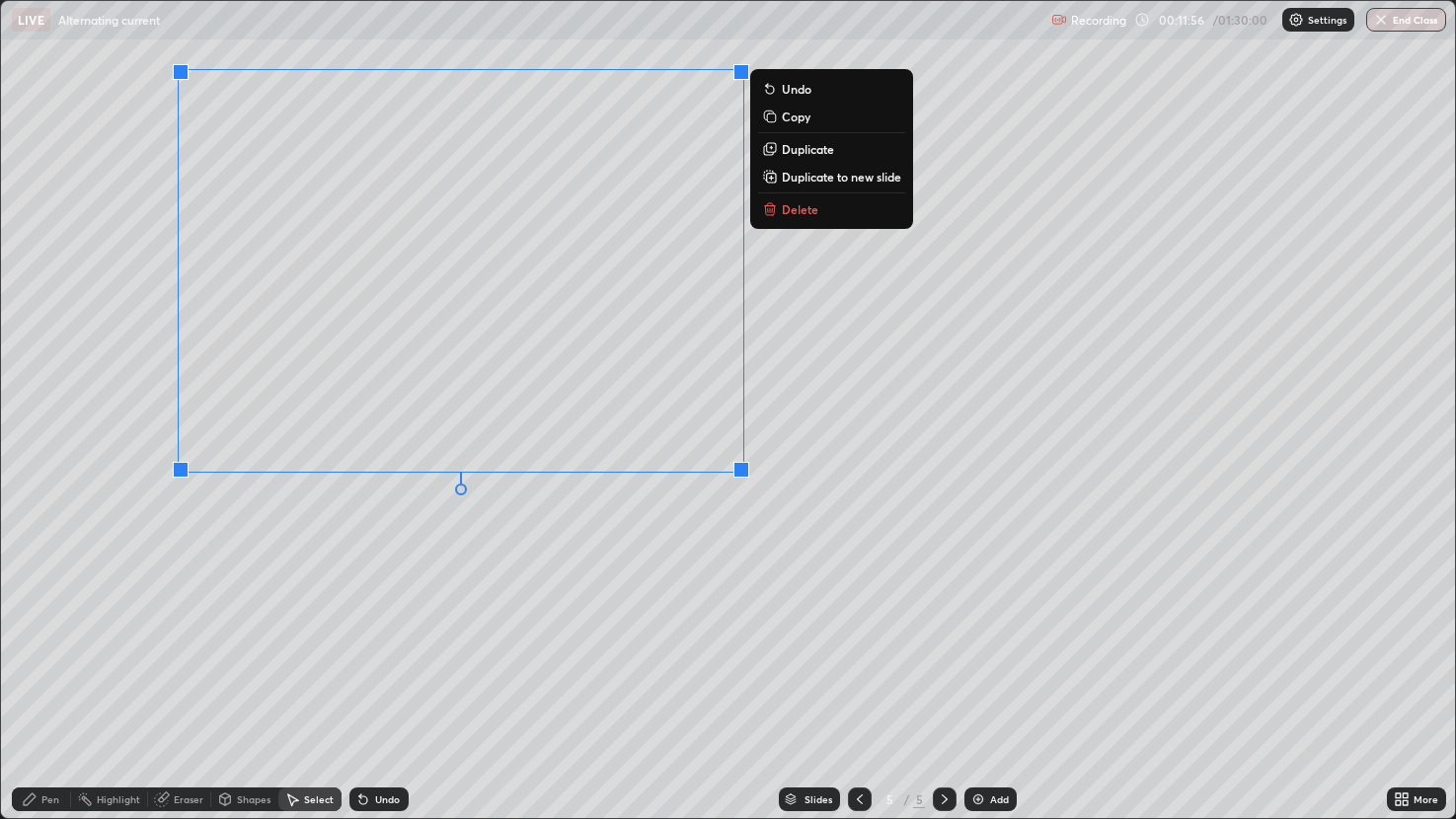 click on "0 ° Undo Copy Duplicate Duplicate to new slide Delete" at bounding box center [728, 410] 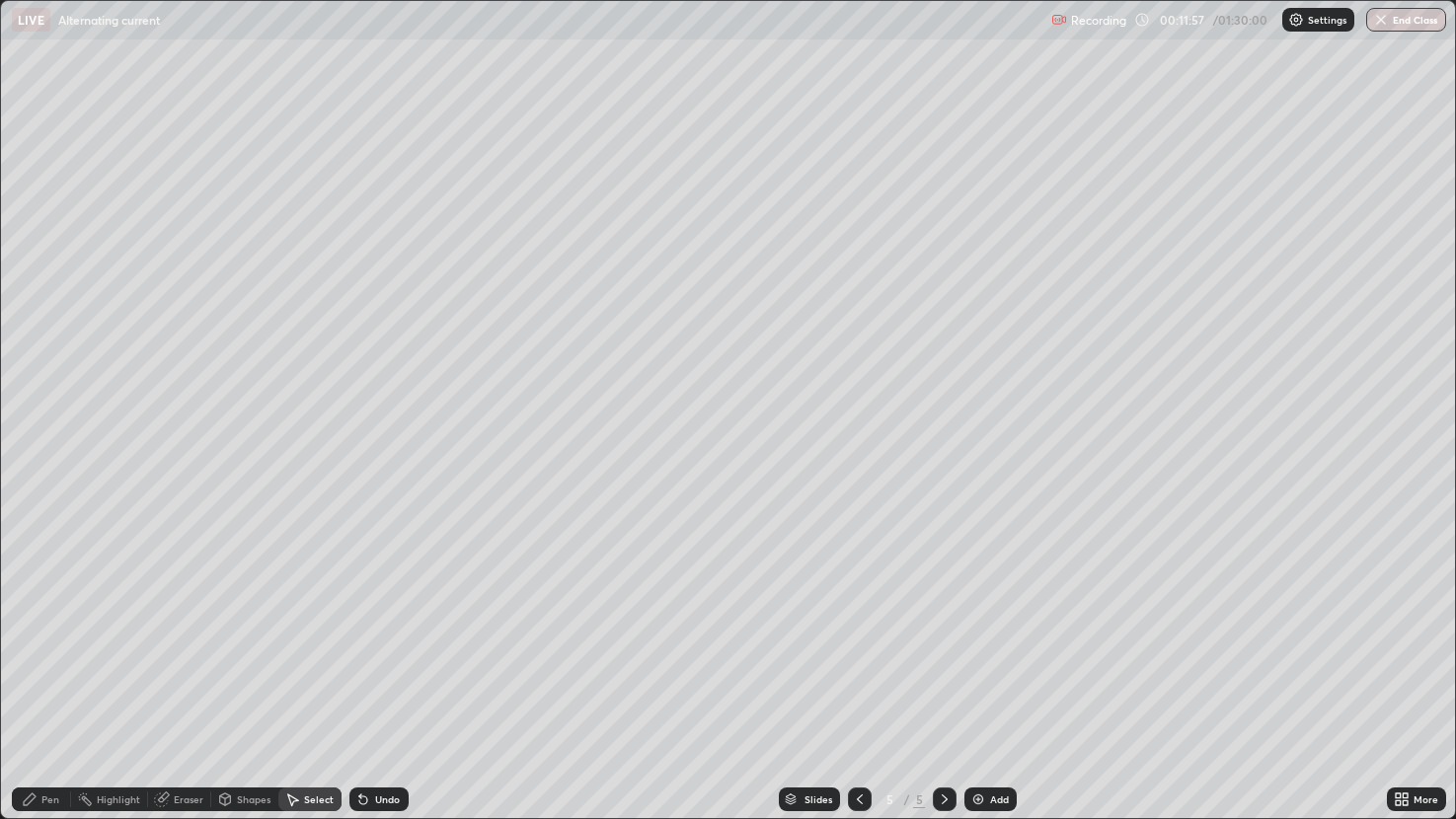 click on "Pen" at bounding box center (41, 799) 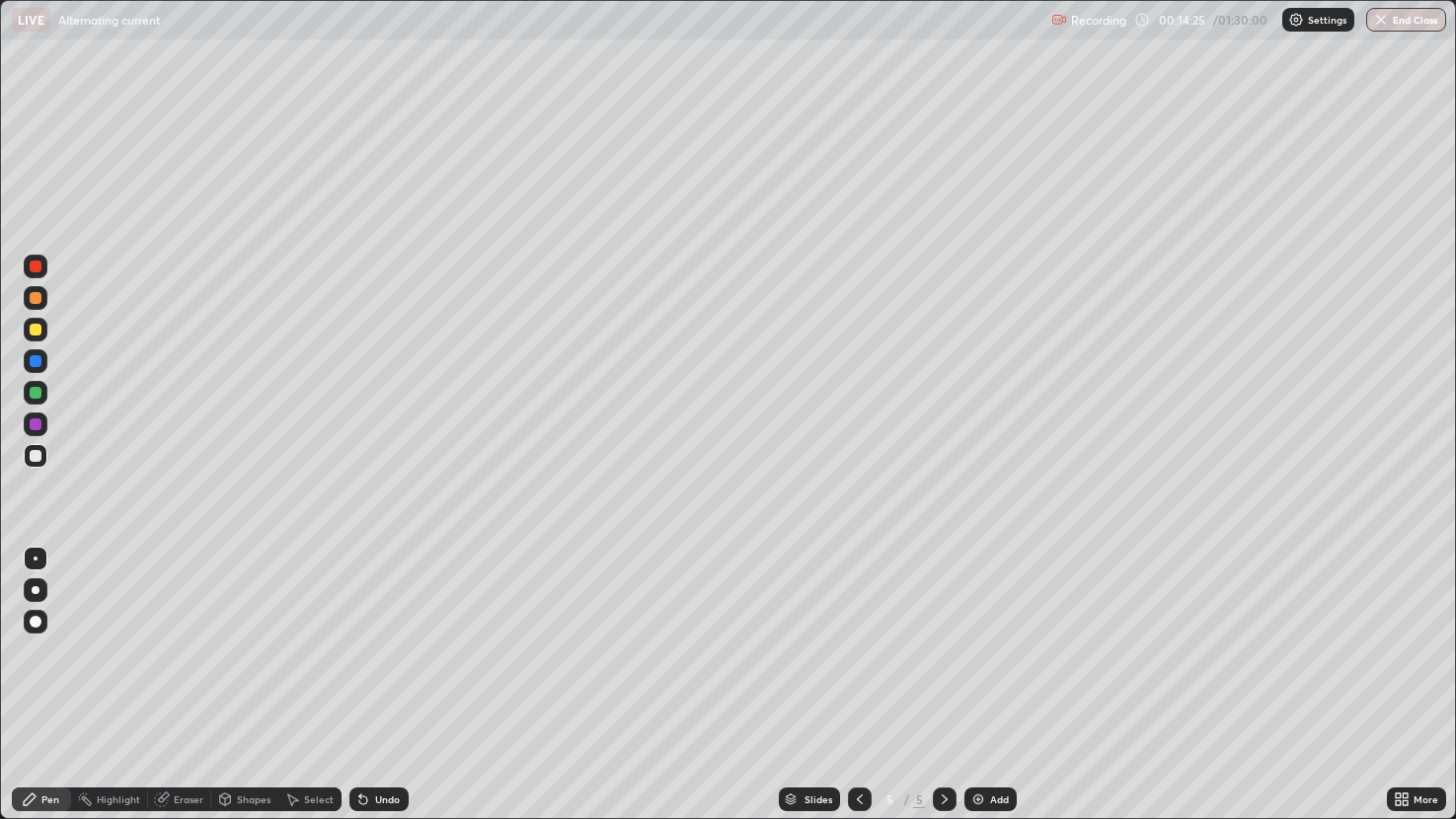 click on "Add" at bounding box center (999, 799) 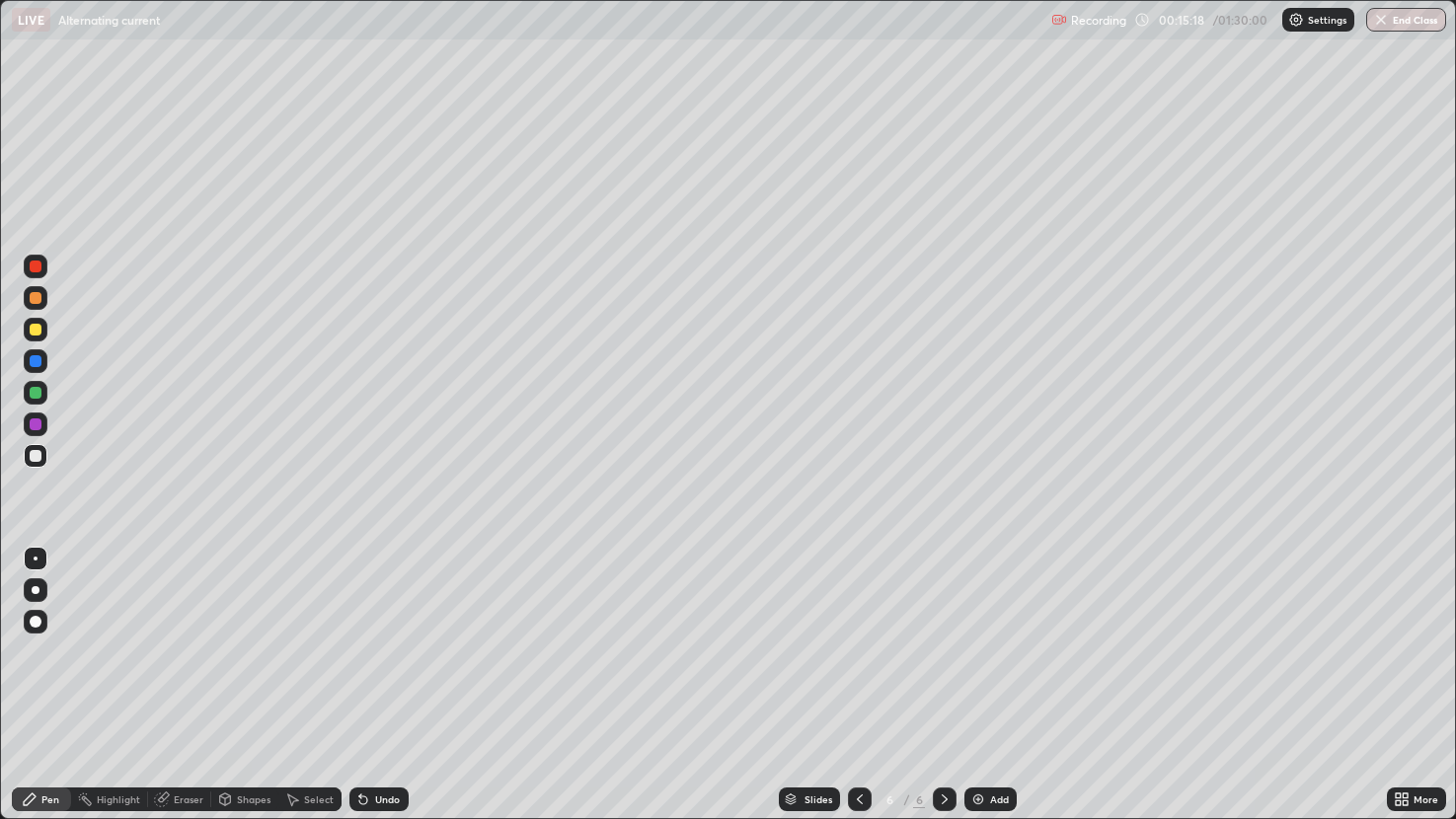 click on "Undo" at bounding box center [387, 799] 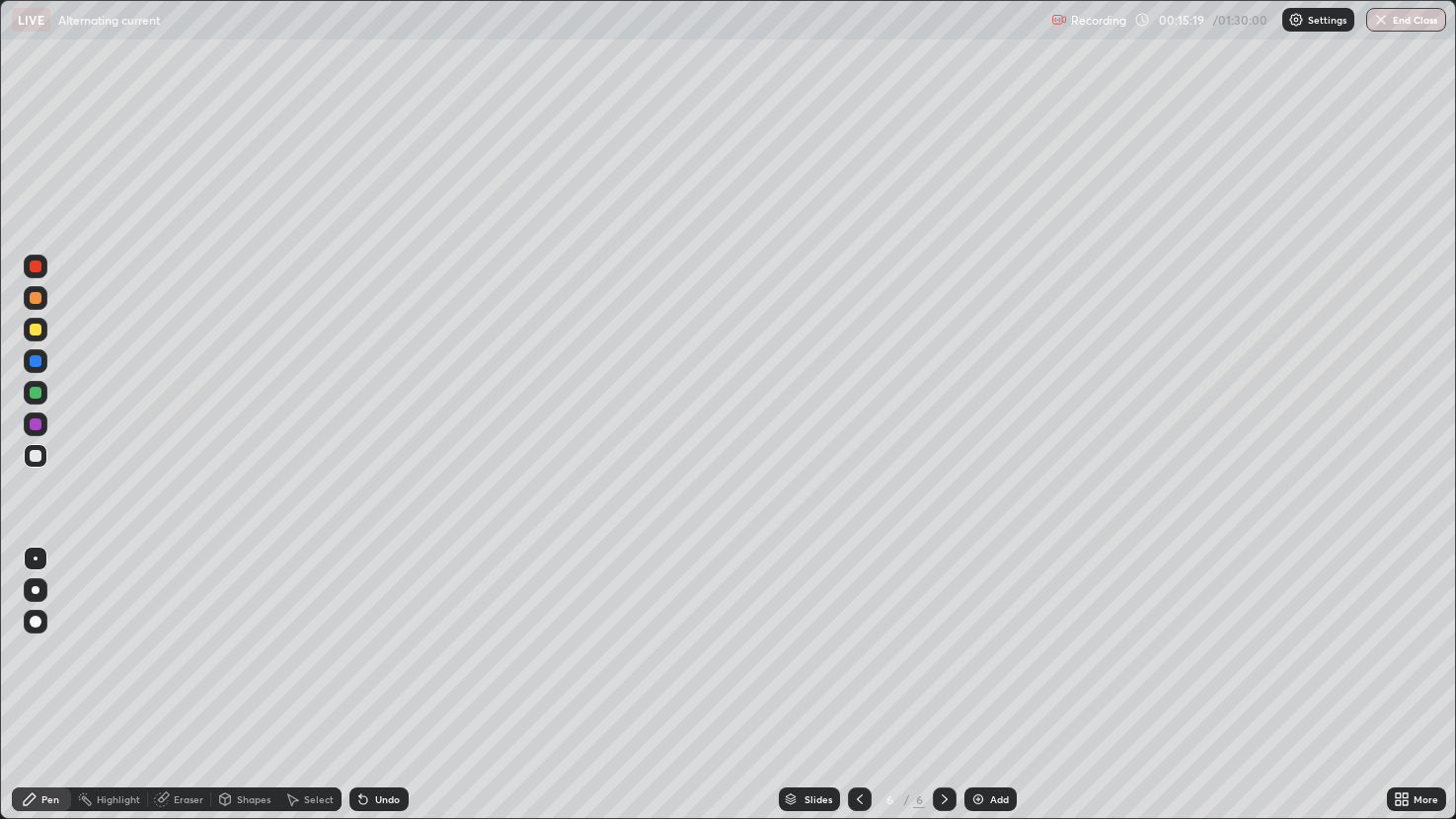 click on "Undo" at bounding box center (387, 799) 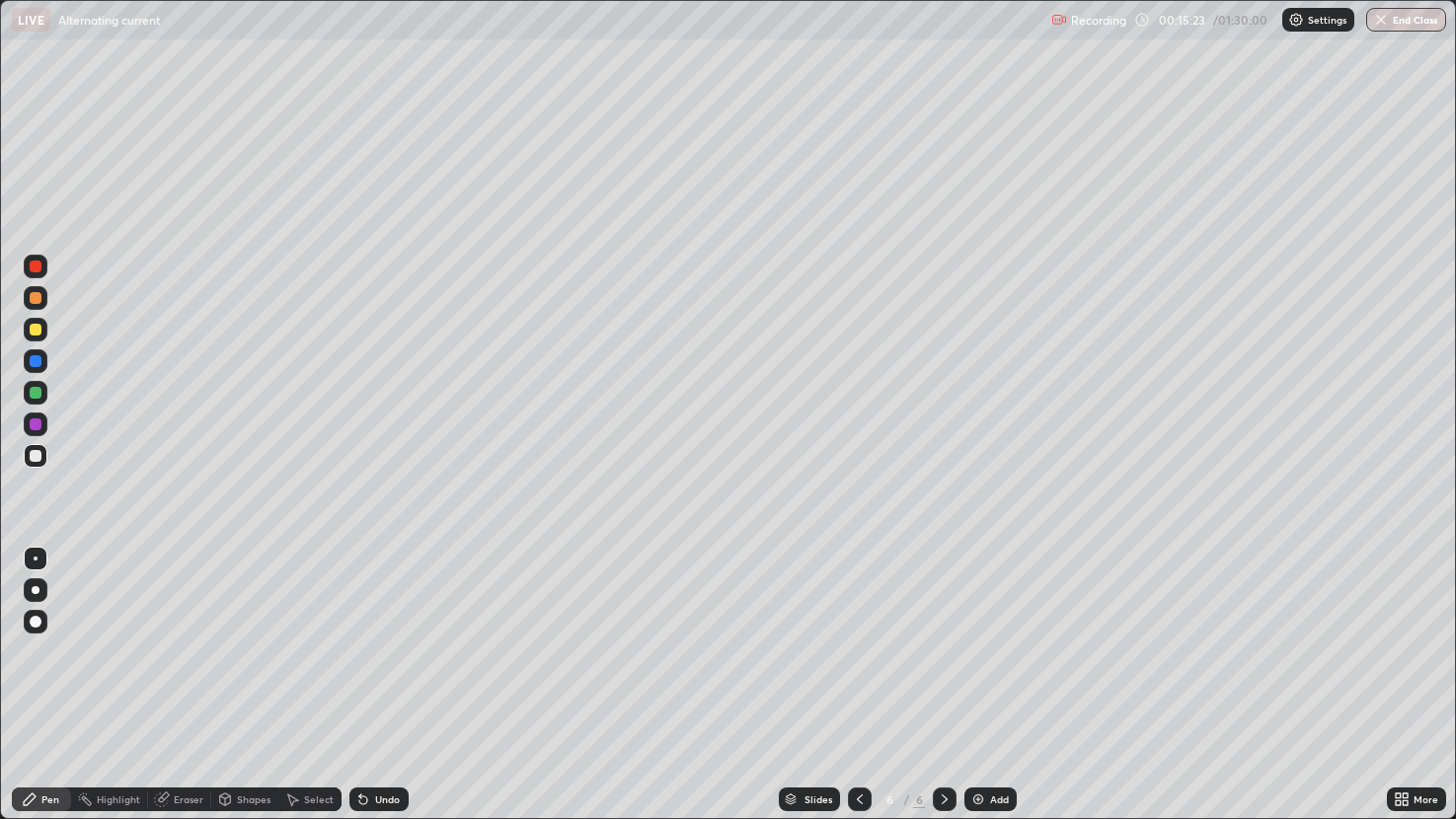 click on "Undo" at bounding box center (379, 799) 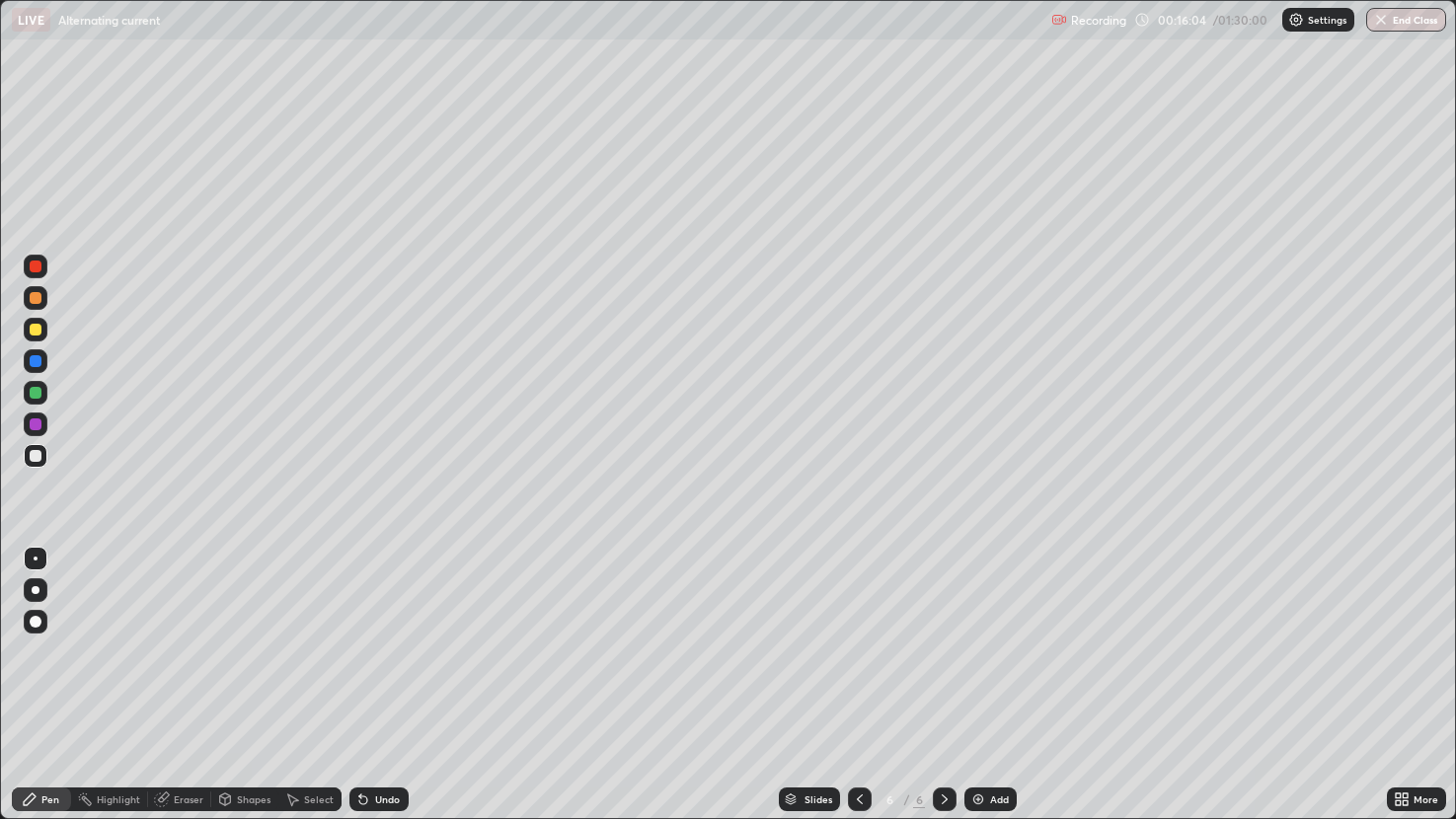 click on "Undo" at bounding box center (387, 799) 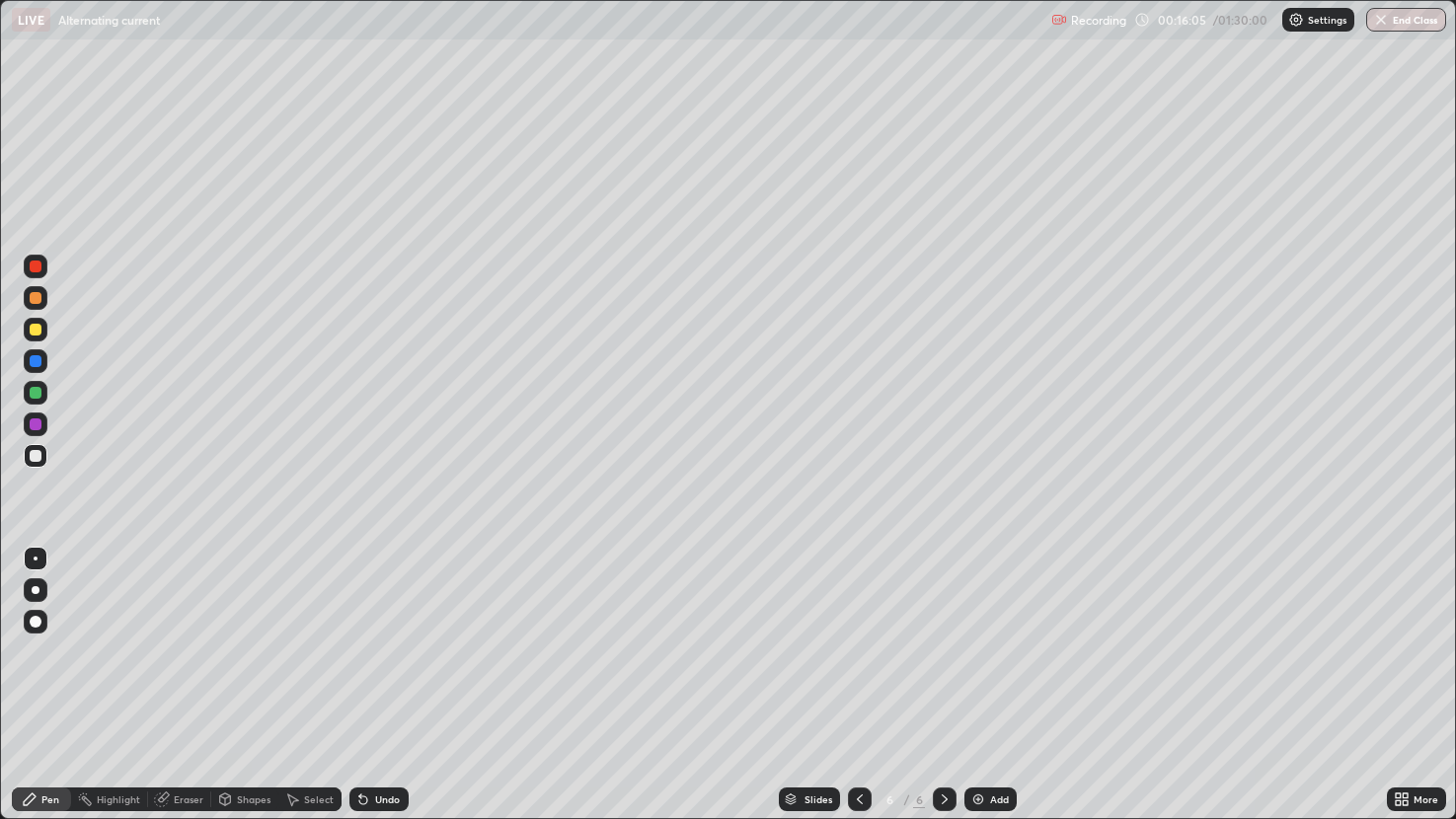 click on "Undo" at bounding box center [387, 799] 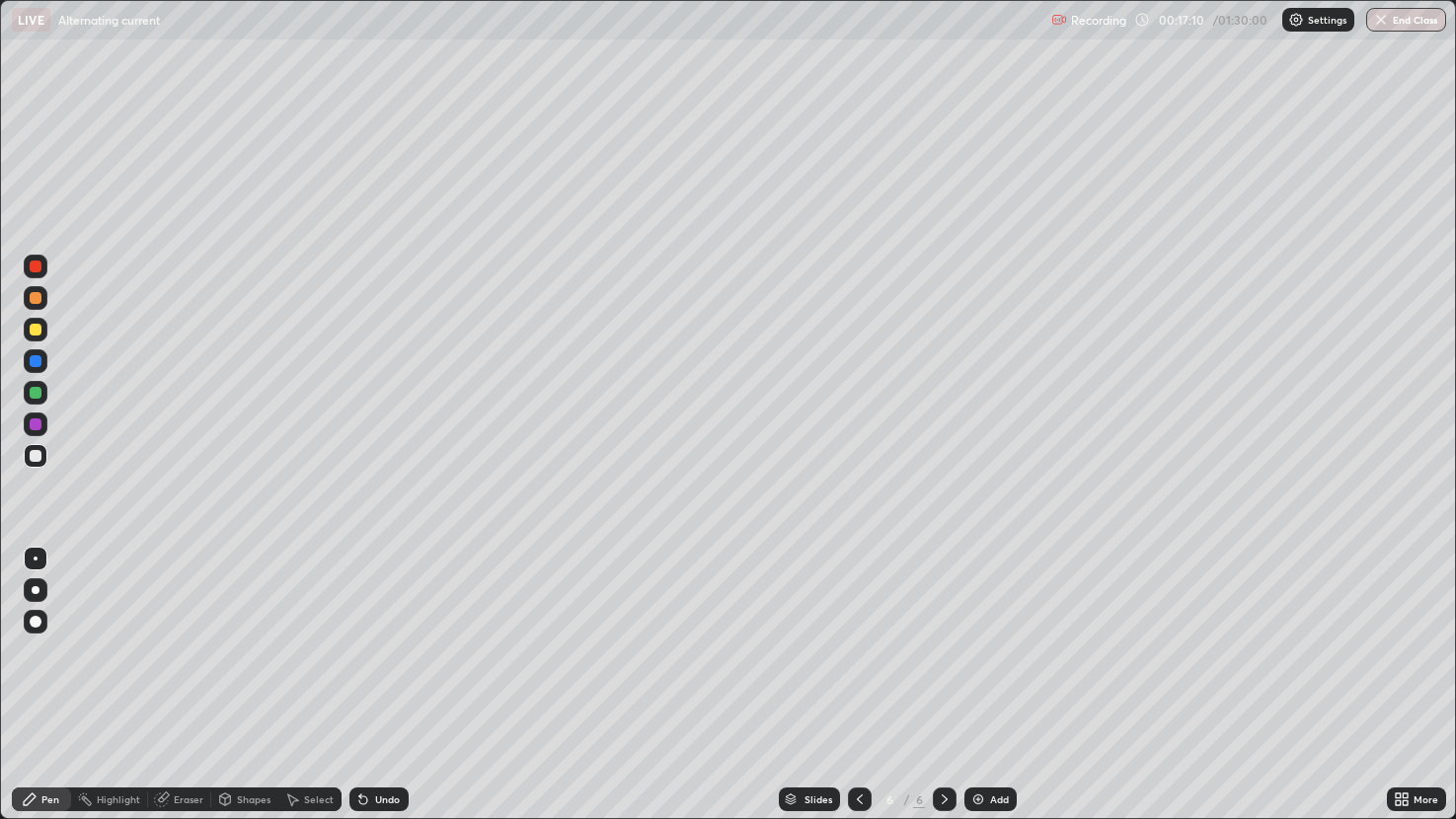 click at bounding box center (36, 330) 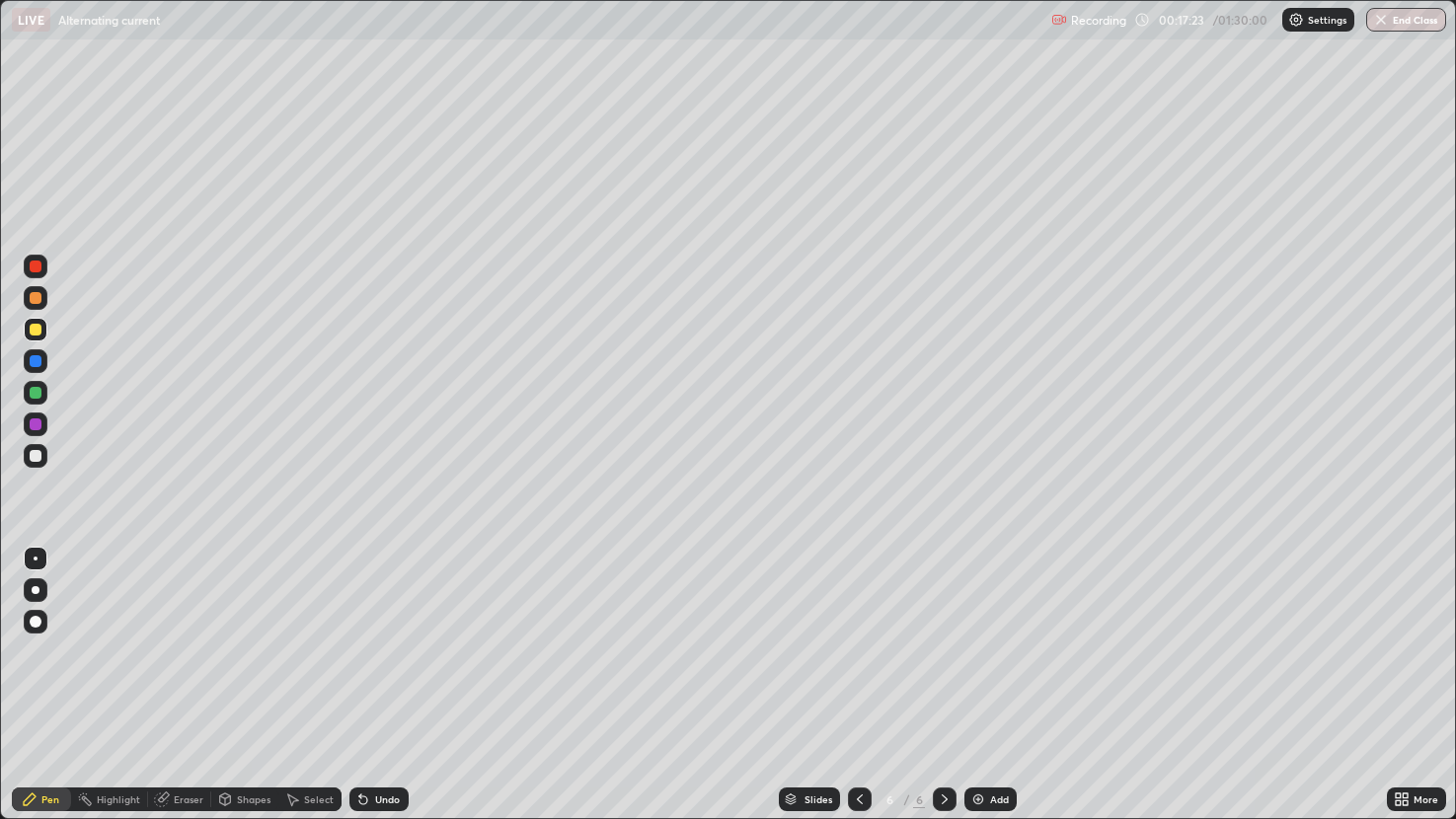 click at bounding box center (860, 799) 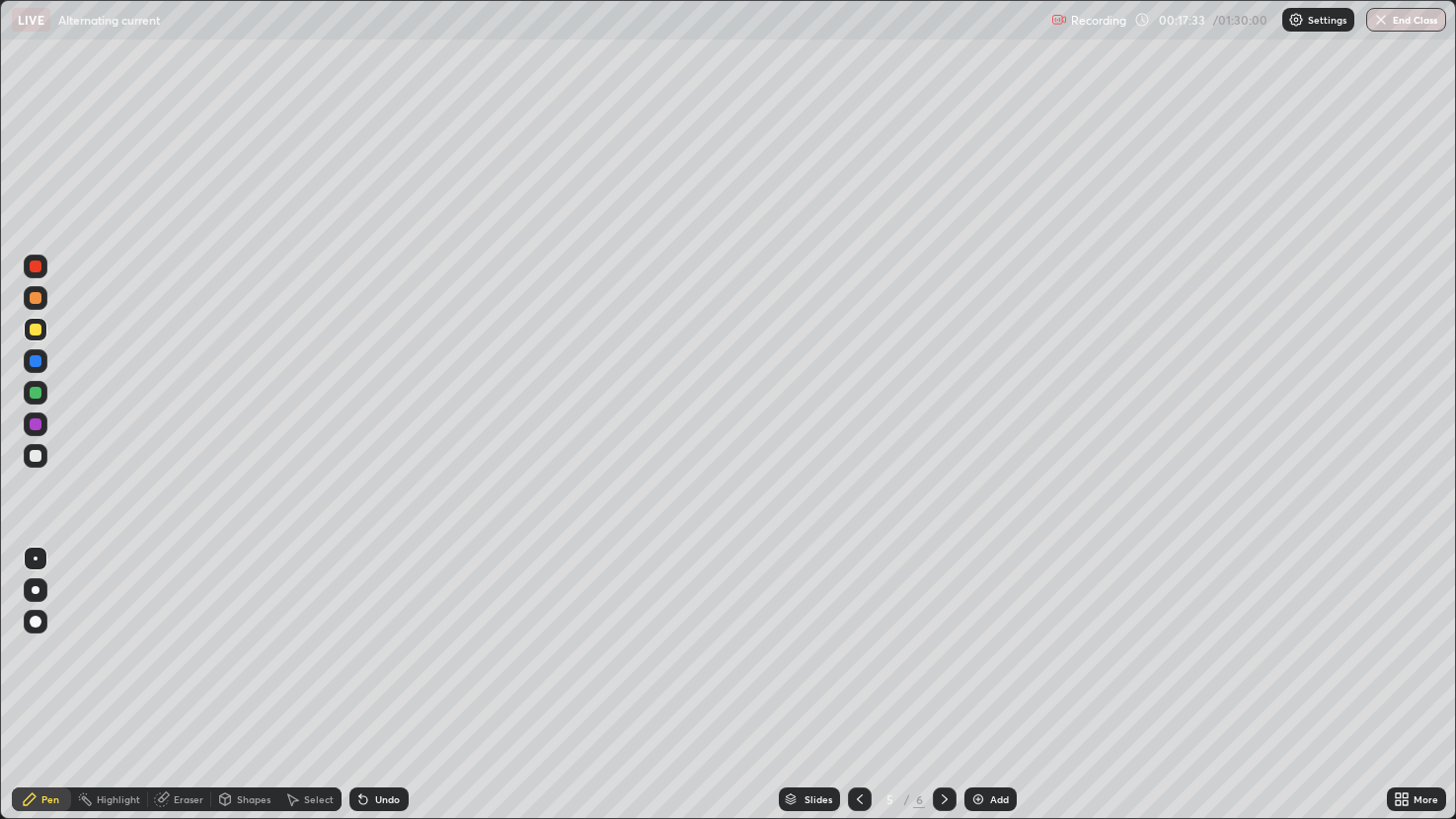 click 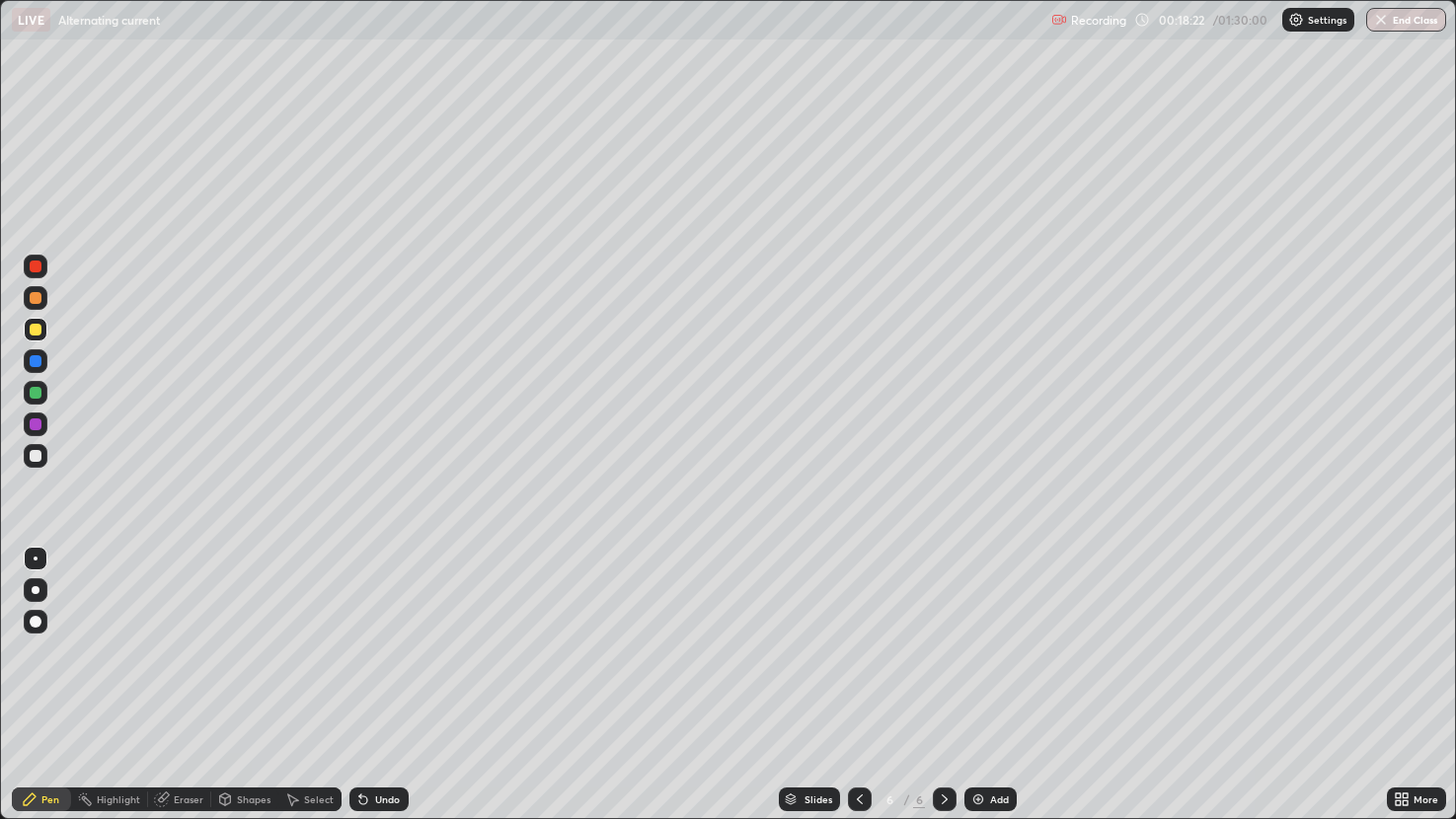 click on "Eraser" at bounding box center [189, 799] 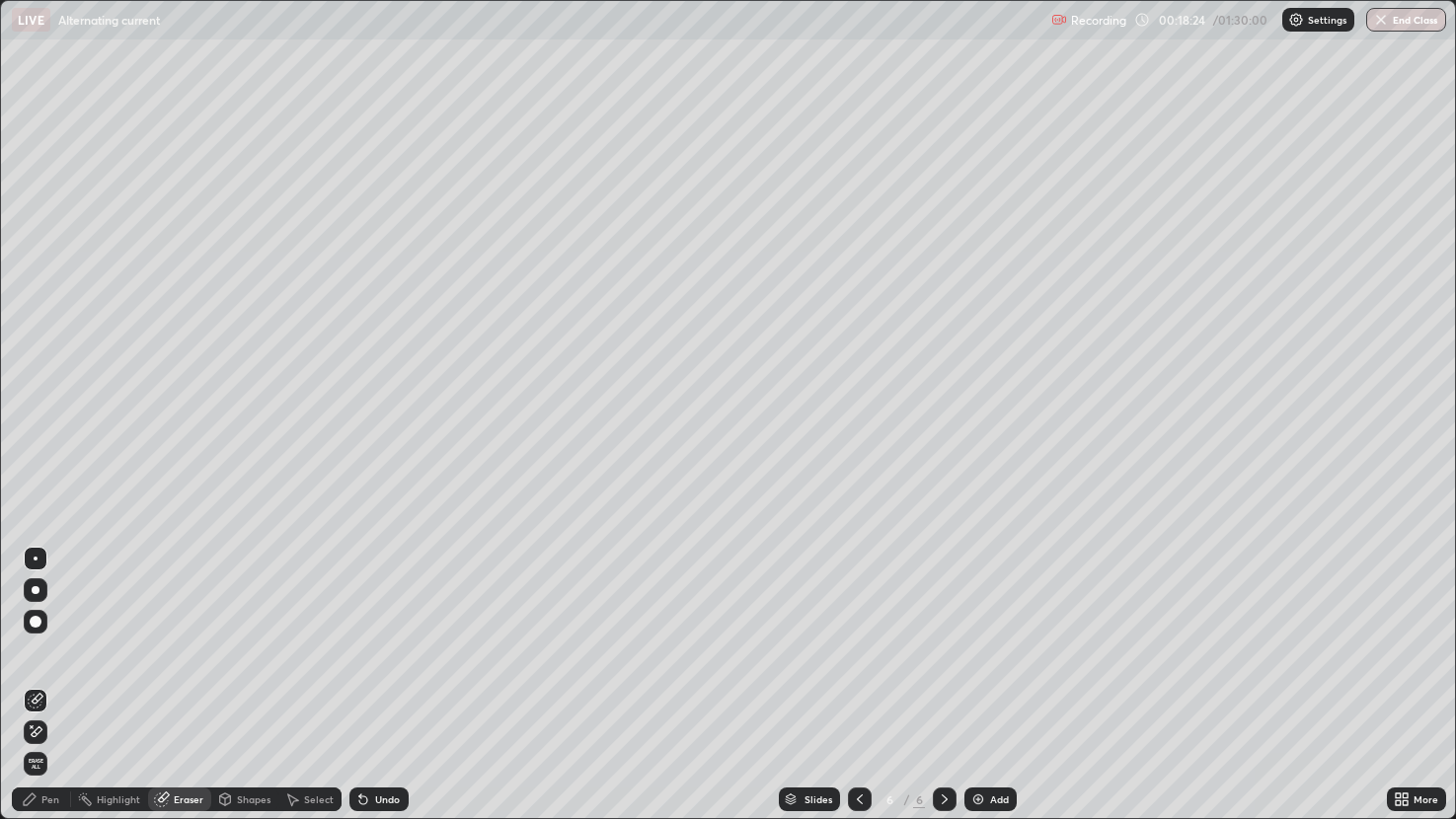 click on "Pen" at bounding box center [41, 799] 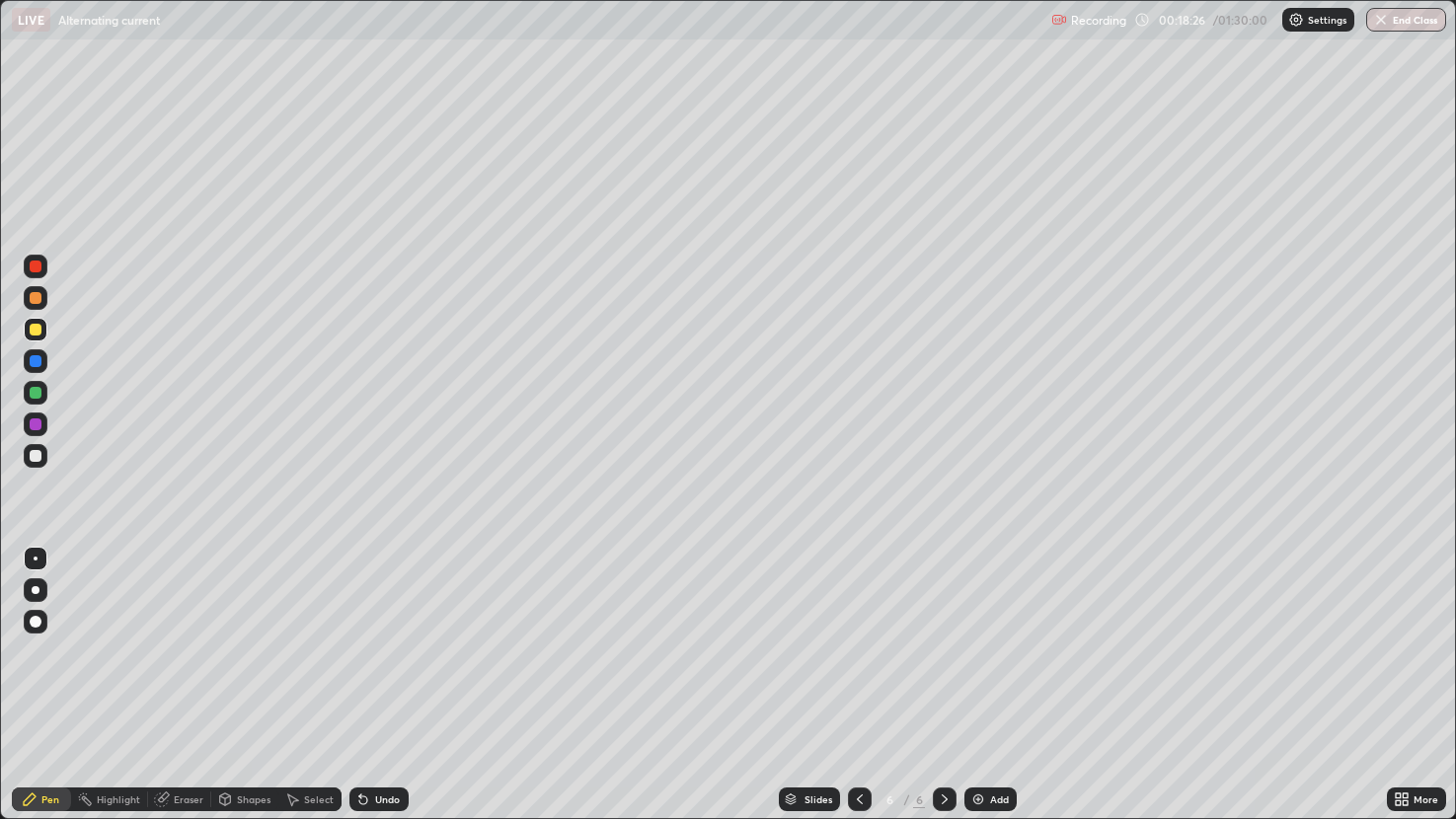 click on "Select" at bounding box center [319, 799] 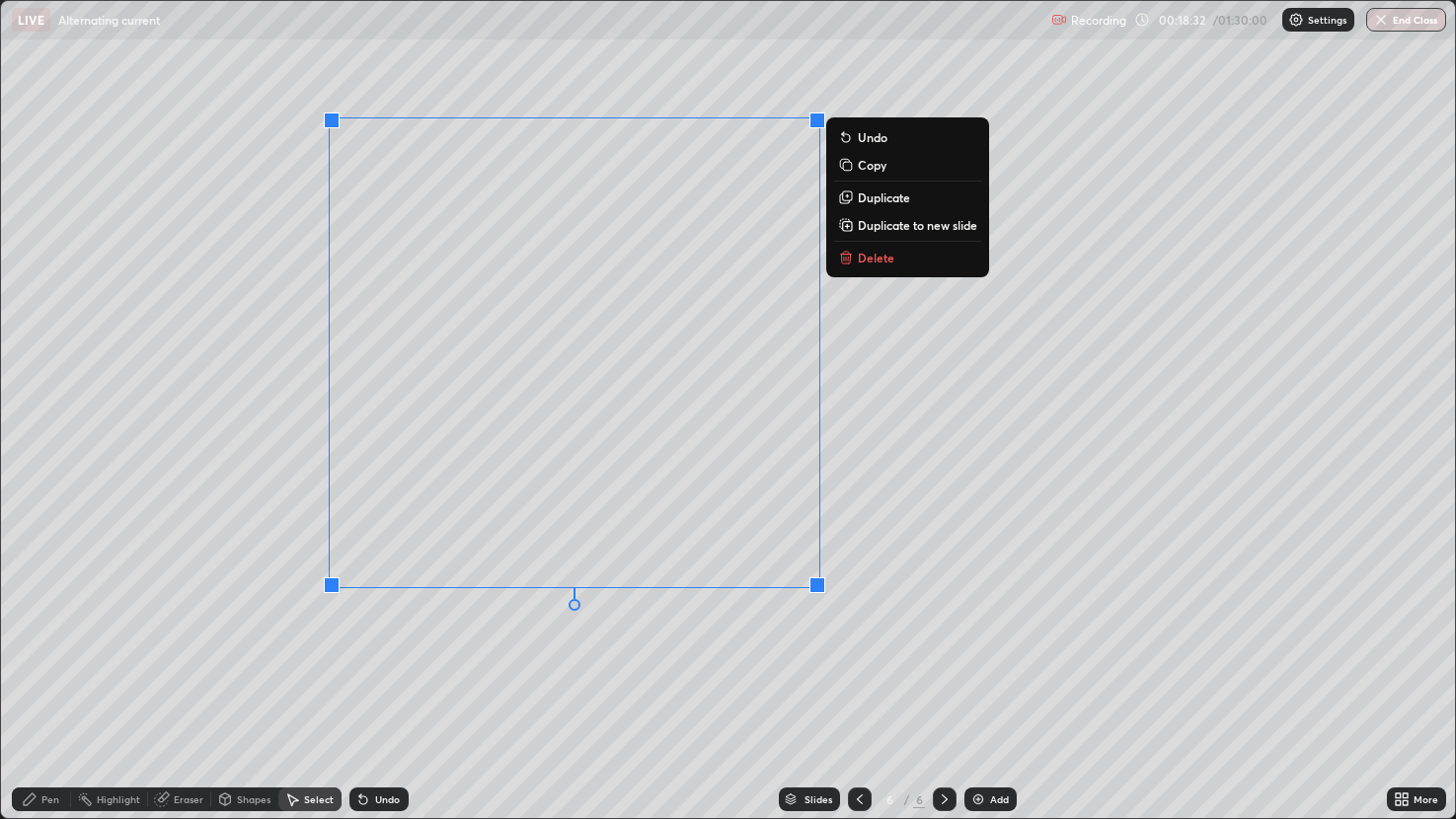 click on "0 ° Undo Copy Duplicate Duplicate to new slide Delete" at bounding box center [728, 410] 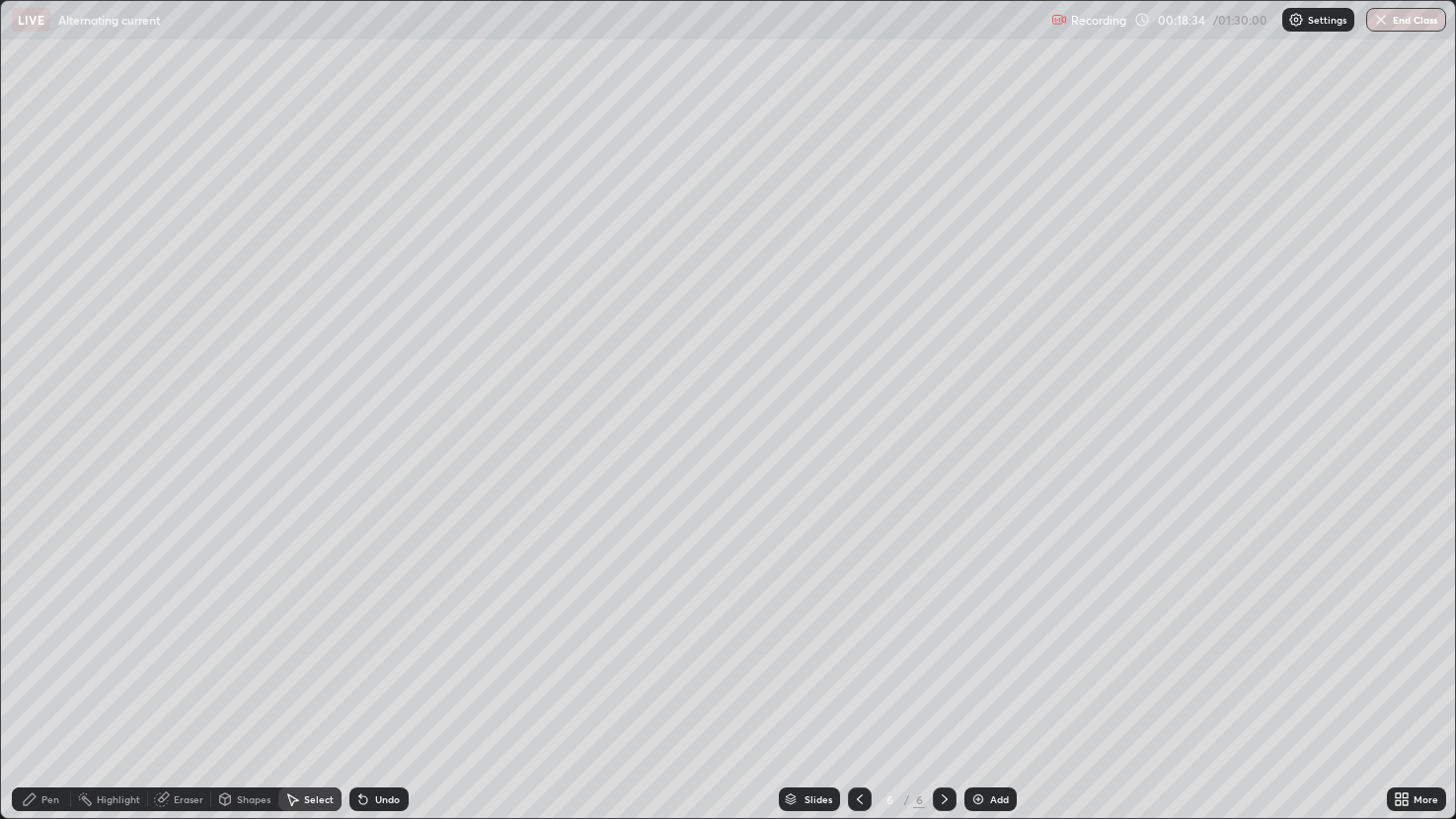 click on "Pen" at bounding box center (50, 799) 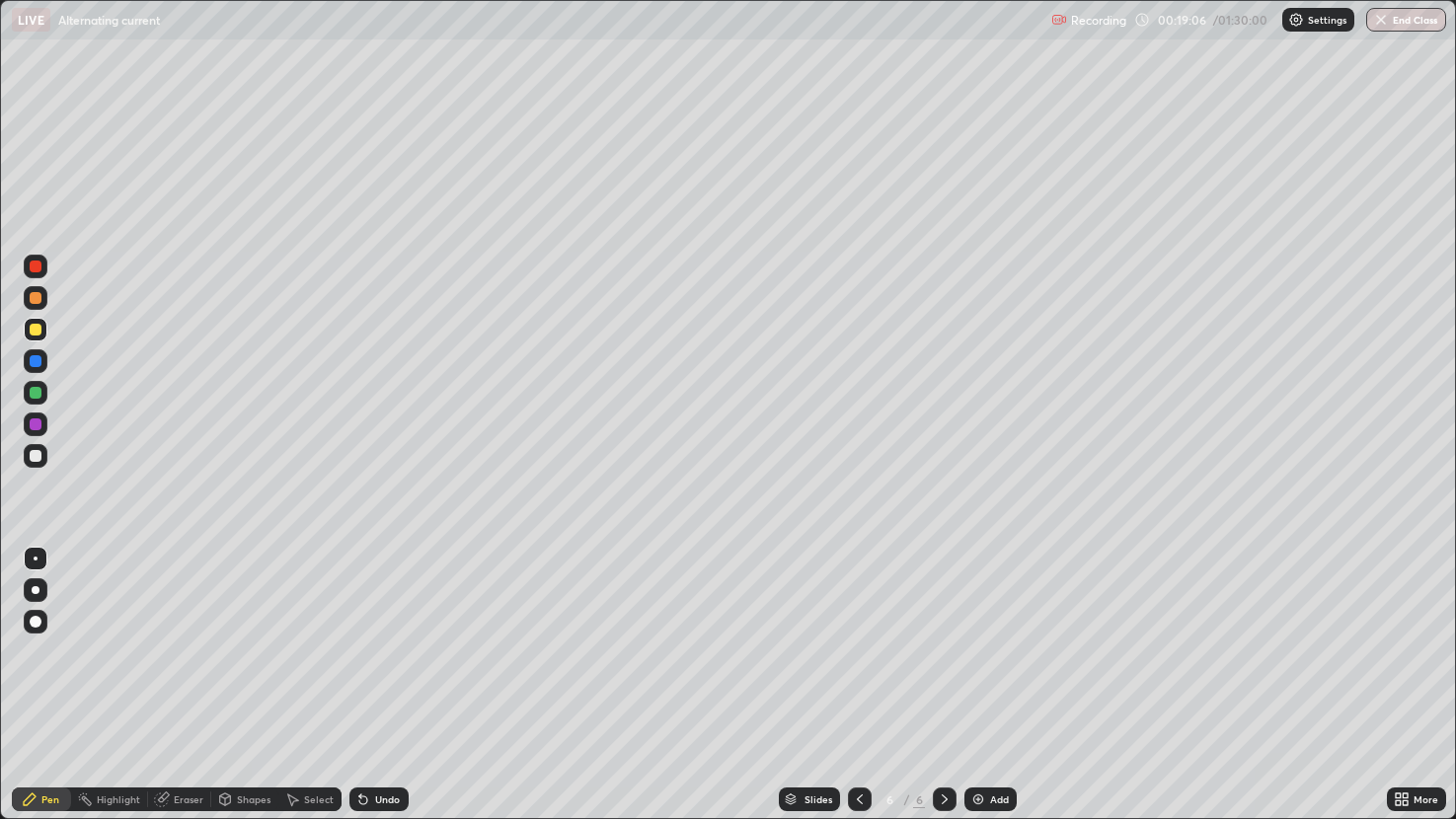 click at bounding box center (36, 456) 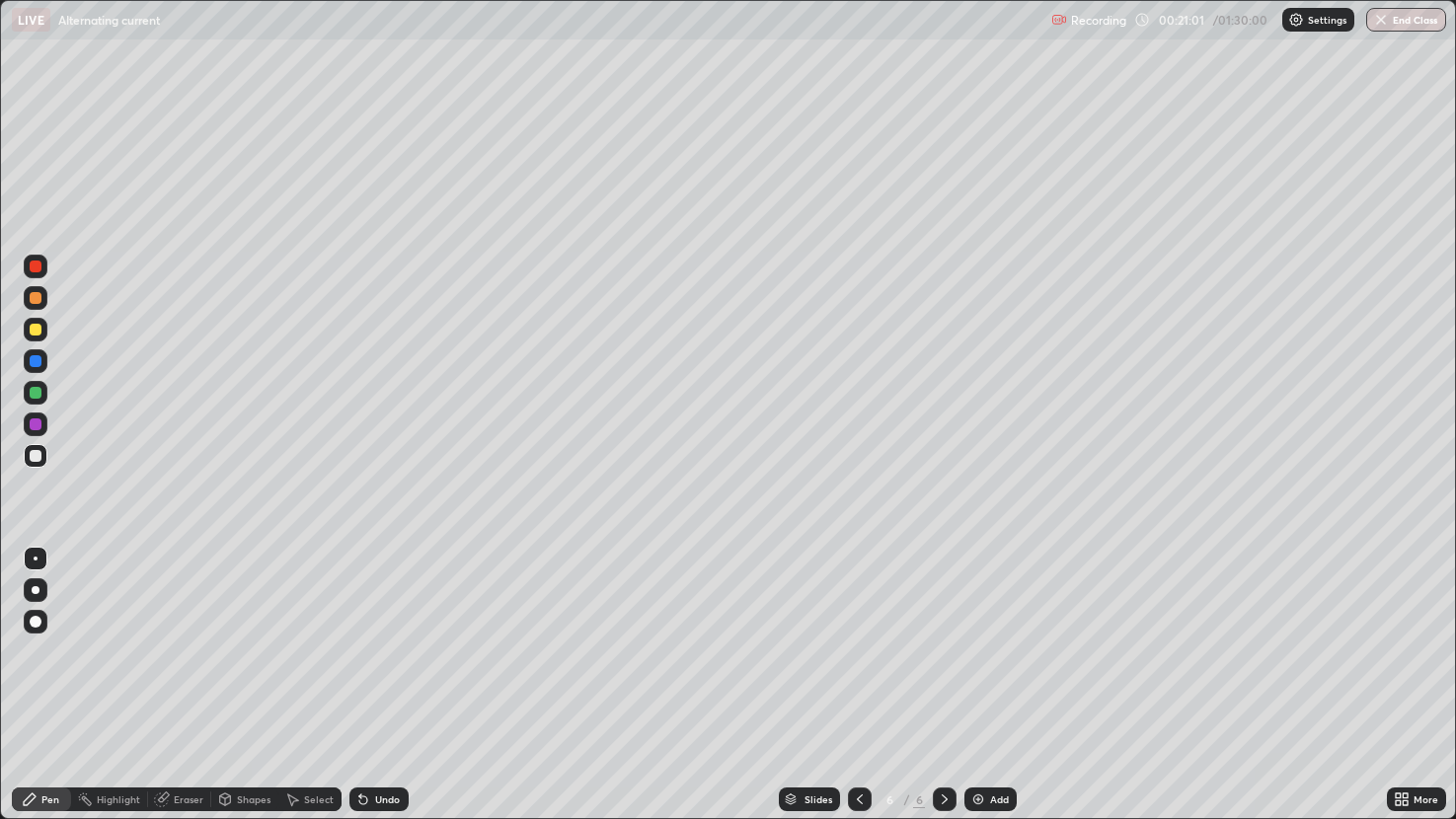 click at bounding box center (978, 799) 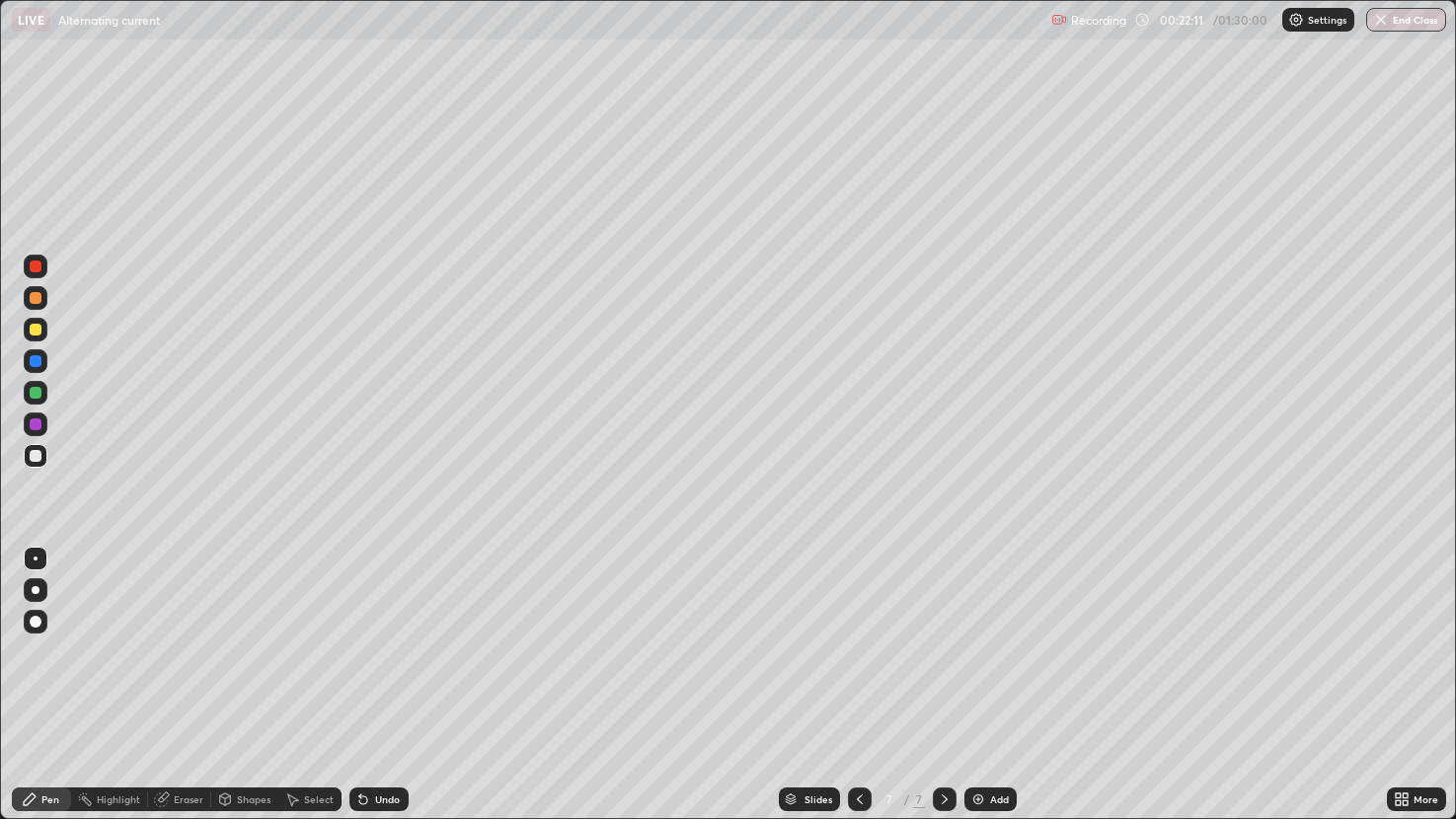 click 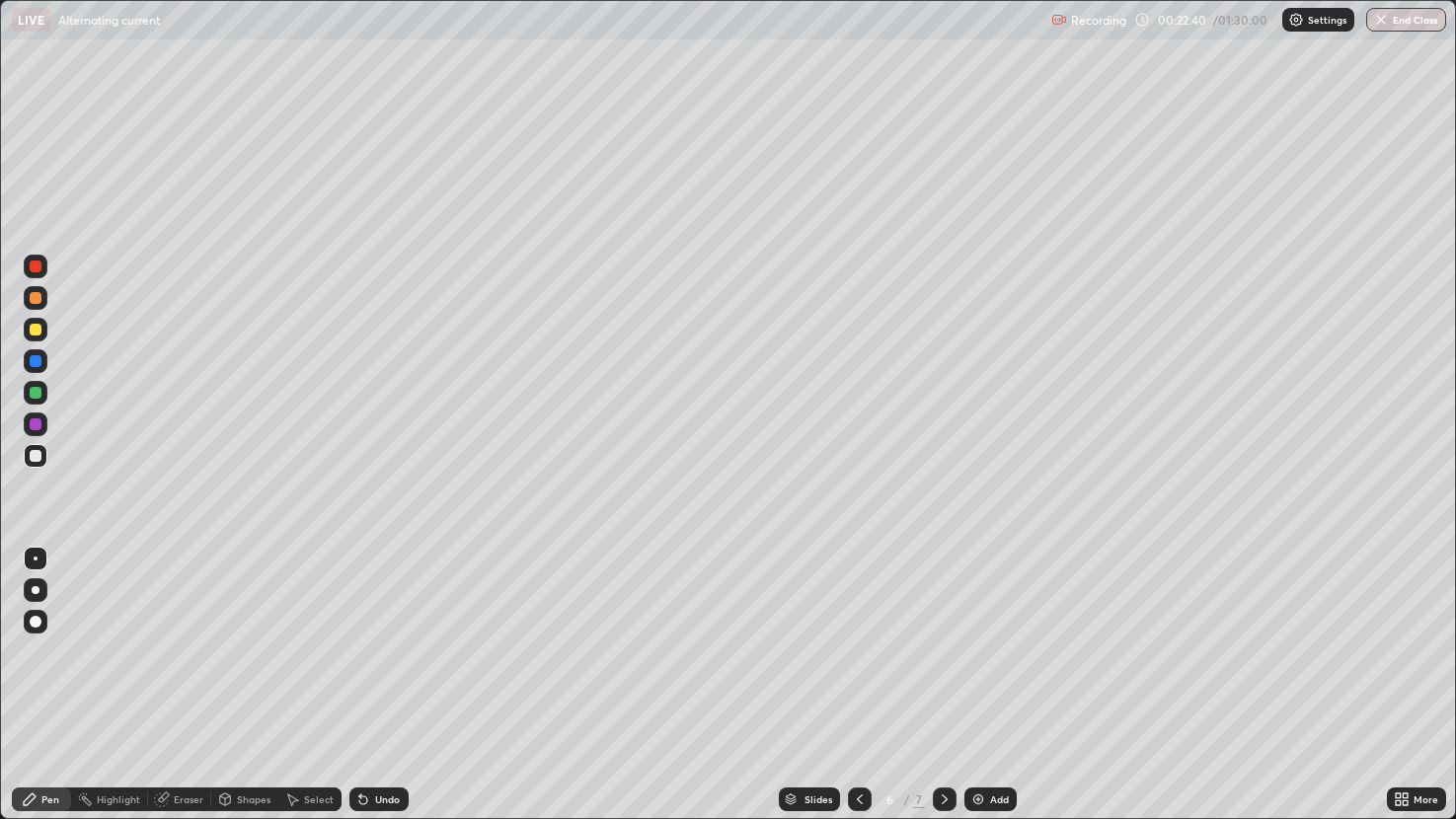 click 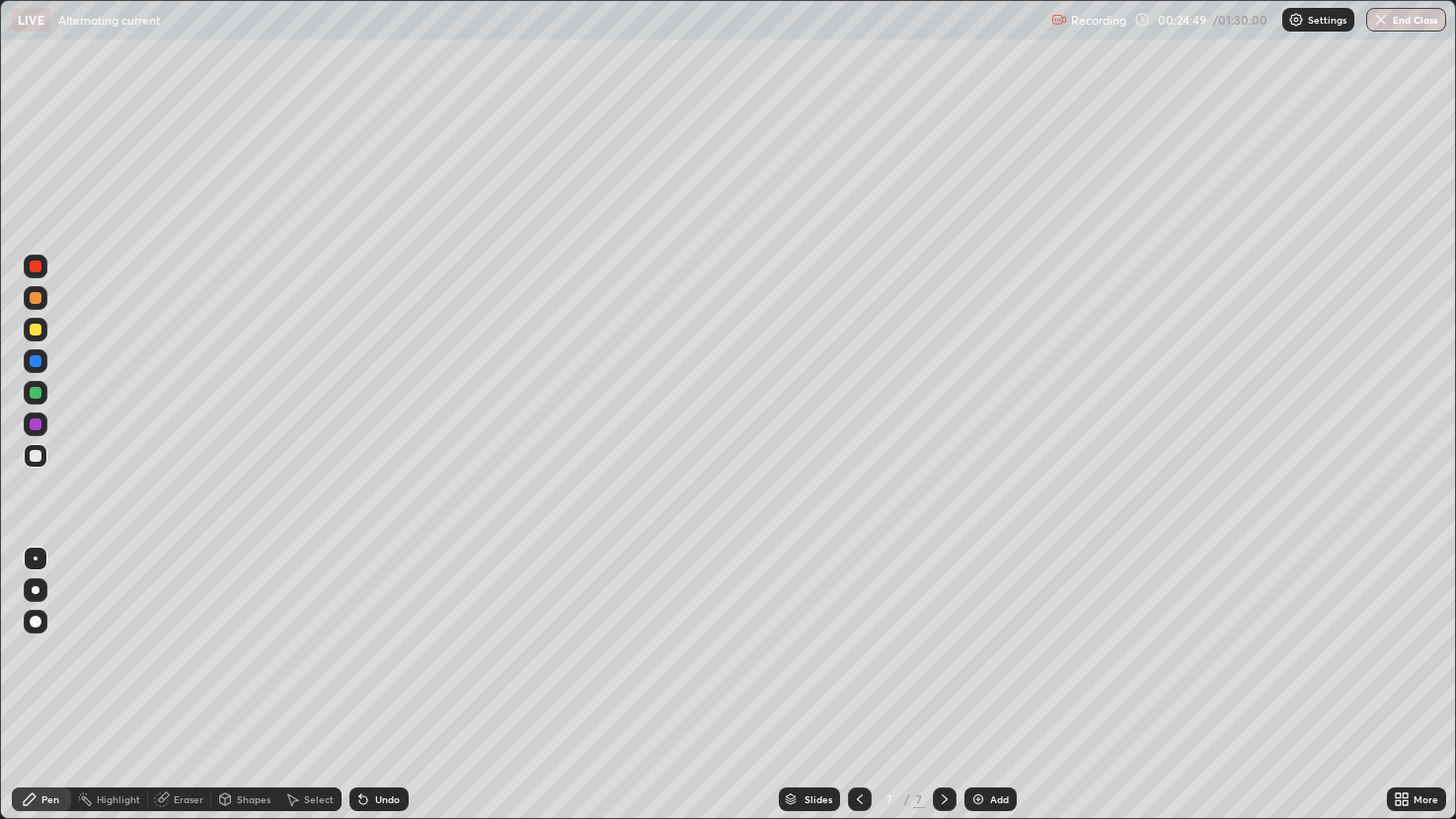 click at bounding box center (978, 799) 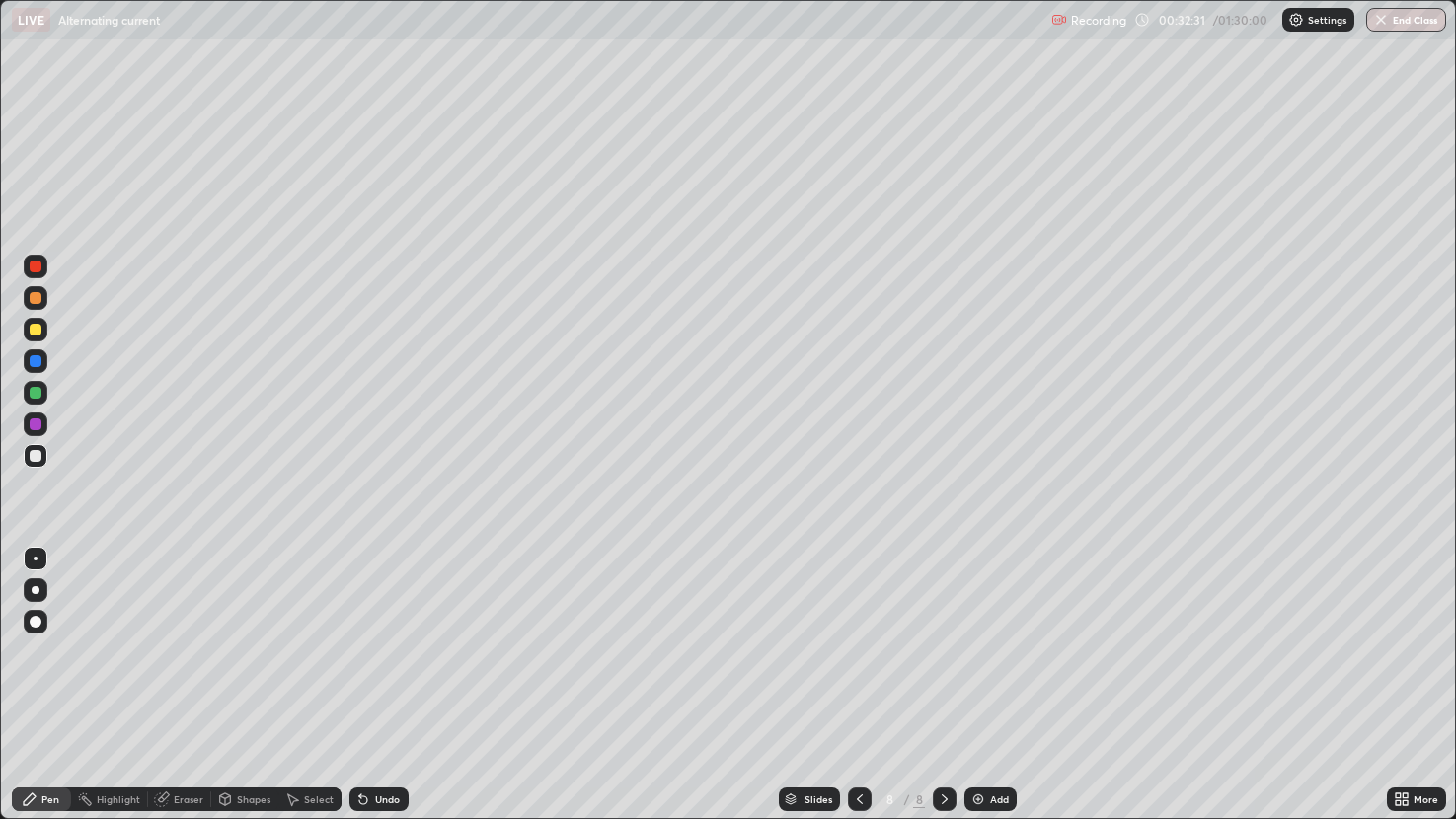 click at bounding box center [978, 799] 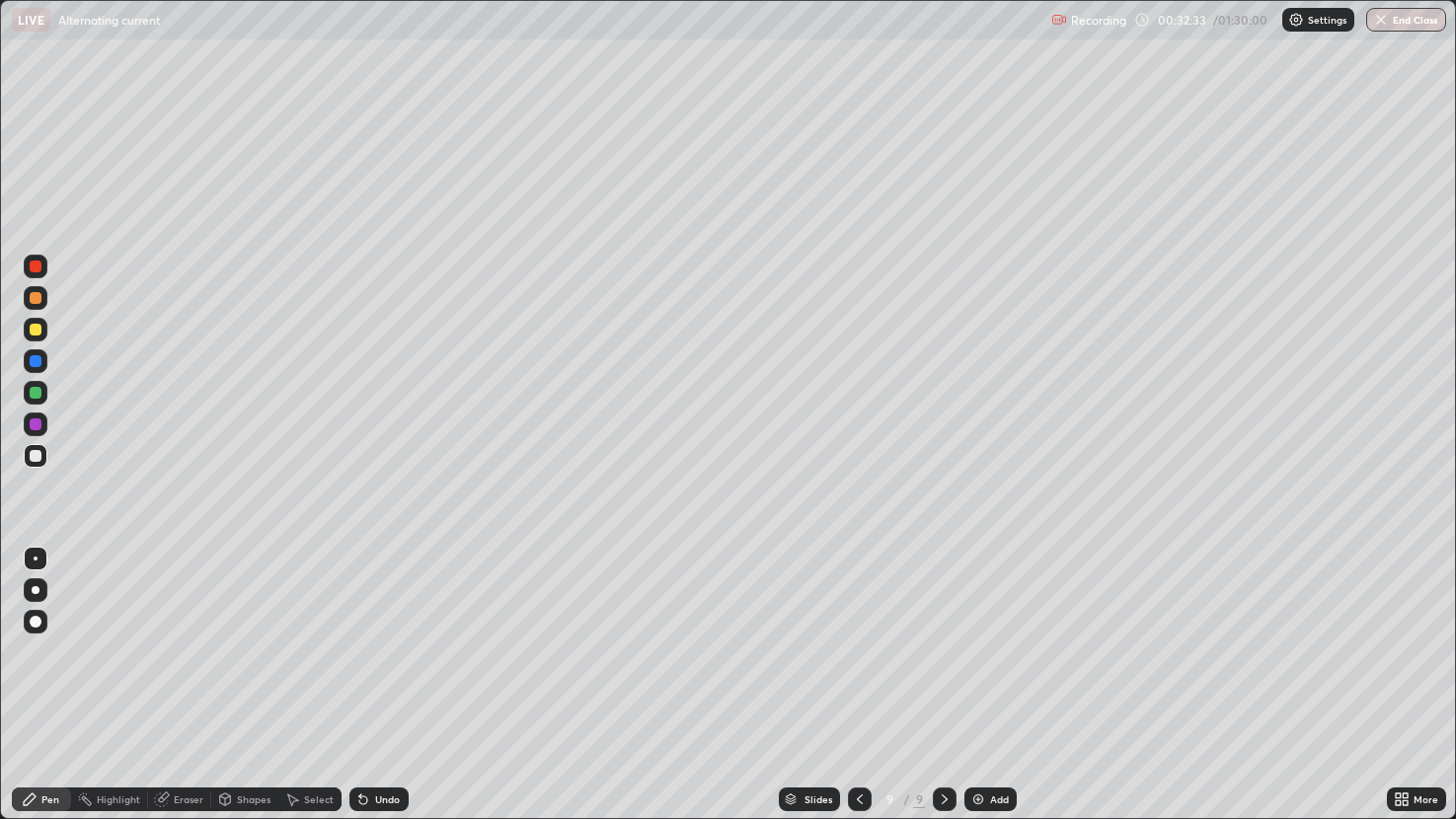 click on "Shapes" at bounding box center [254, 799] 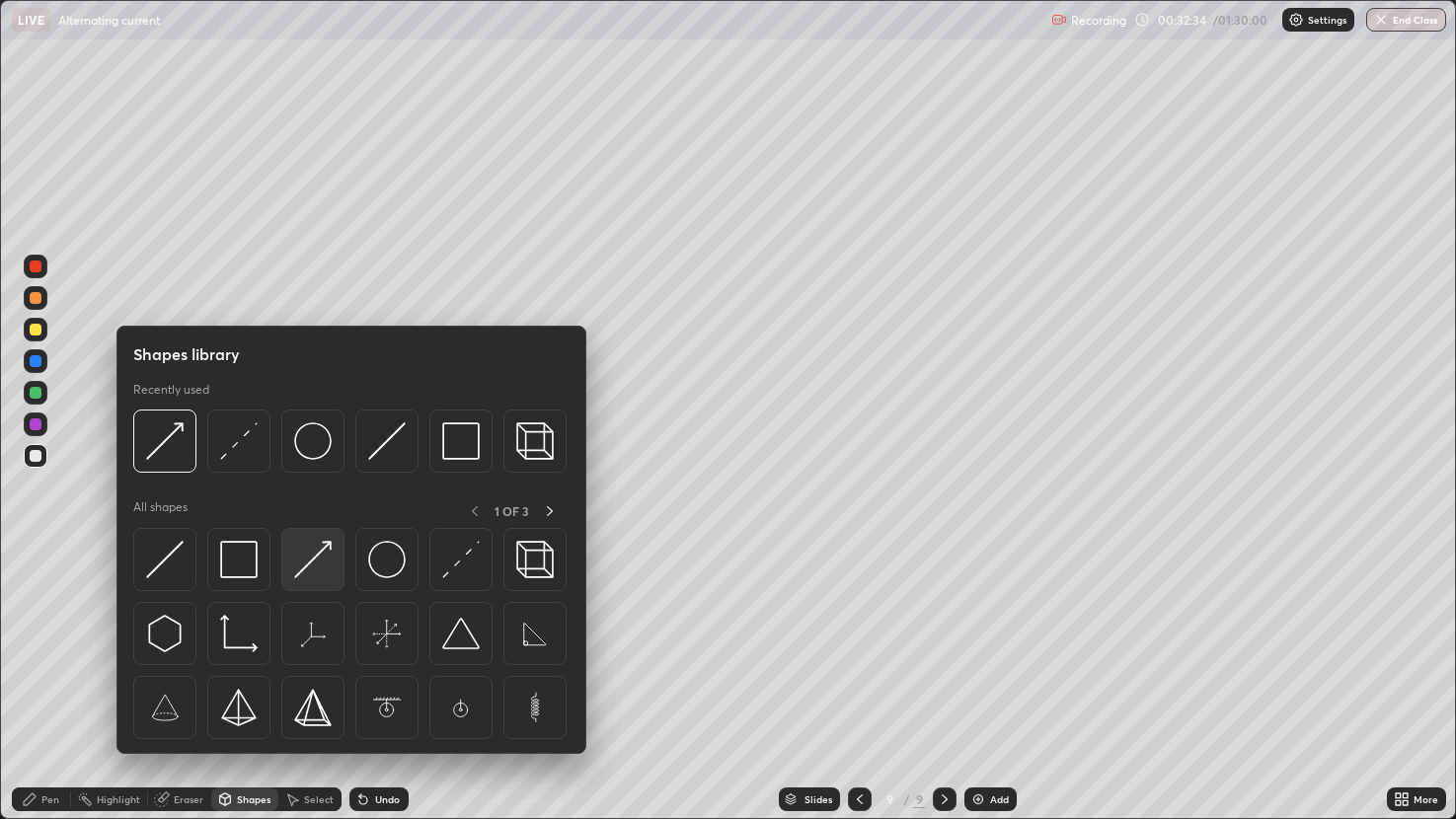 click at bounding box center (313, 559) 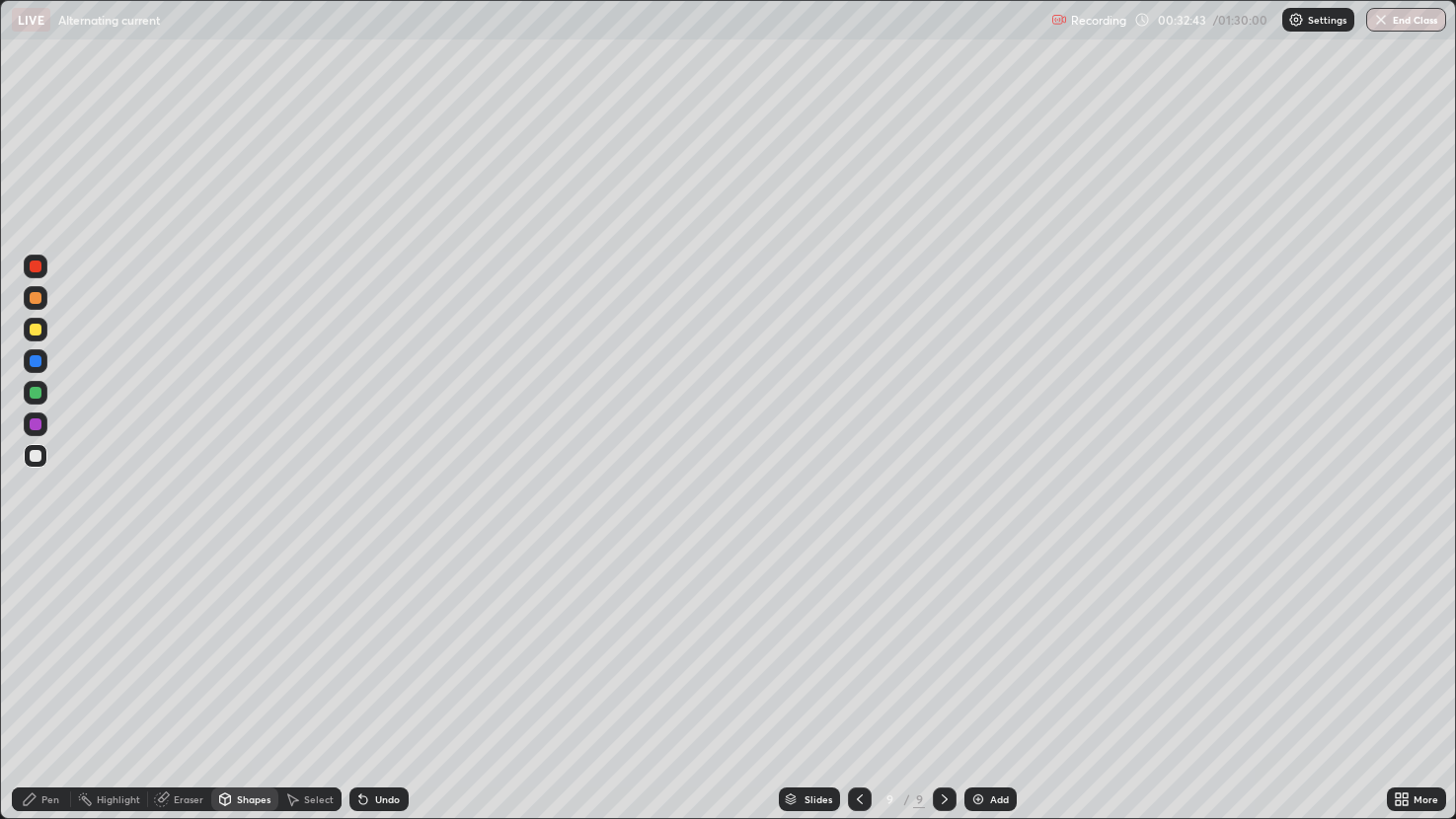 click on "Pen" at bounding box center [50, 799] 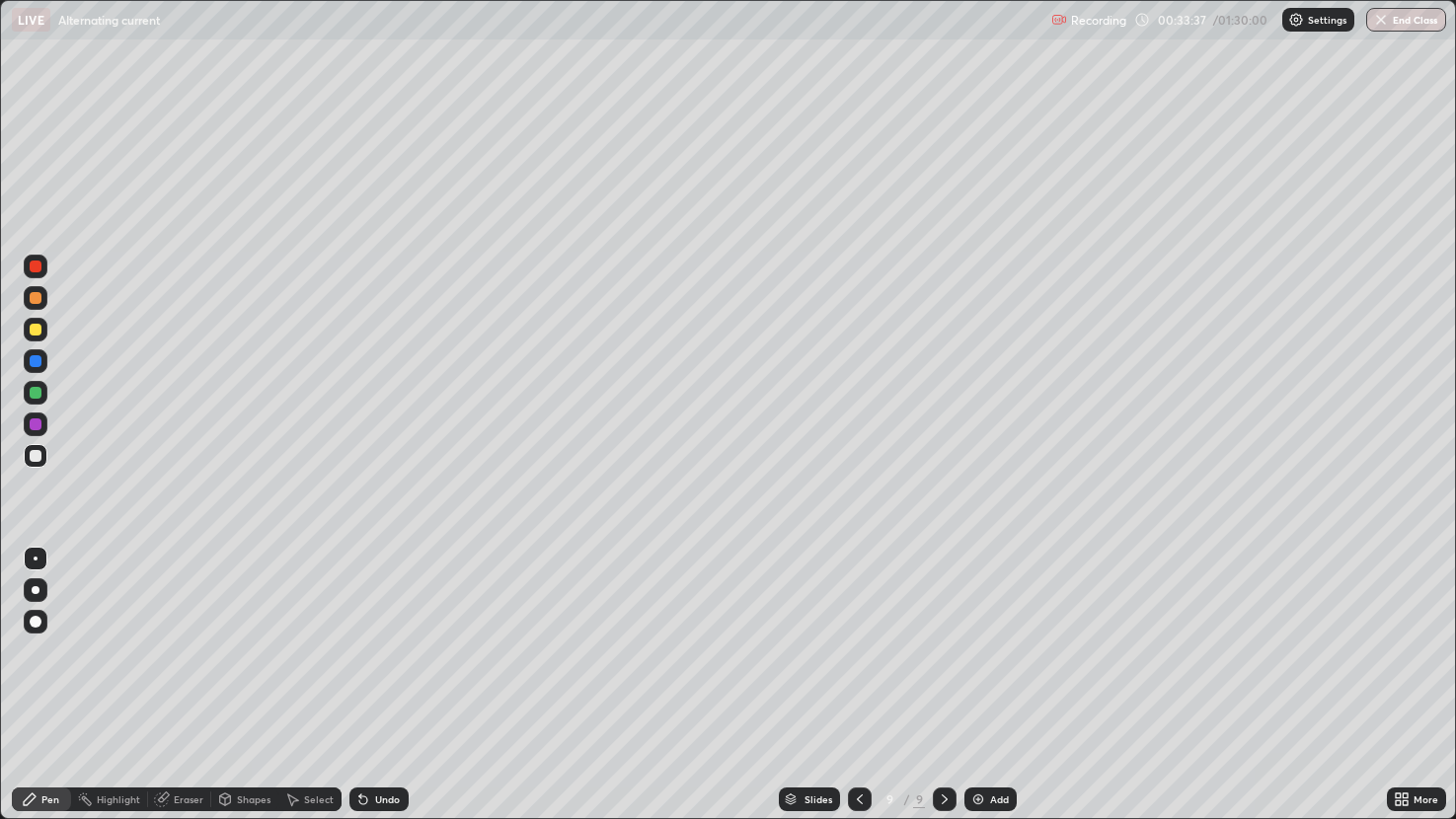 click on "Eraser" at bounding box center (189, 799) 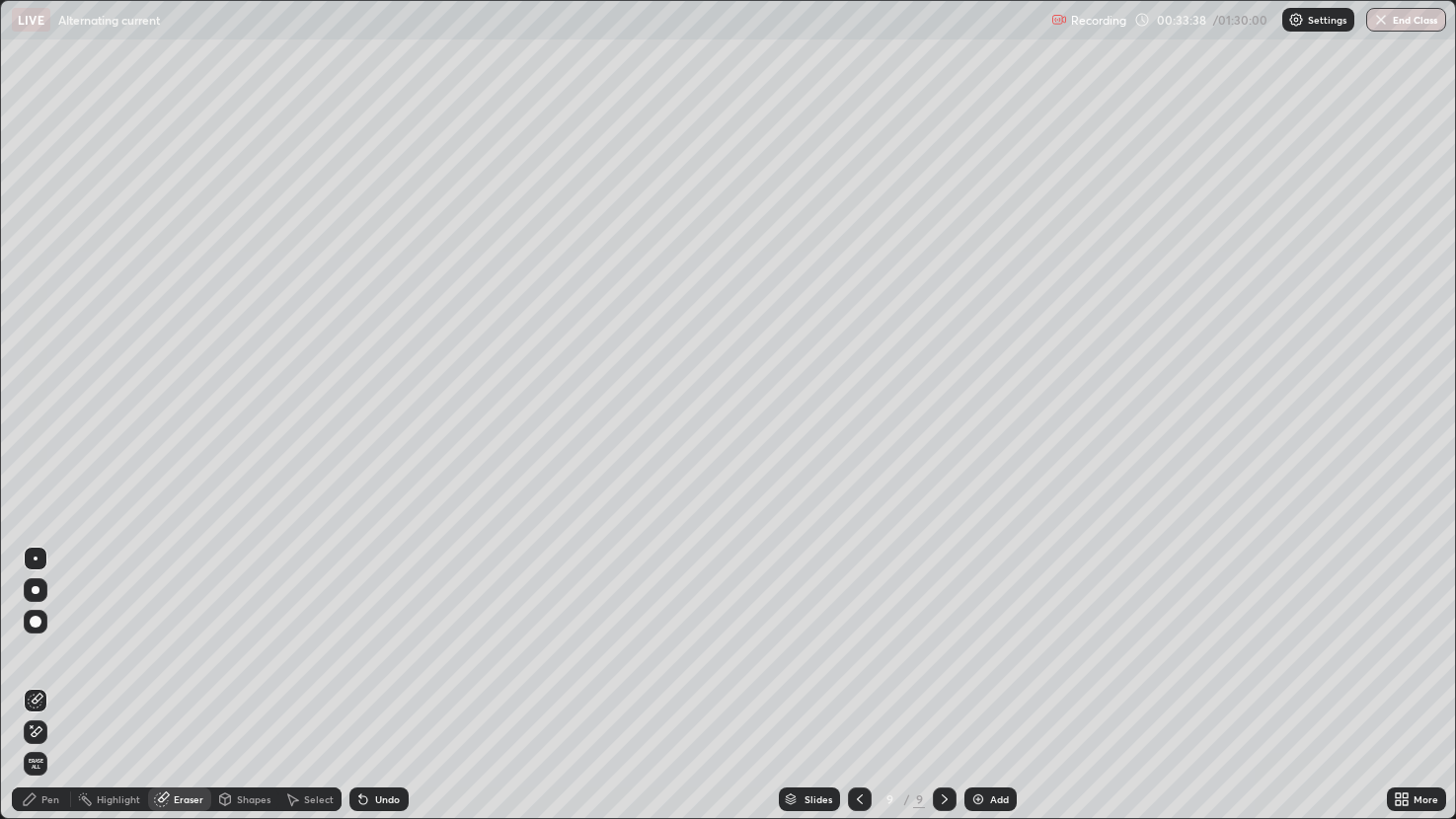 click on "Shapes" at bounding box center (254, 799) 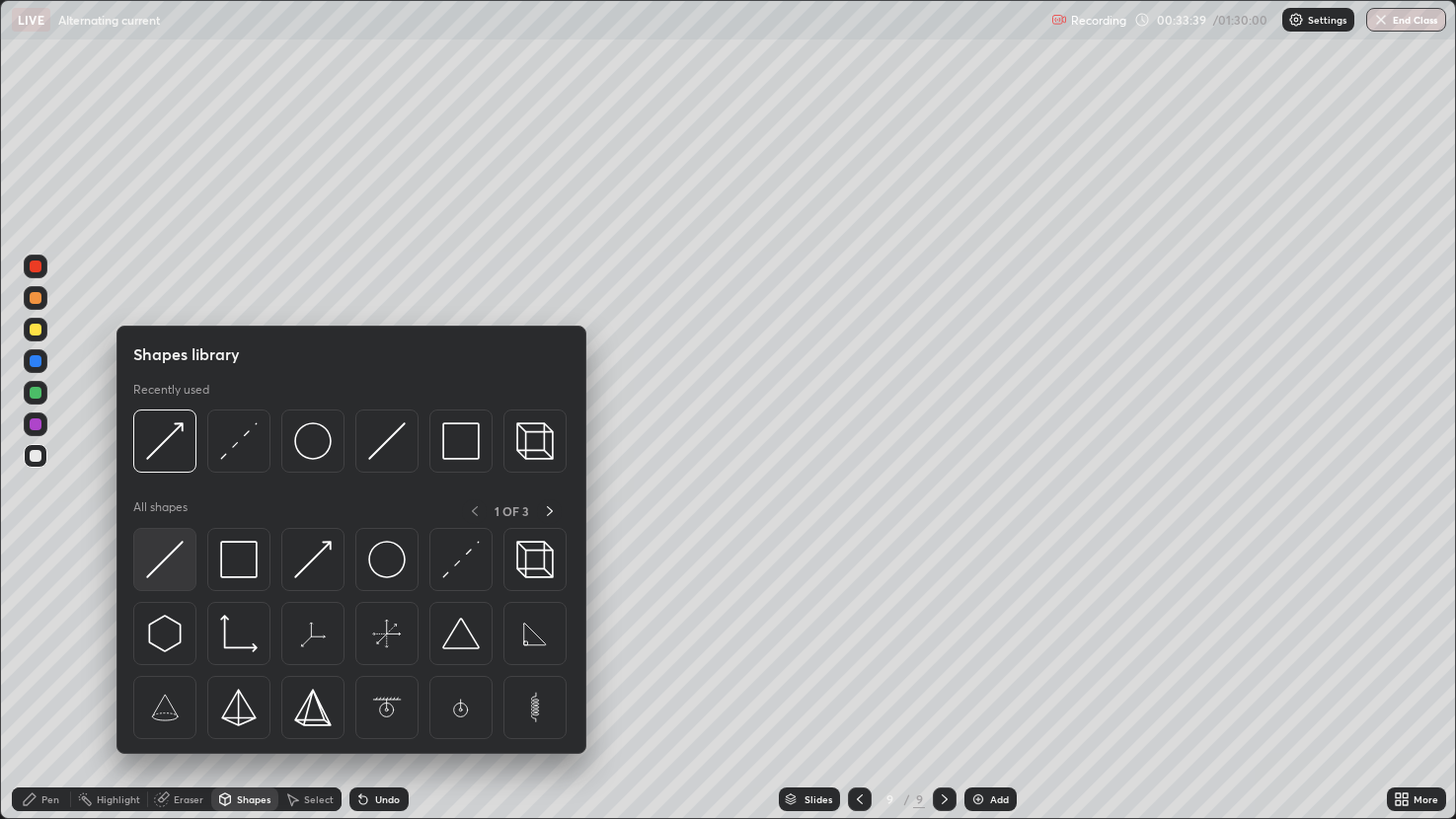 click at bounding box center [165, 559] 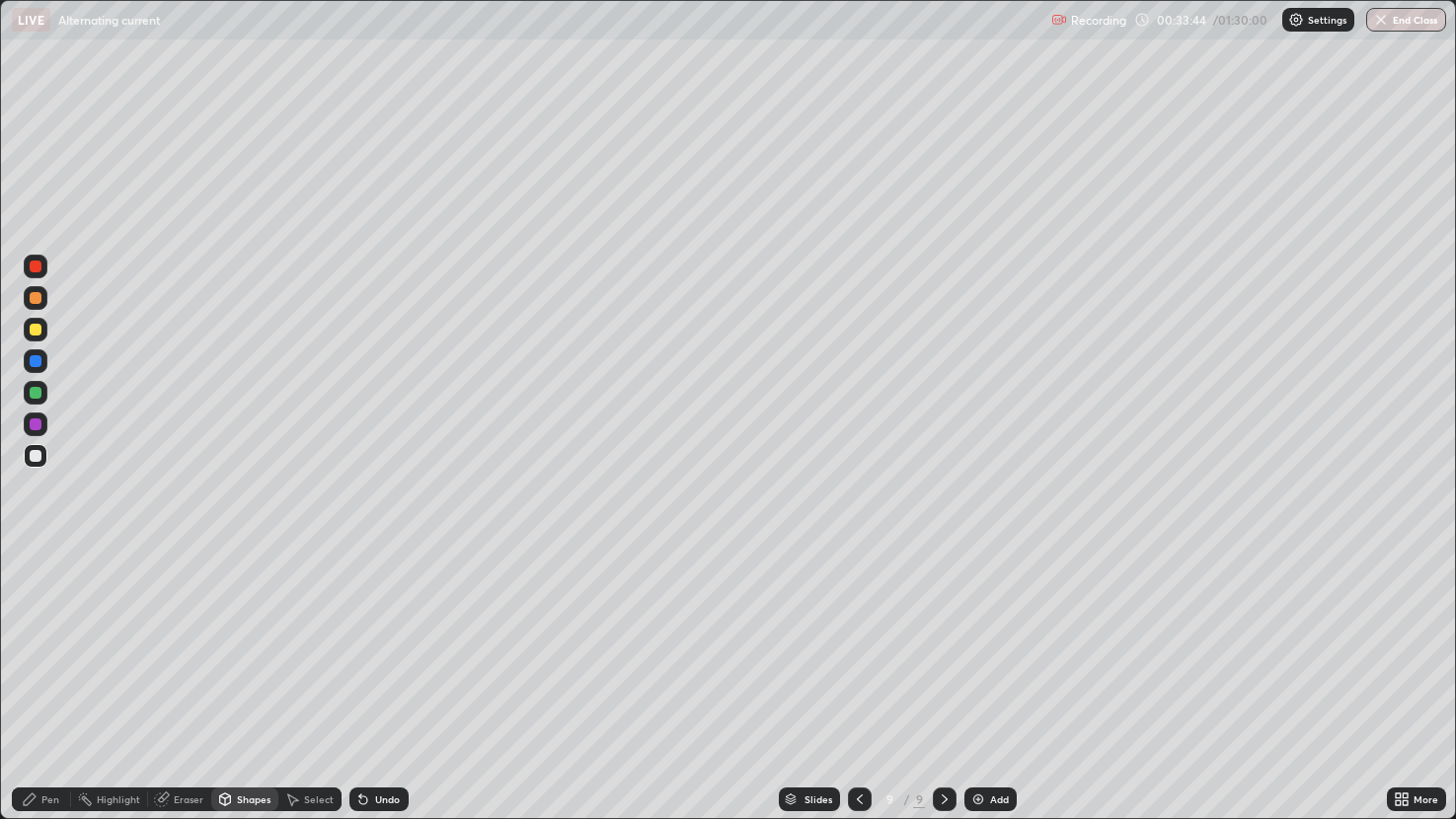 click on "Pen" at bounding box center [50, 799] 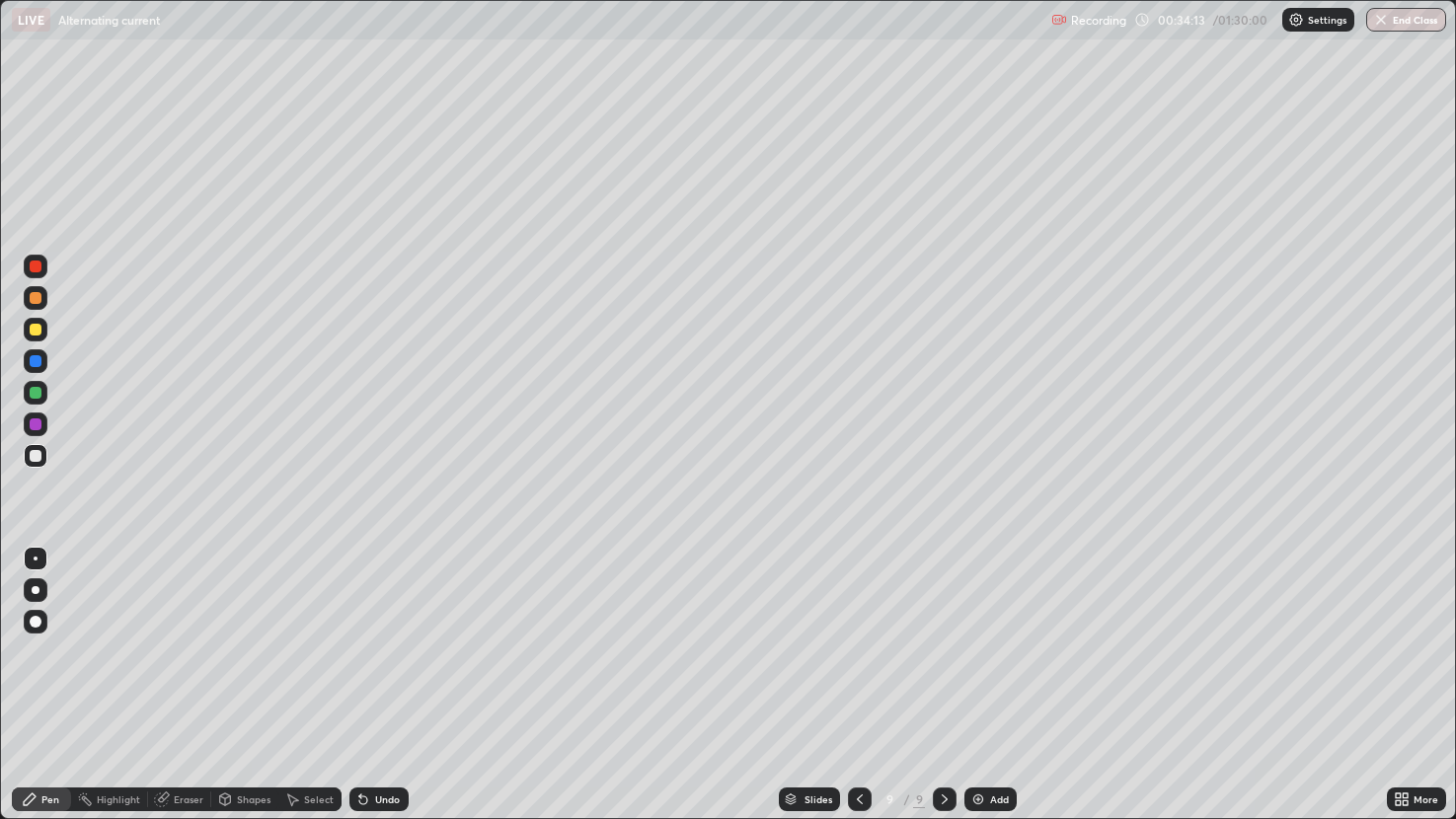 click at bounding box center [36, 393] 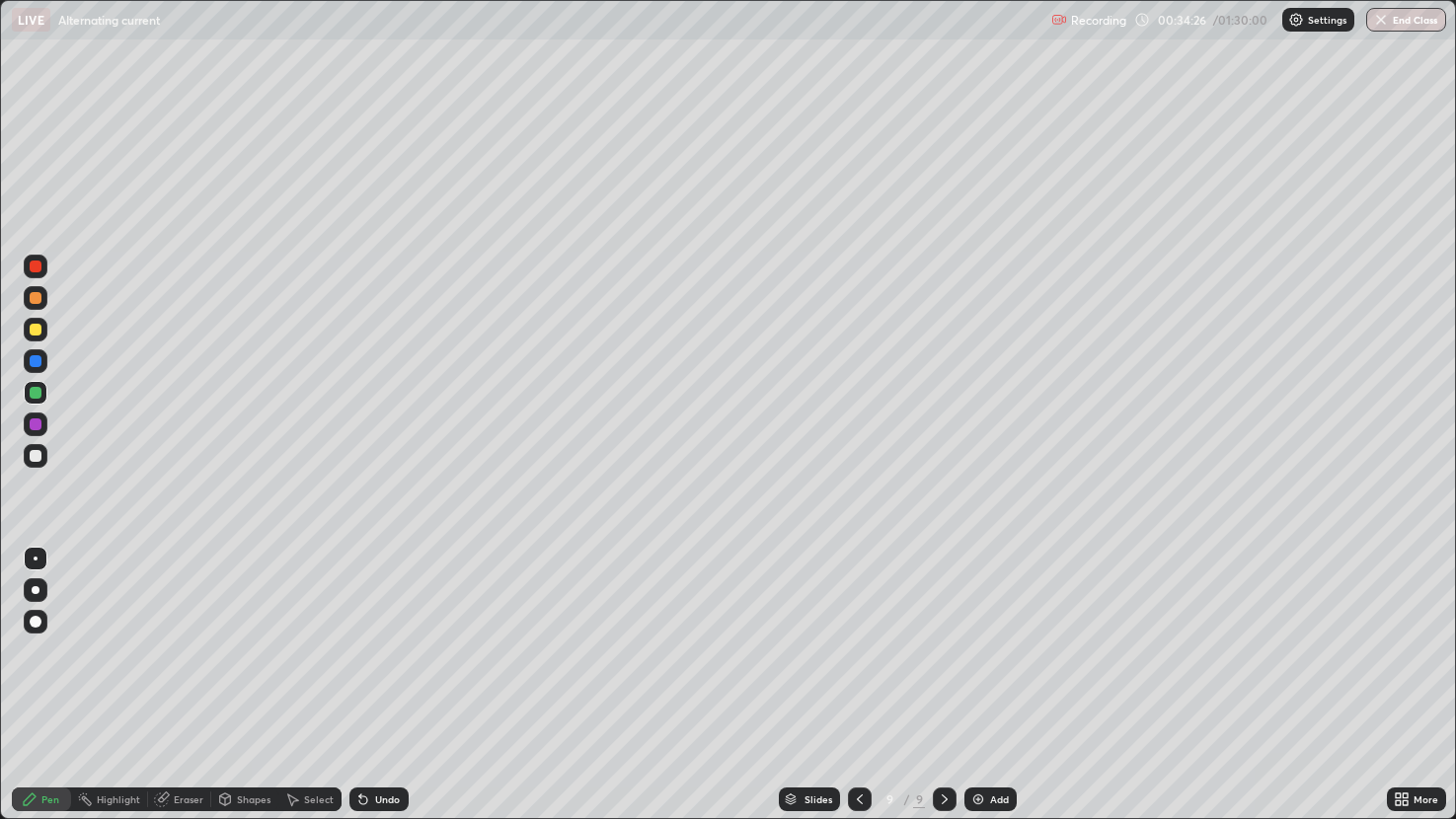 click on "Undo" at bounding box center (387, 799) 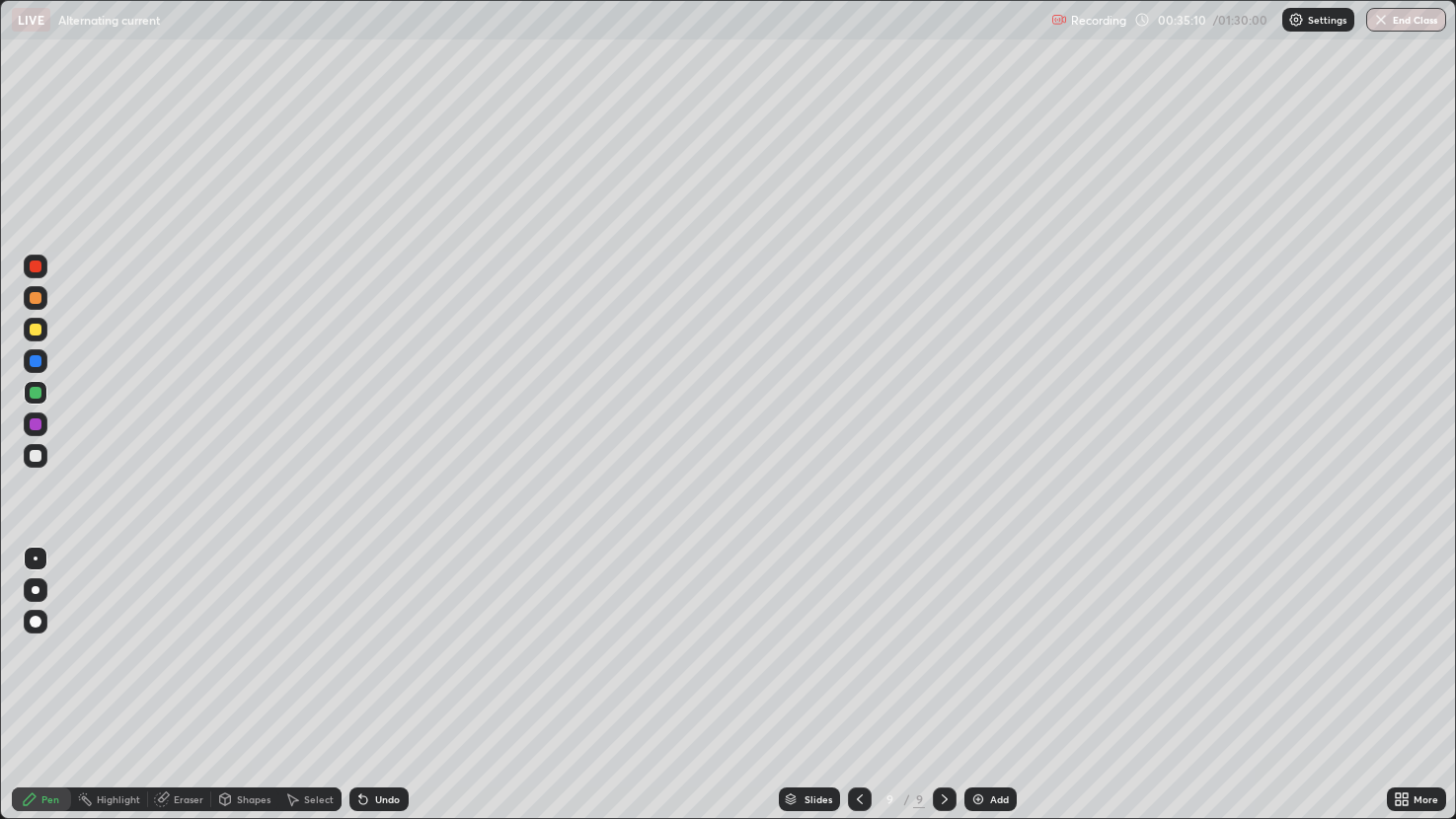 click at bounding box center (36, 456) 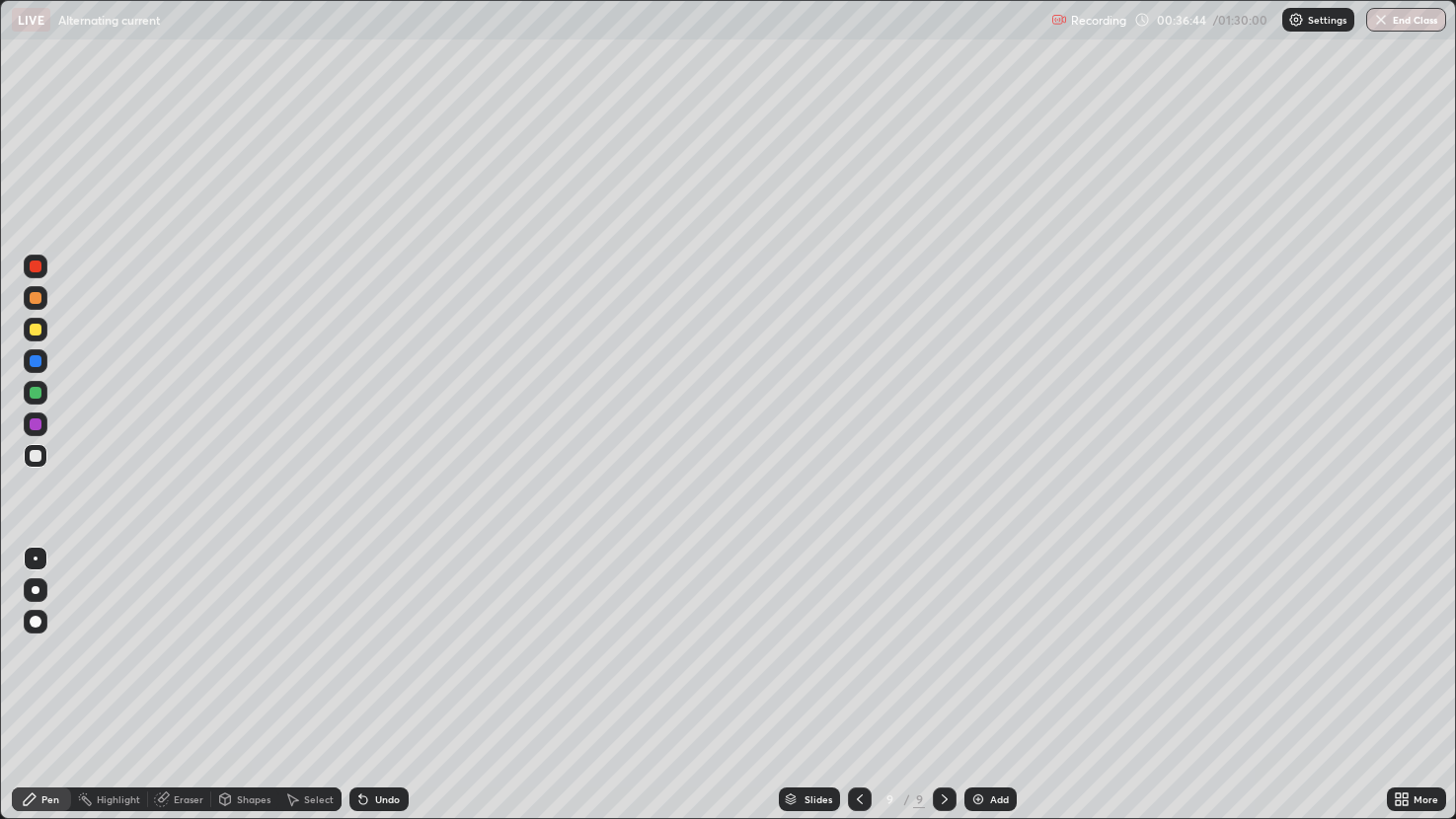 click at bounding box center [978, 799] 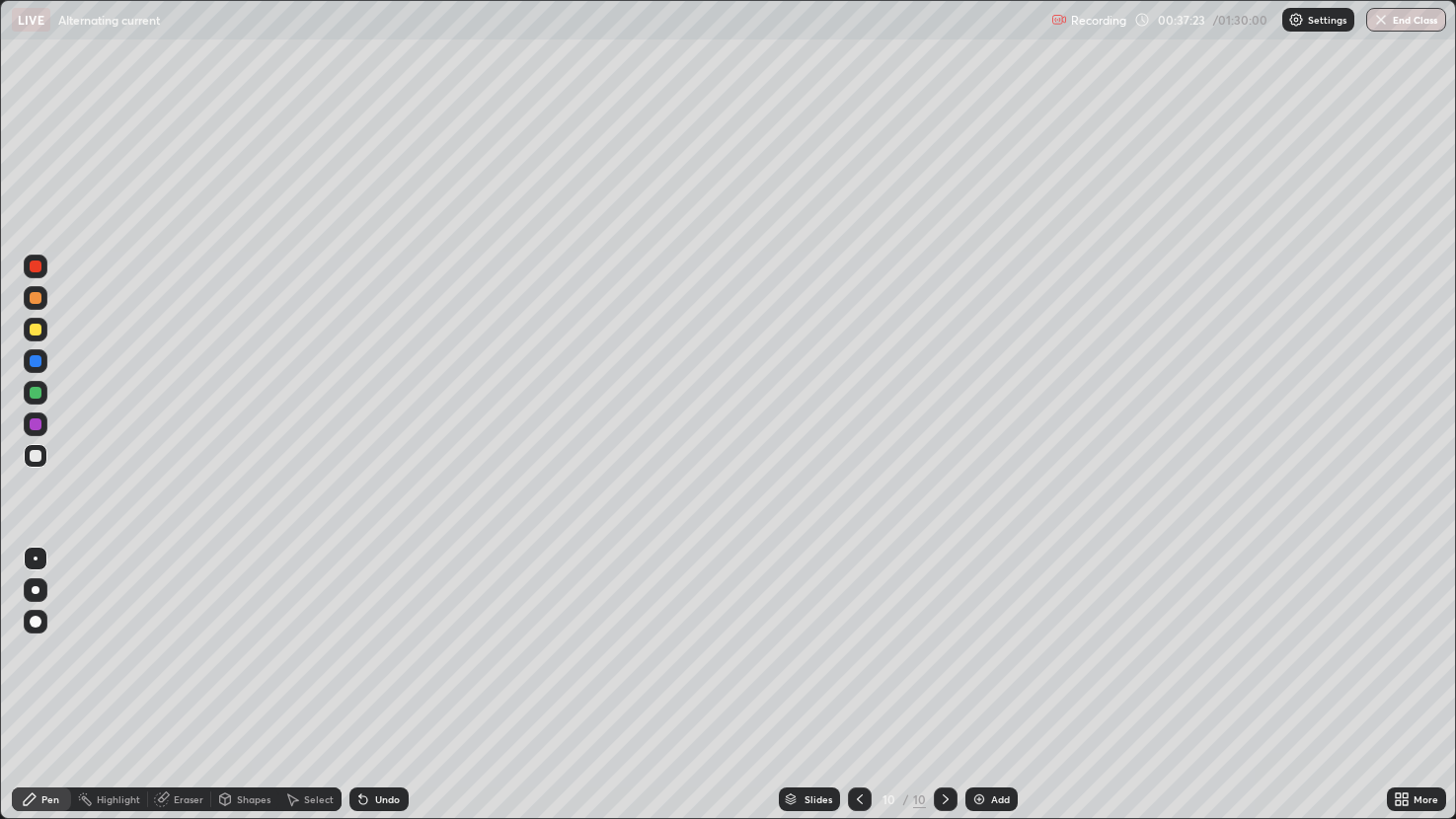 click 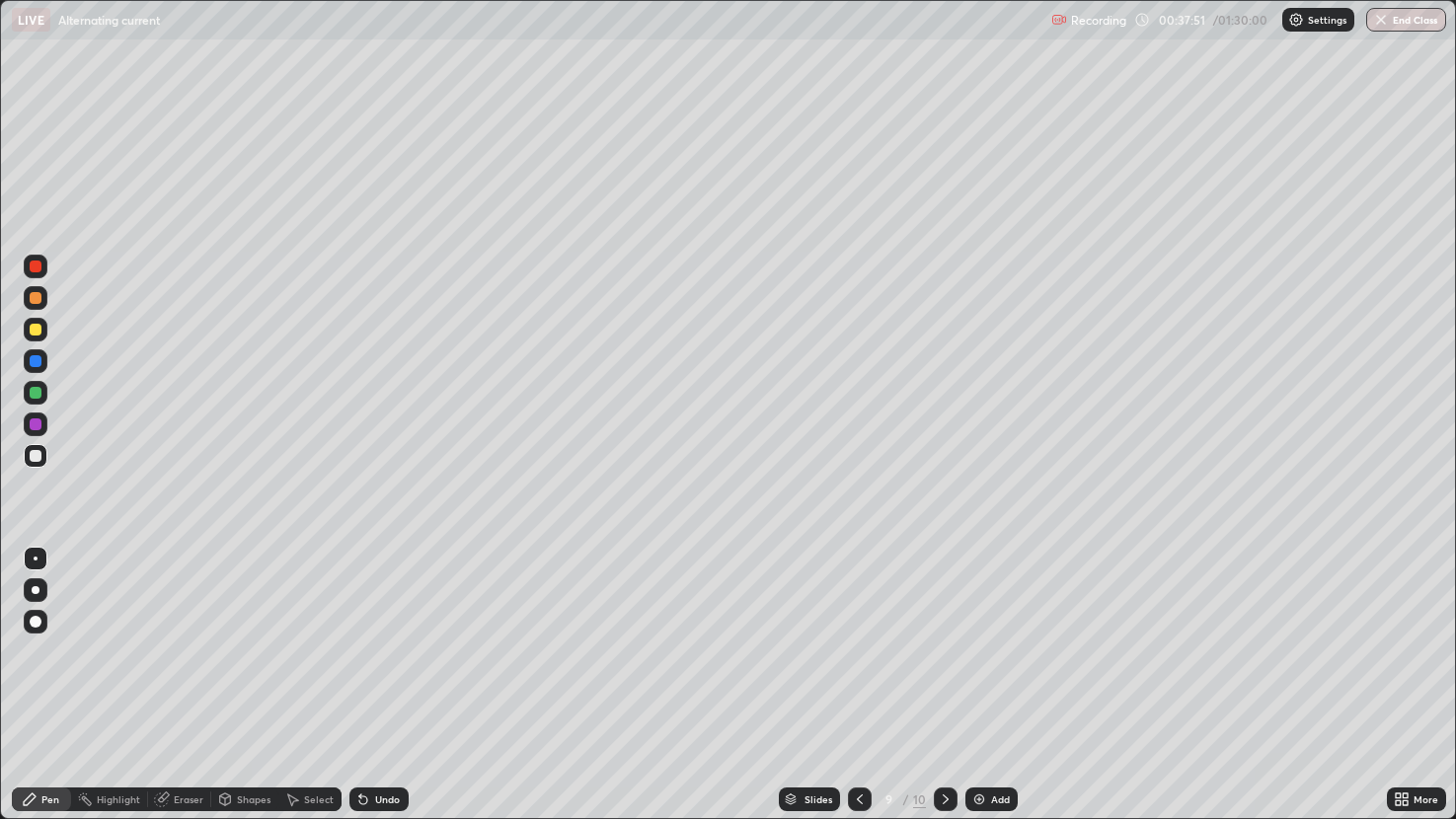click 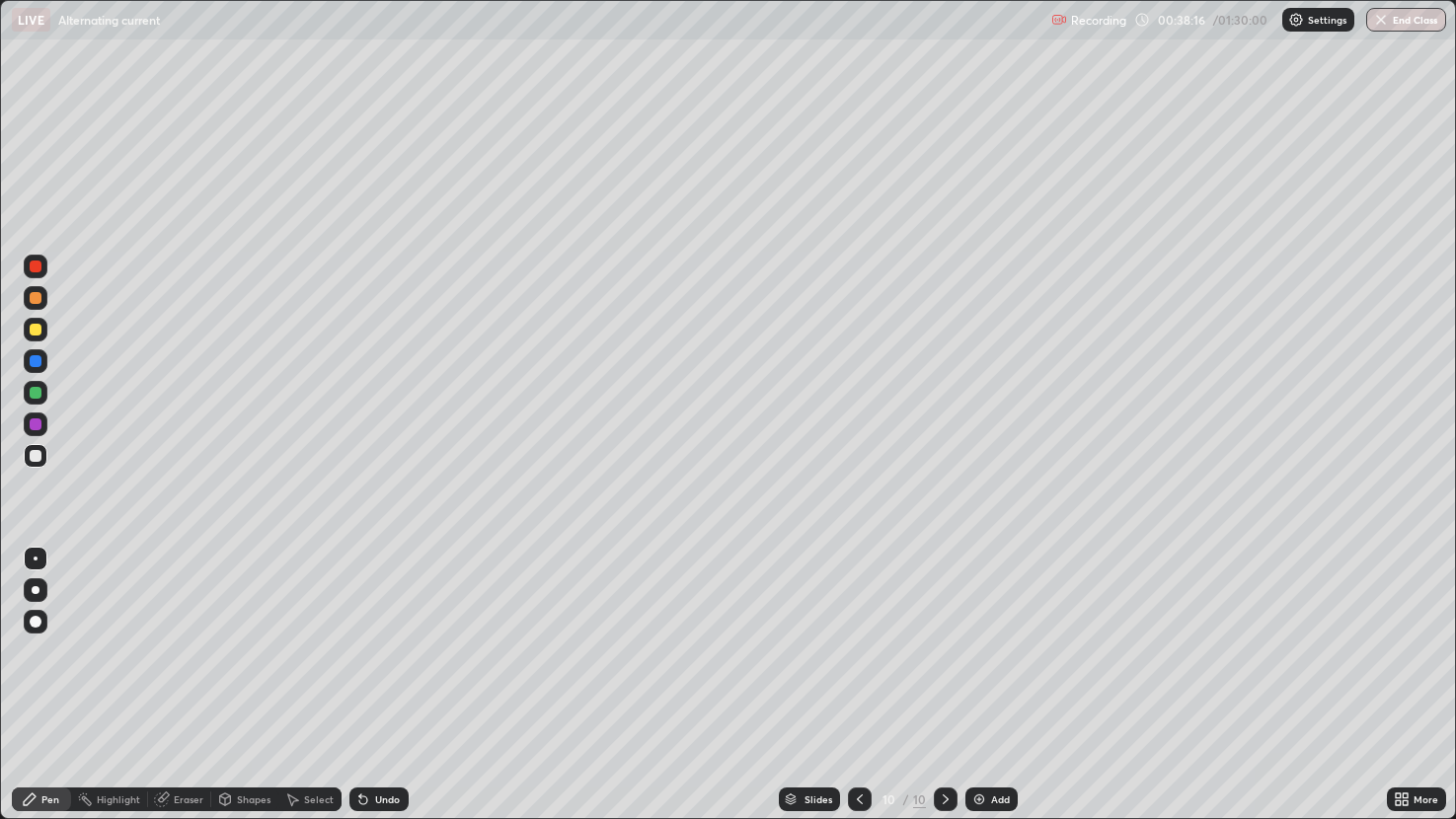 click on "Eraser" at bounding box center (189, 799) 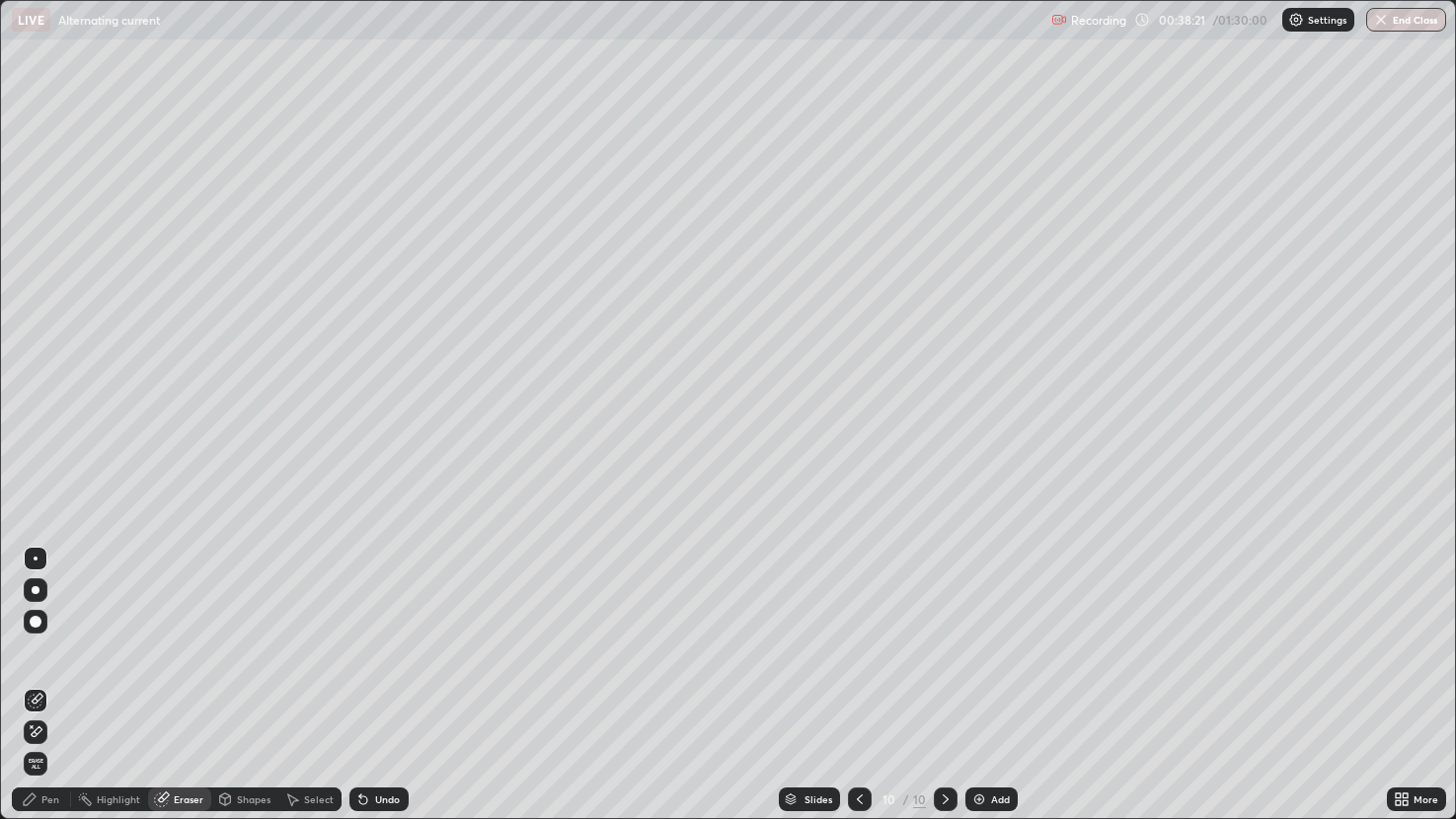 click on "Pen" at bounding box center (50, 799) 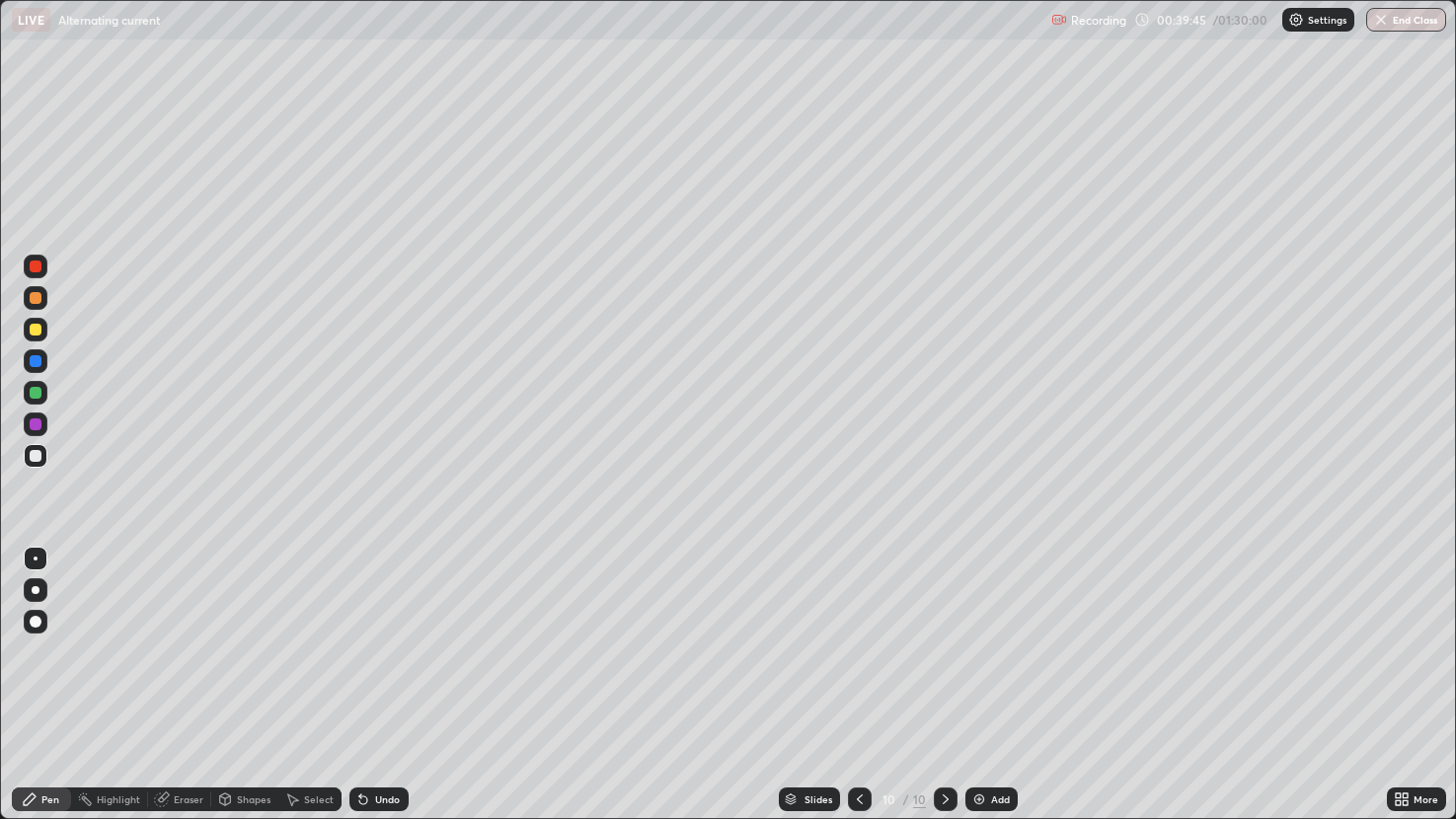 click on "Undo" at bounding box center (379, 799) 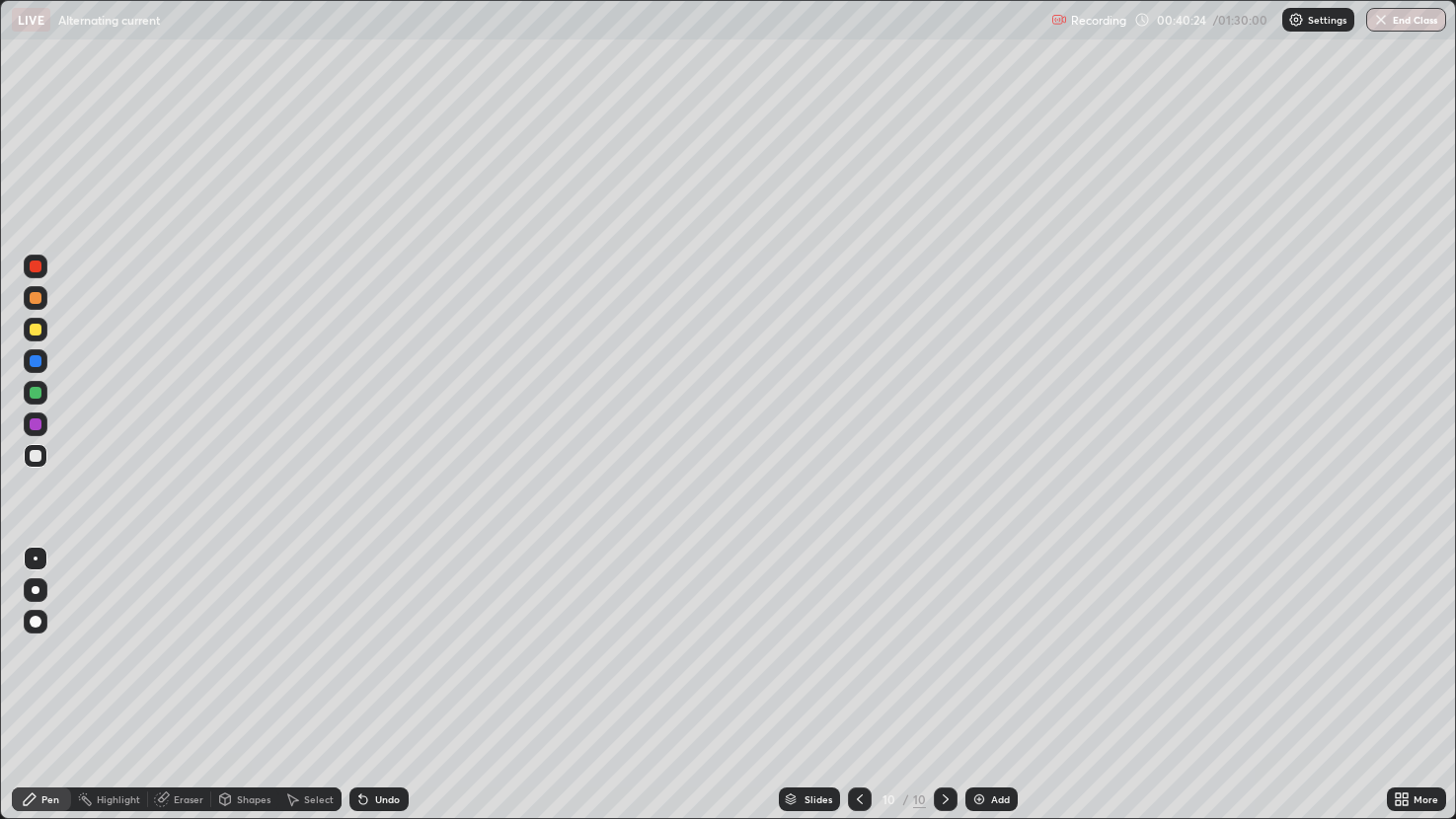 click on "Undo" at bounding box center [387, 799] 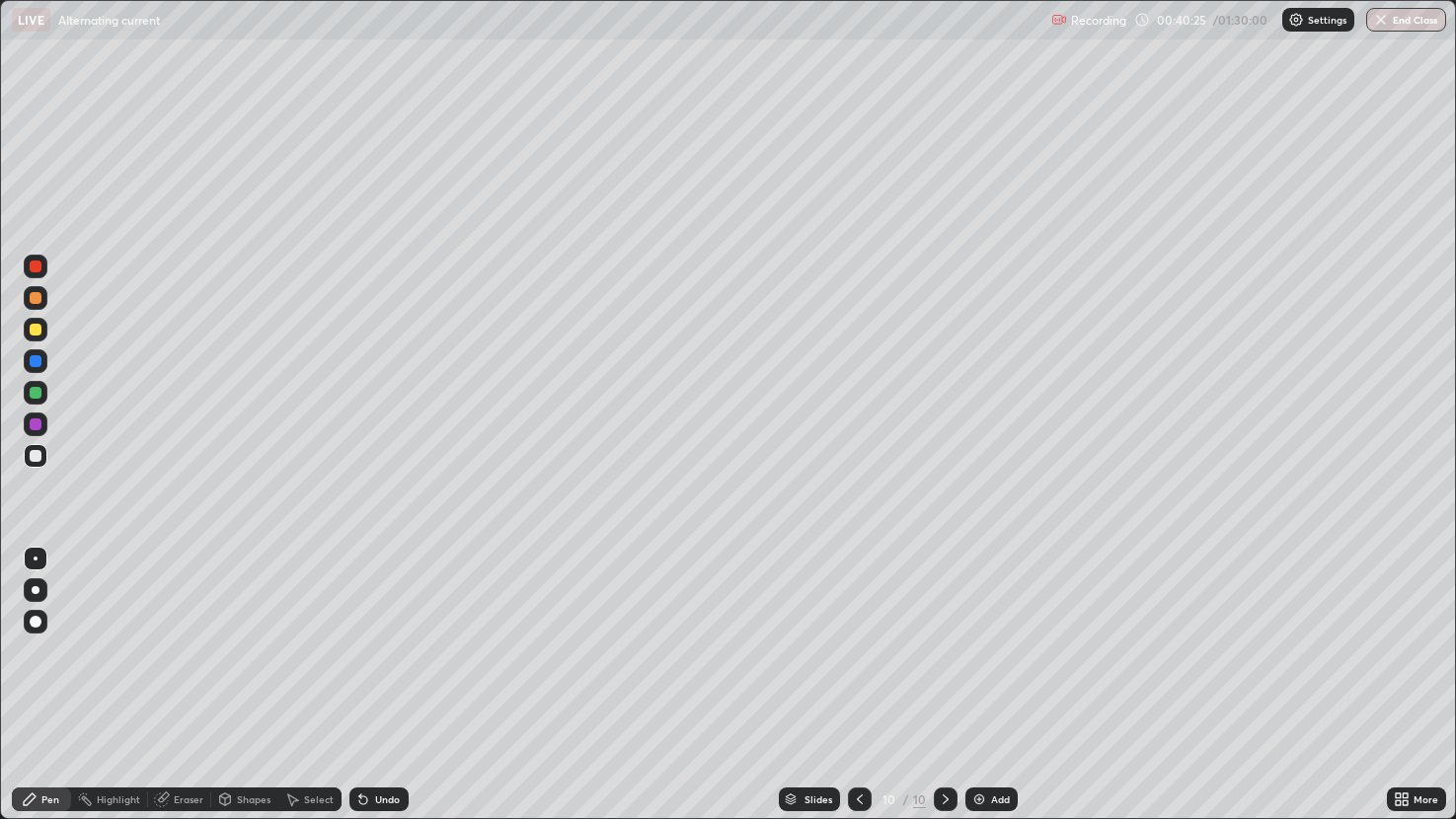 click on "Undo" at bounding box center (379, 799) 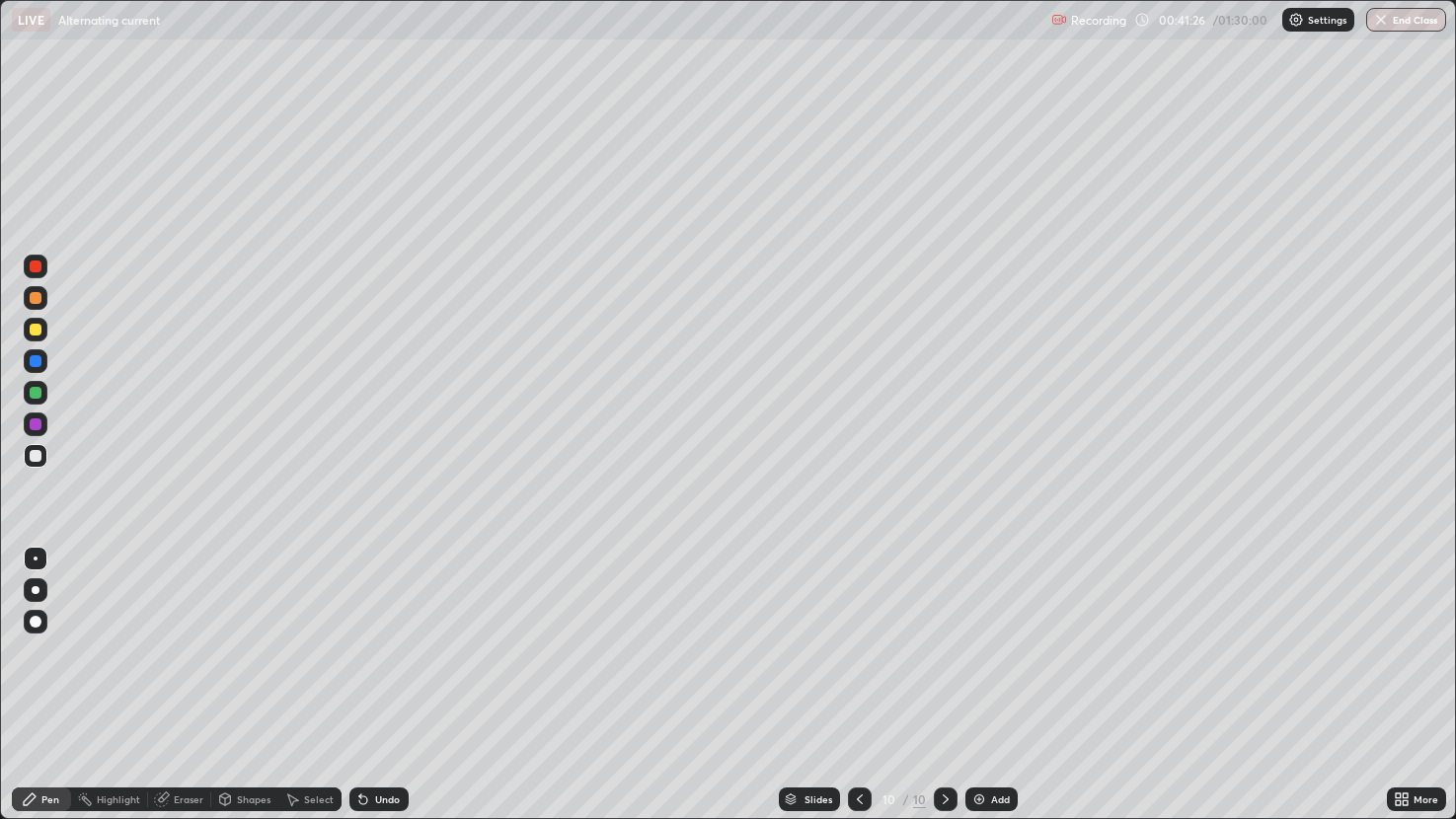click 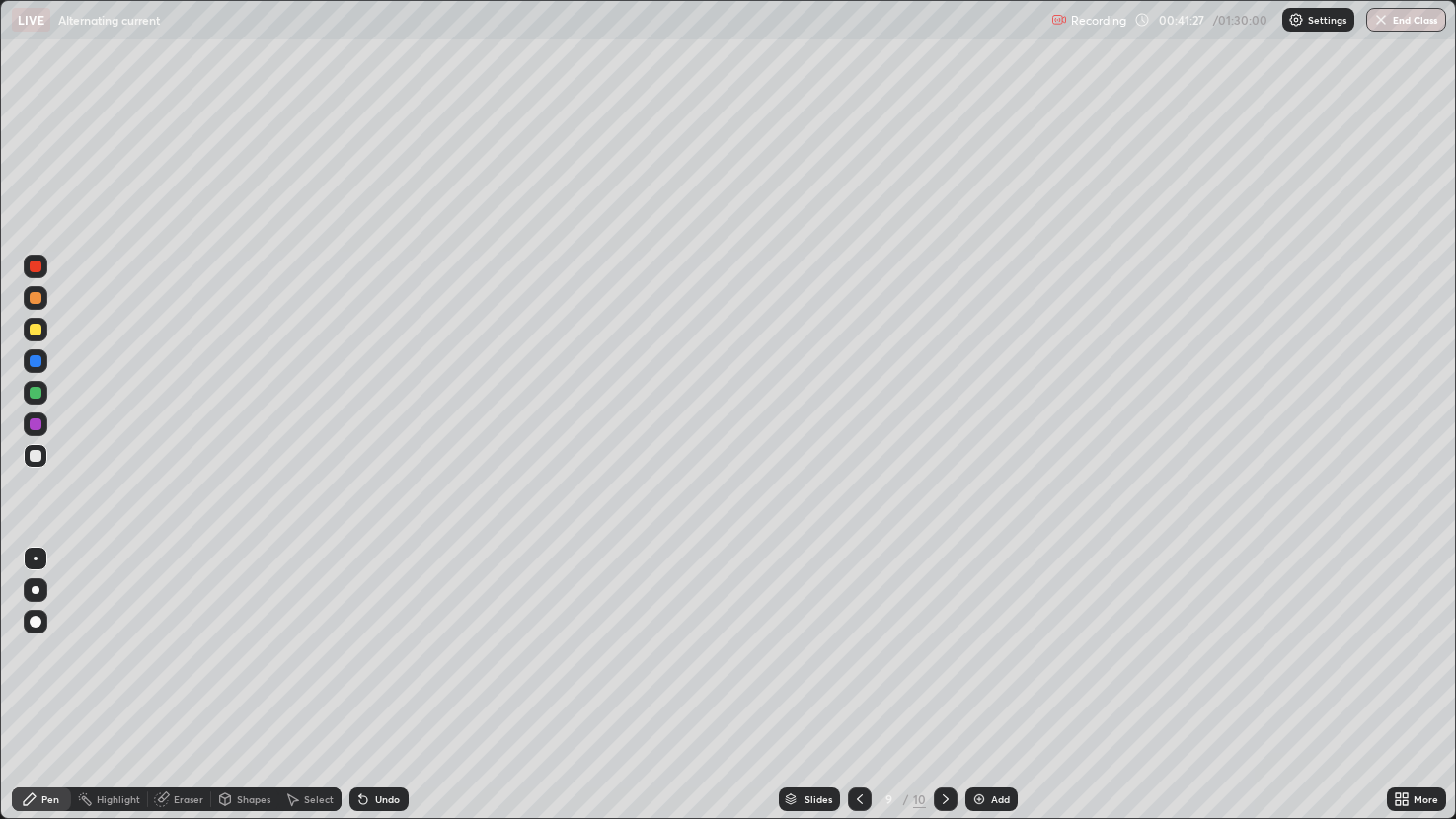 click 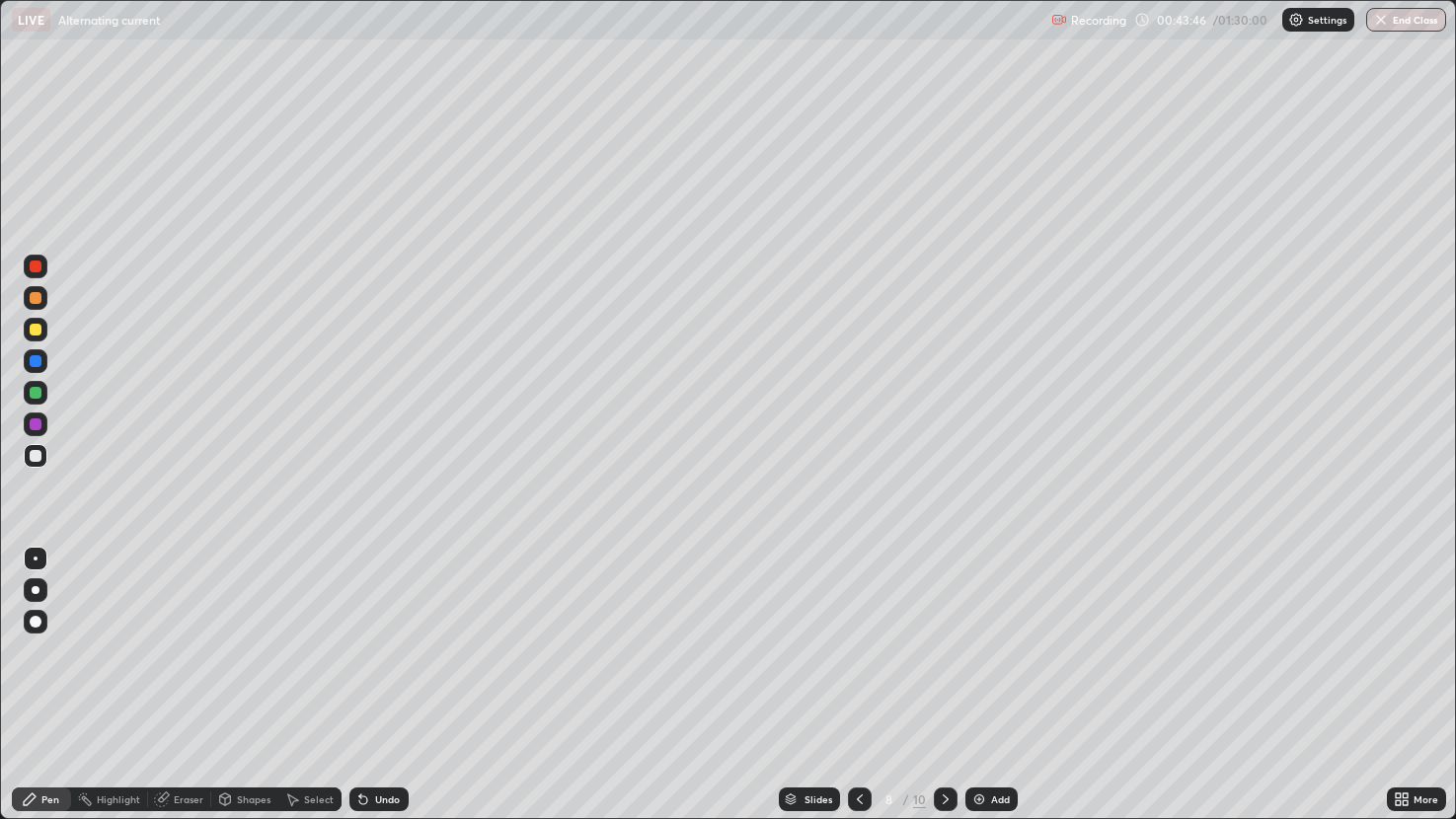 click at bounding box center [946, 799] 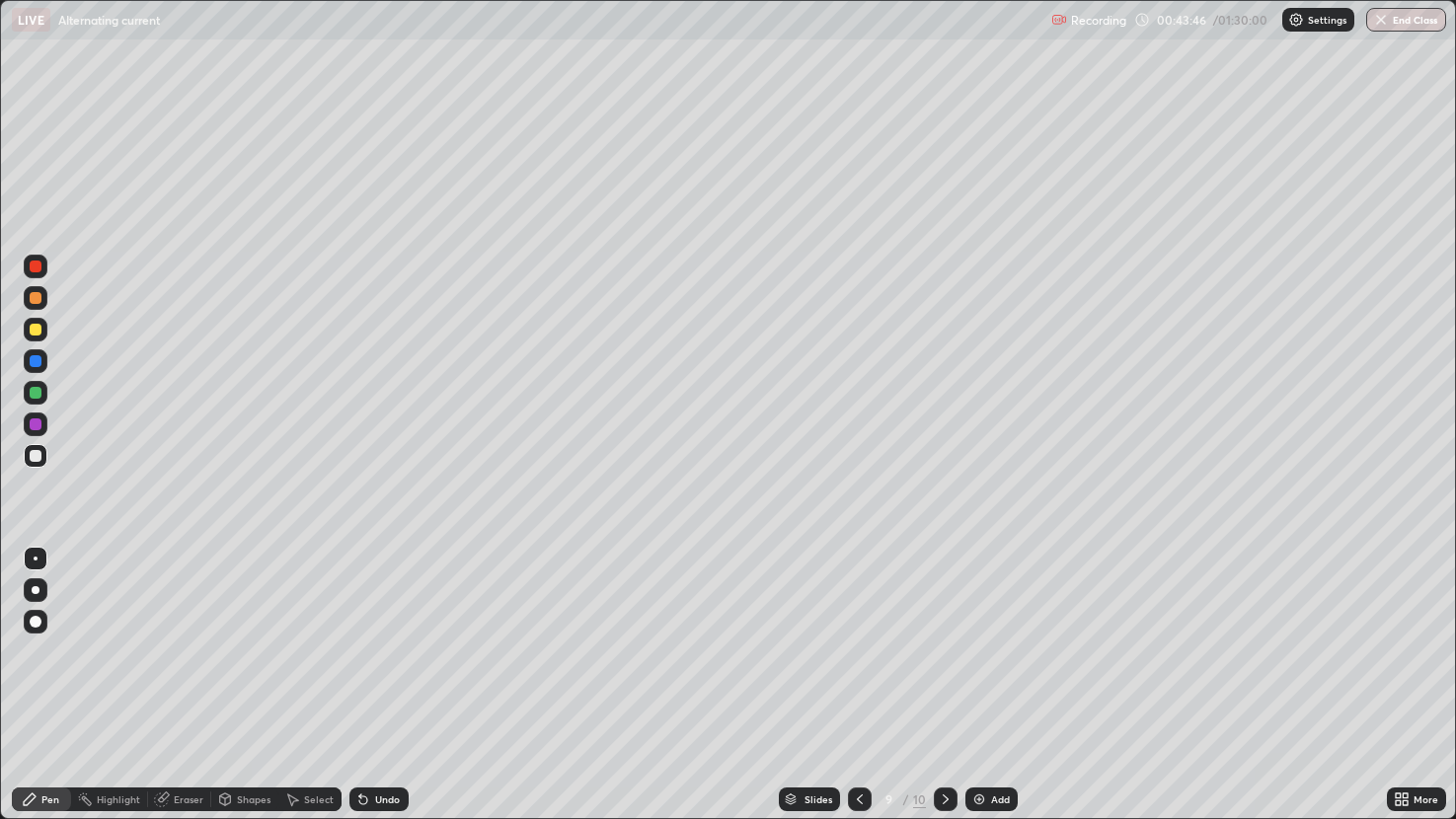 click 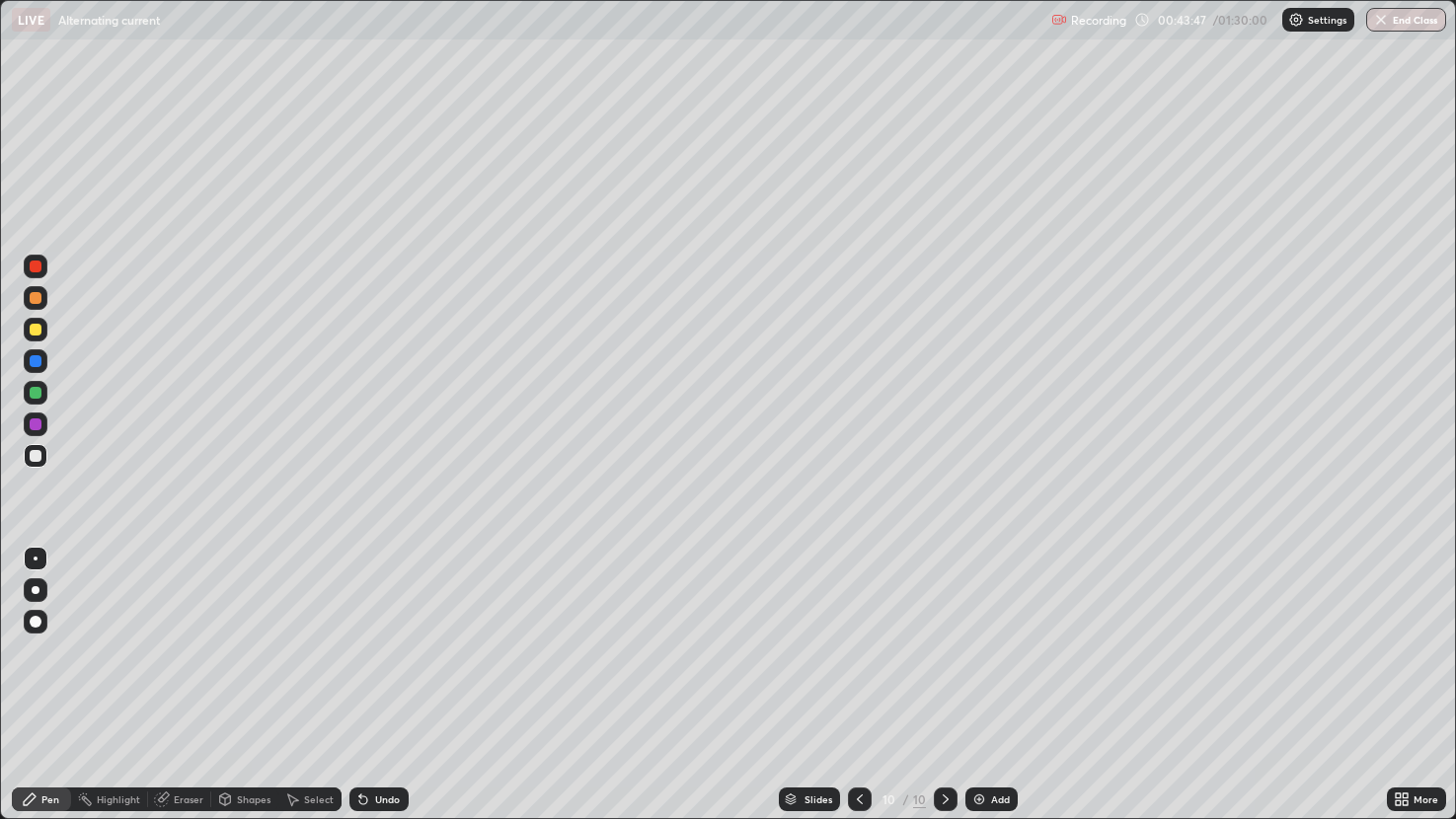 click 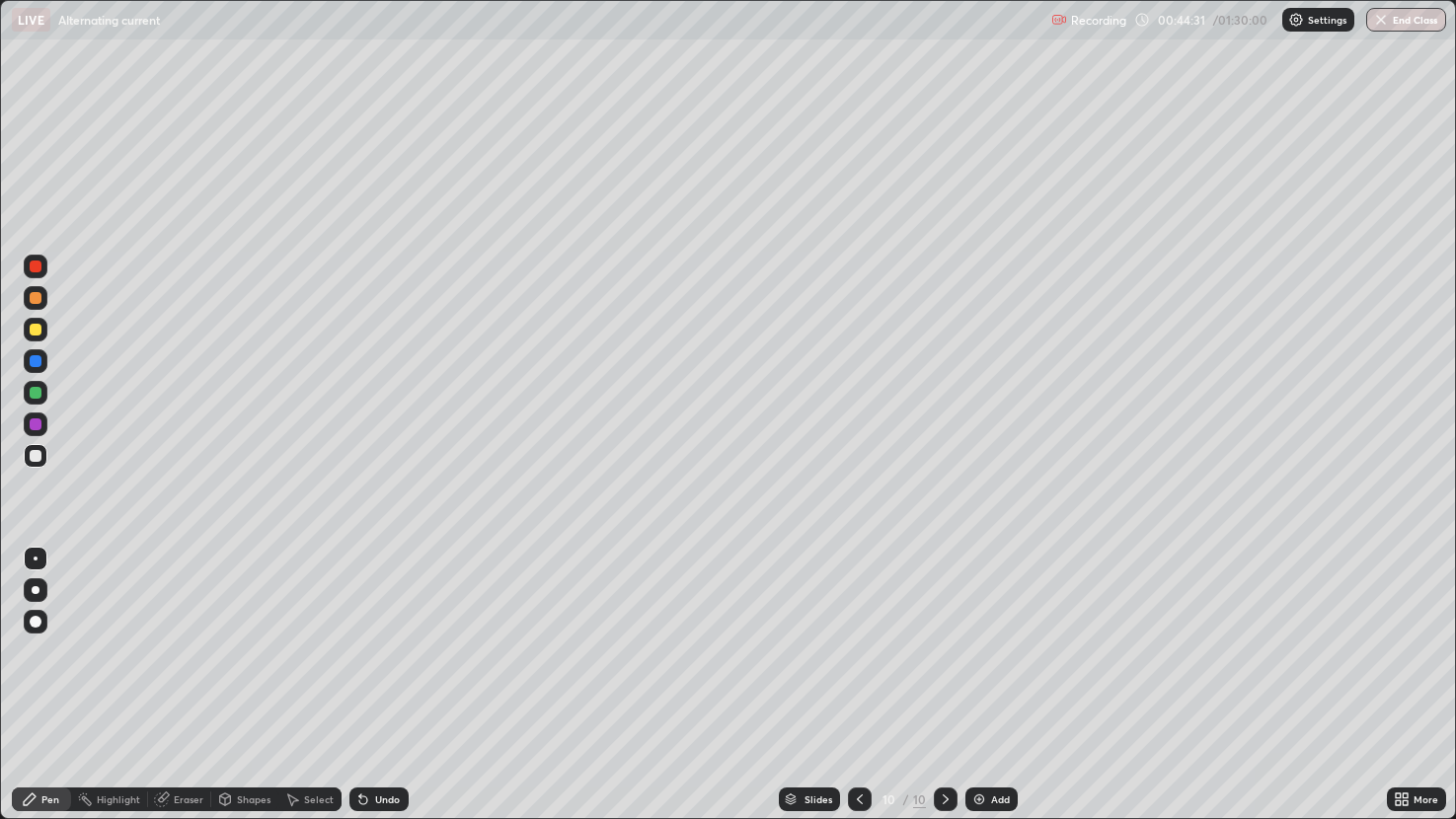click at bounding box center (979, 799) 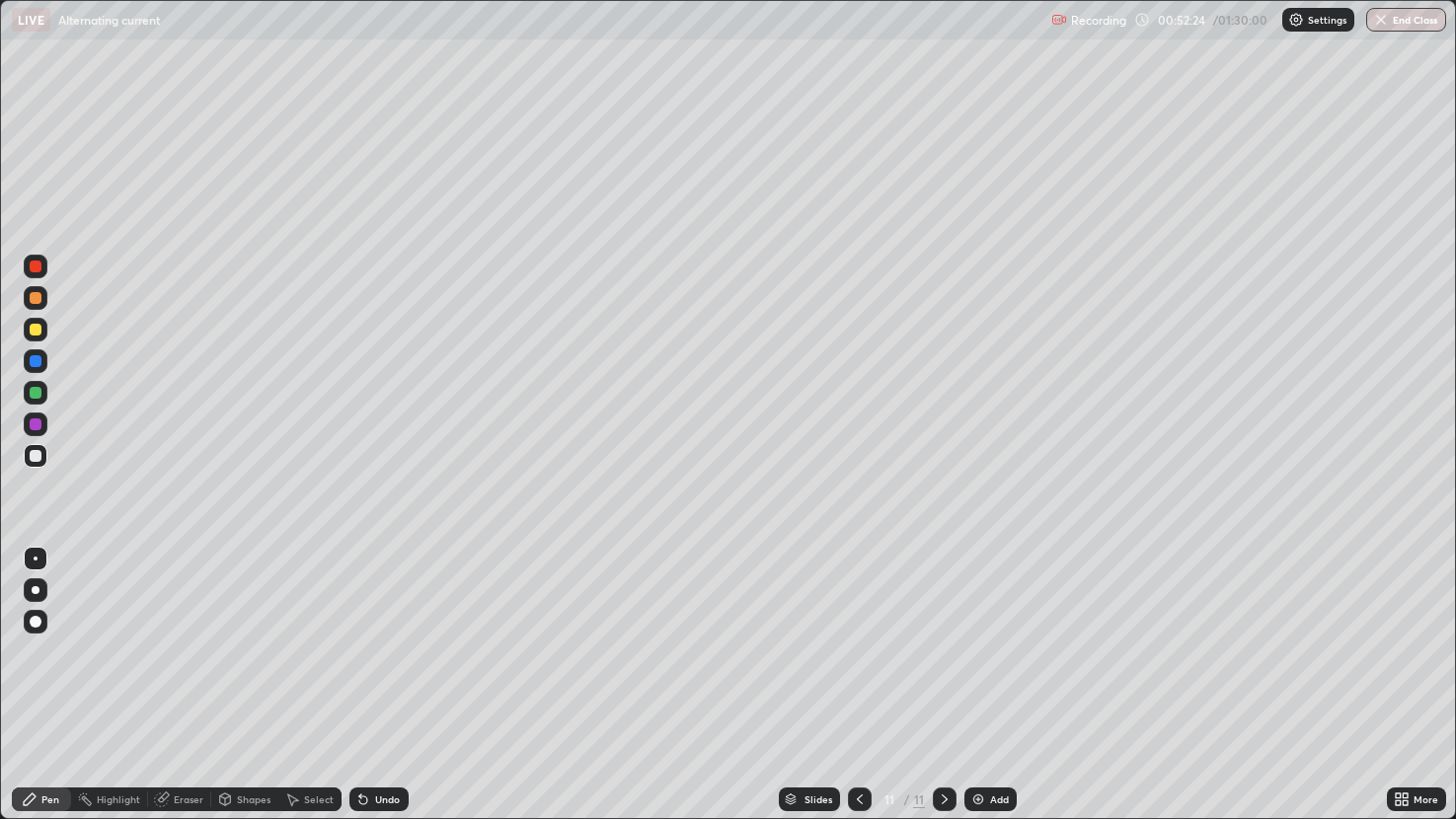 click at bounding box center (860, 799) 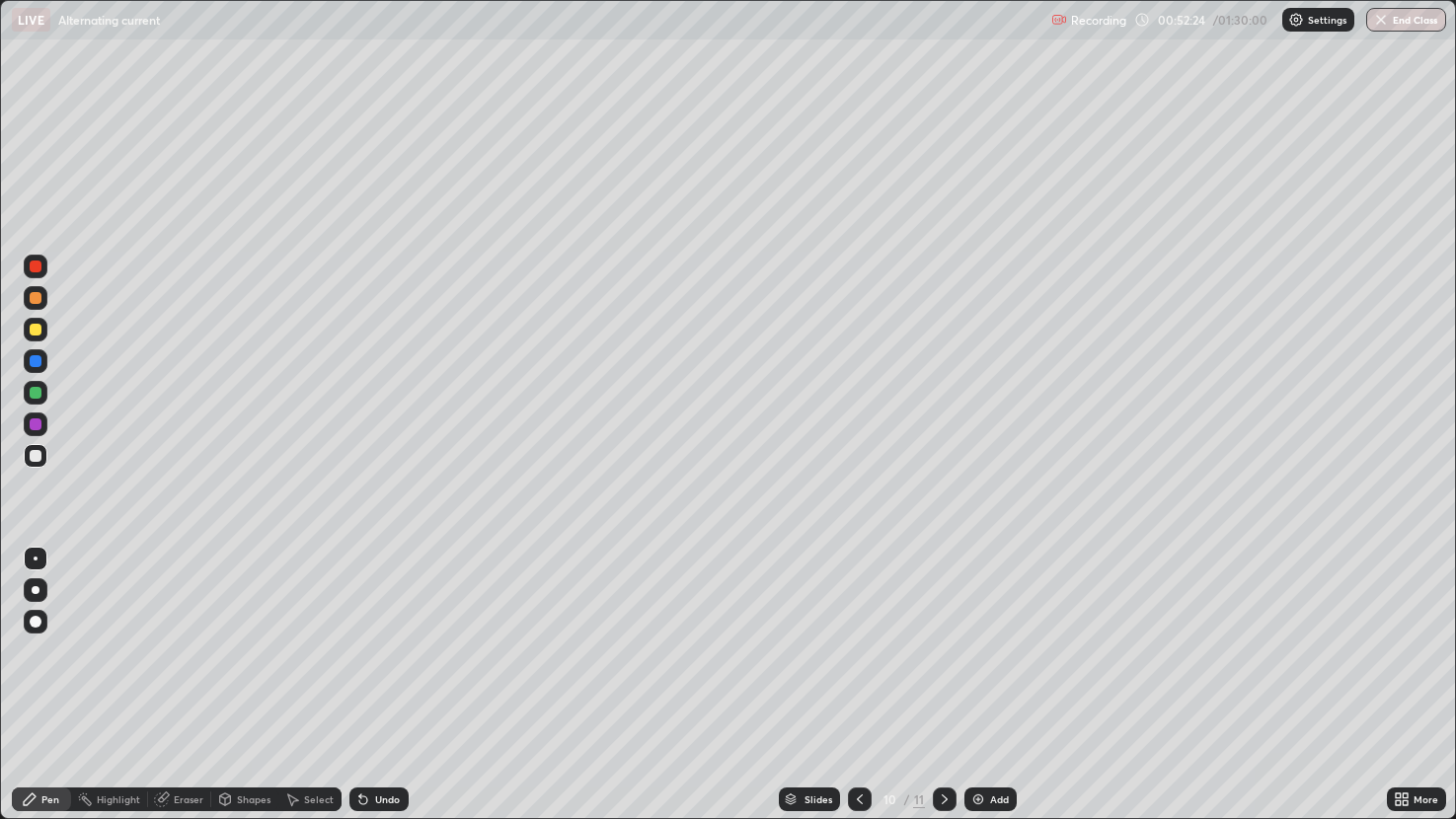 click at bounding box center [860, 799] 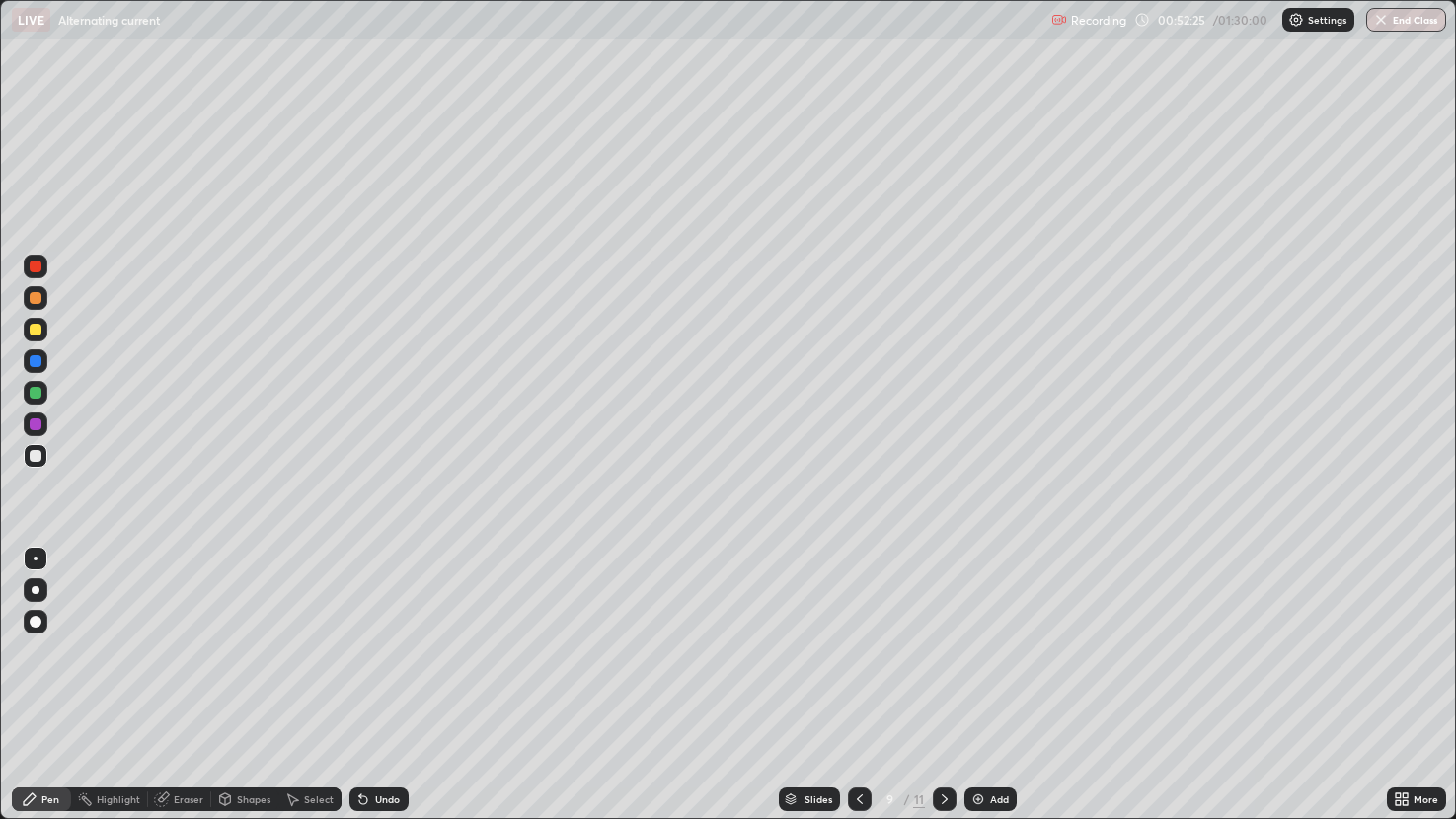 click at bounding box center [860, 799] 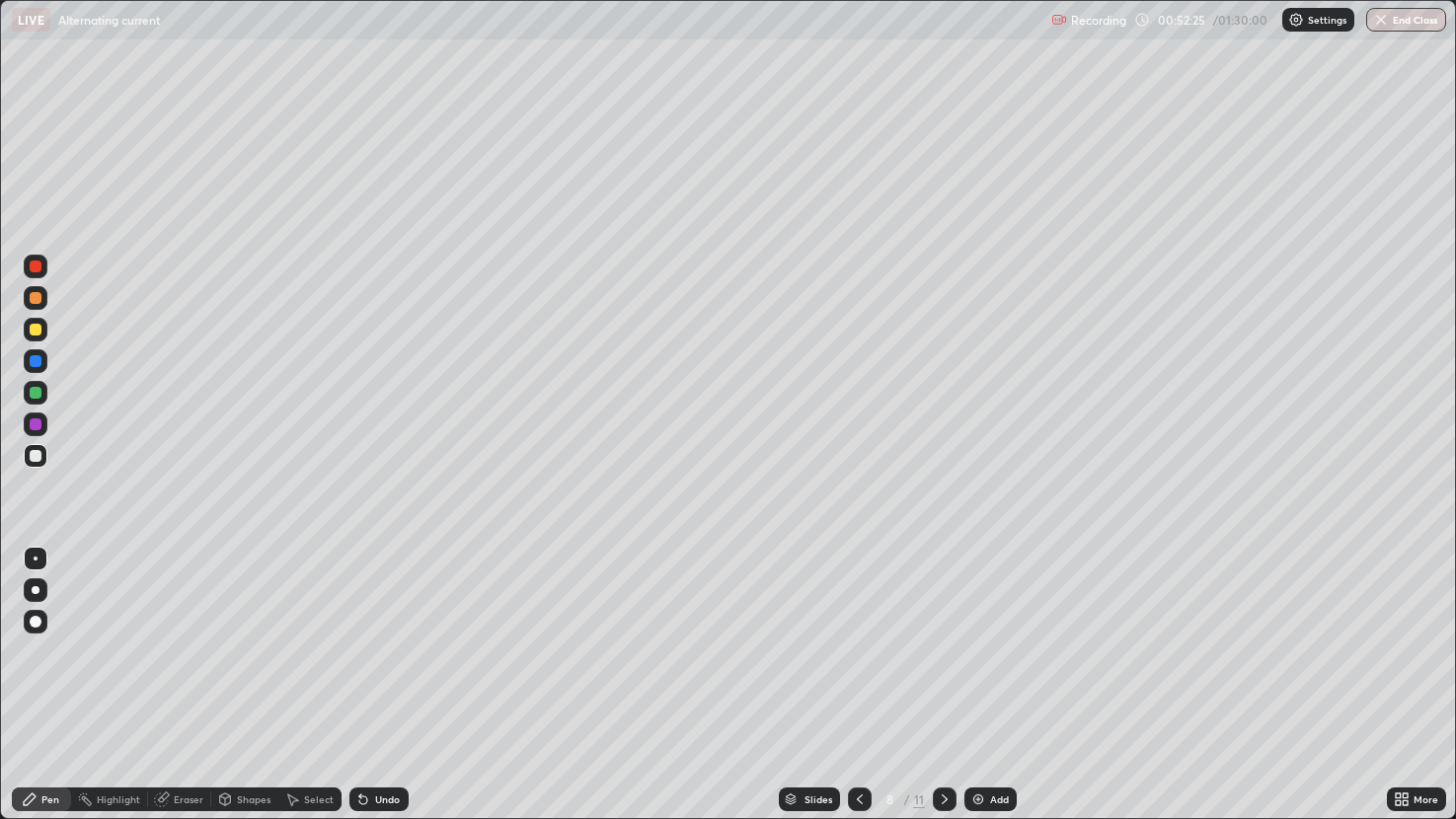 click 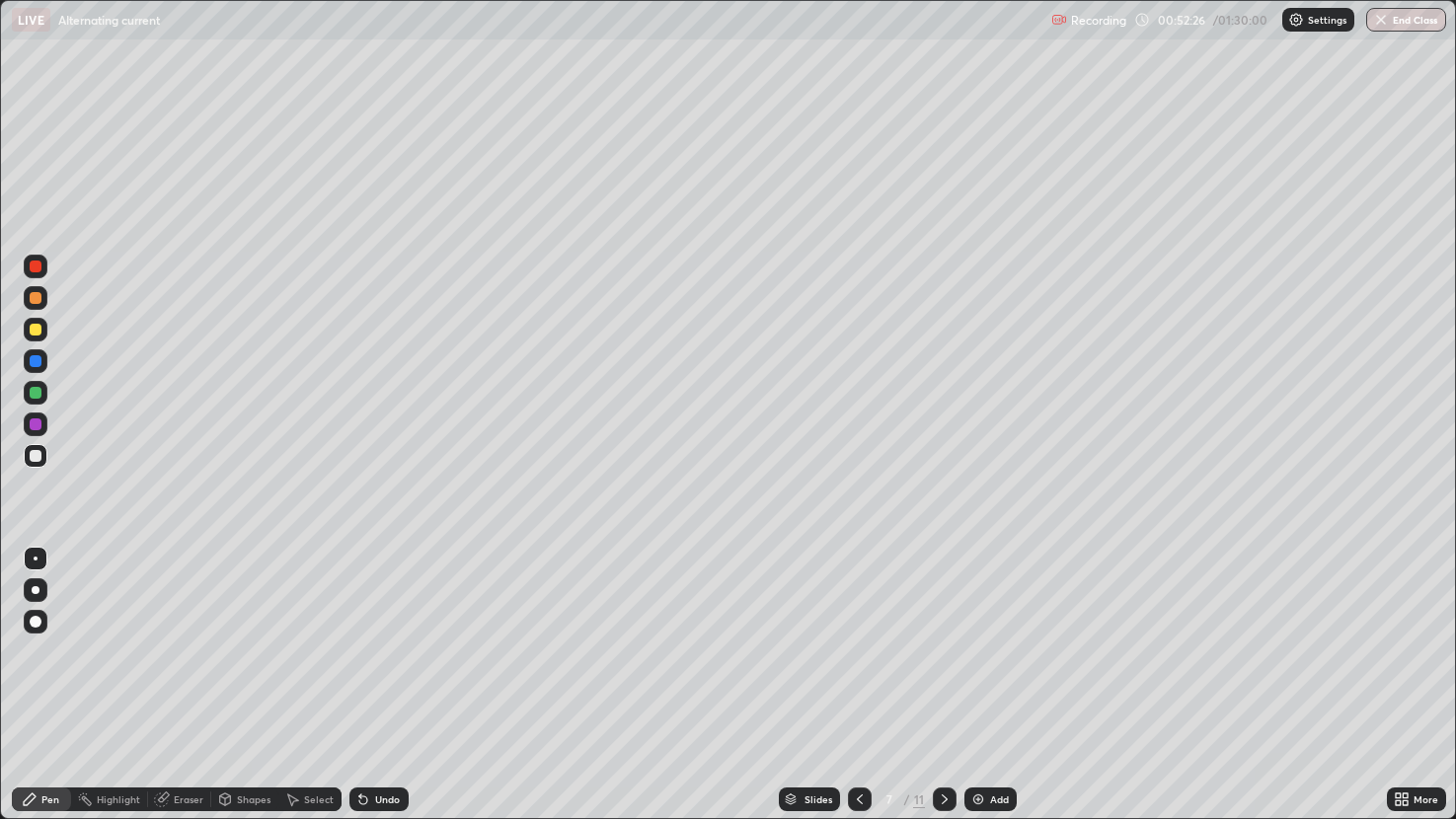 click at bounding box center [860, 799] 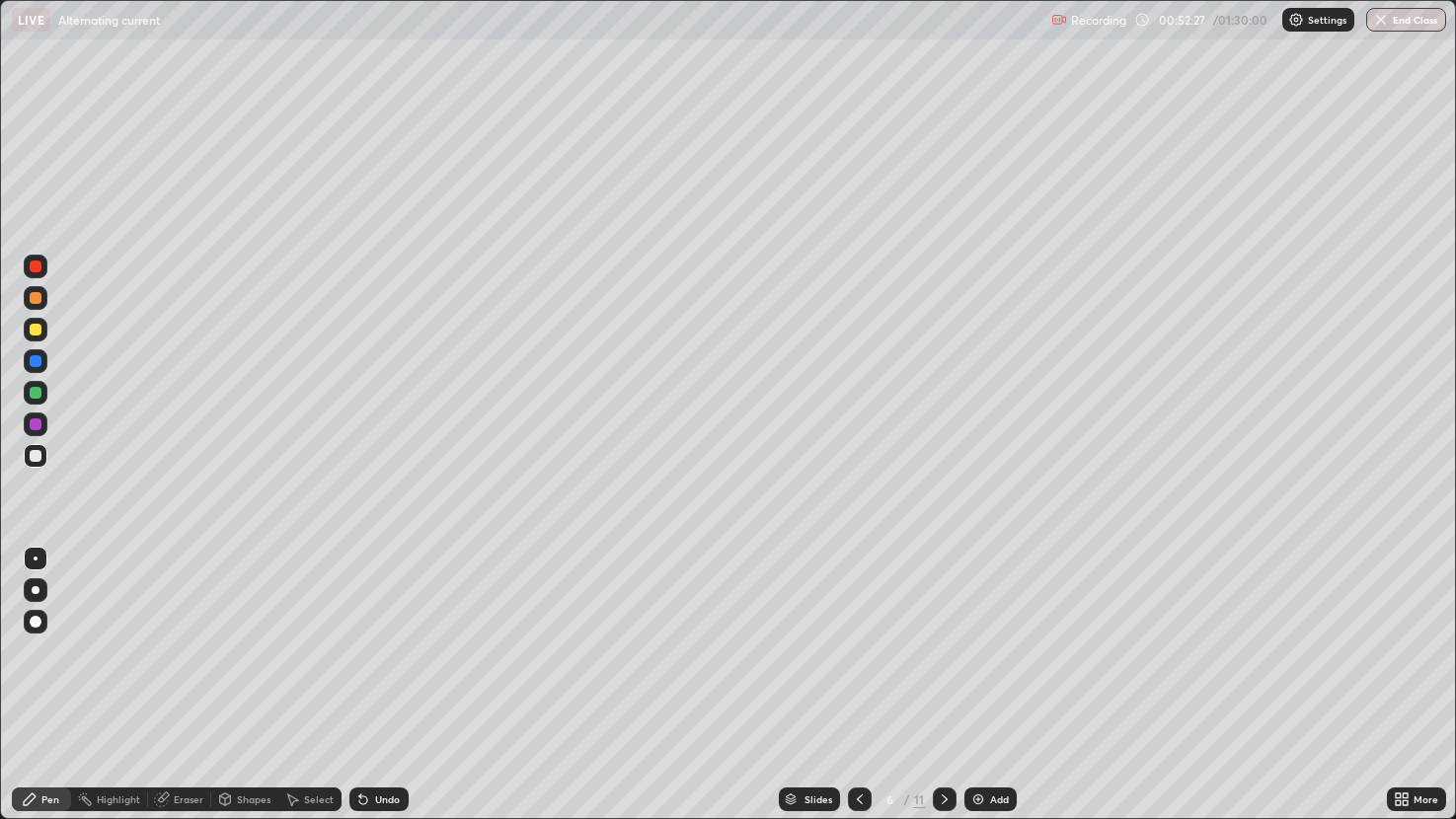 click 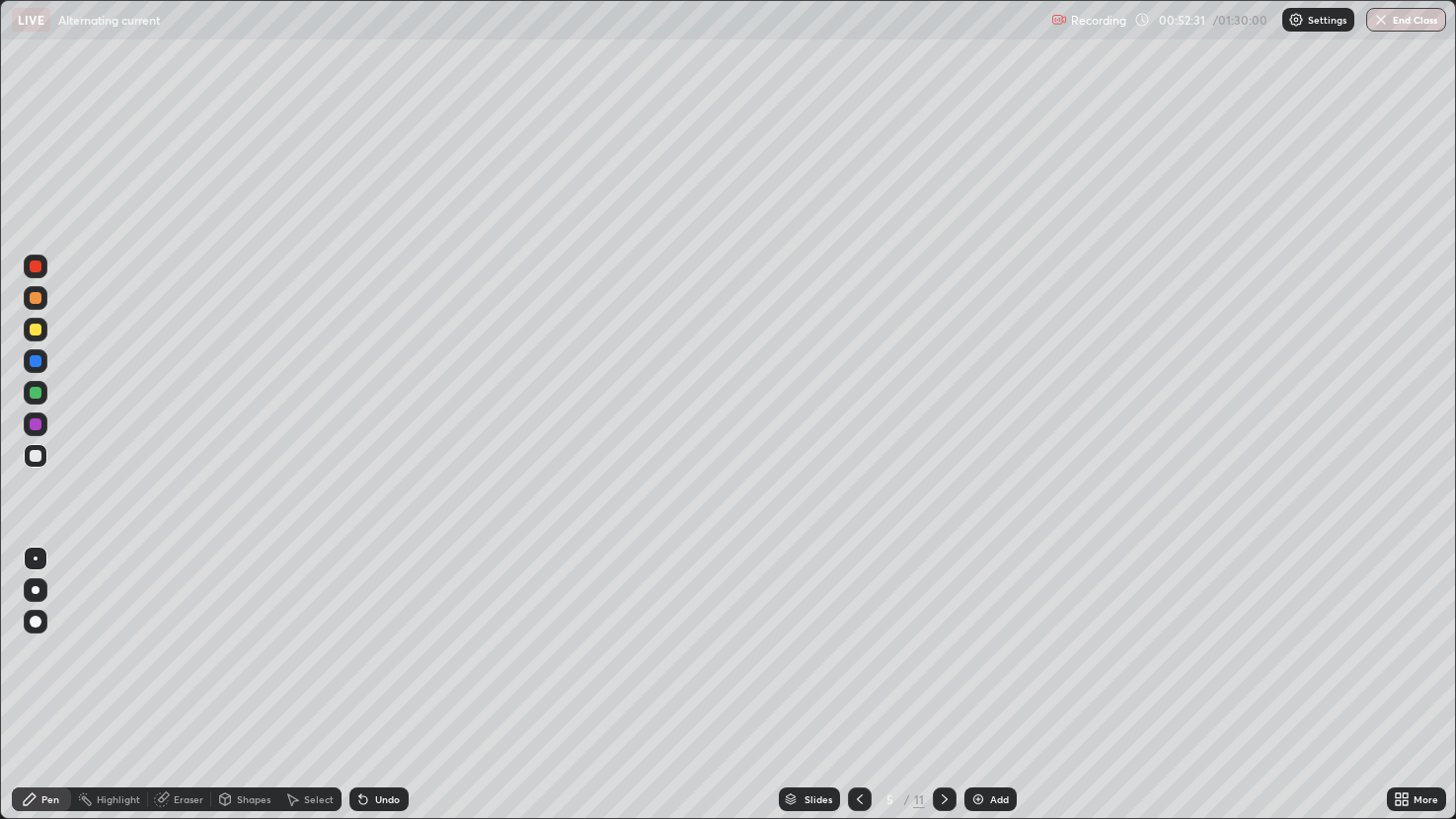 click 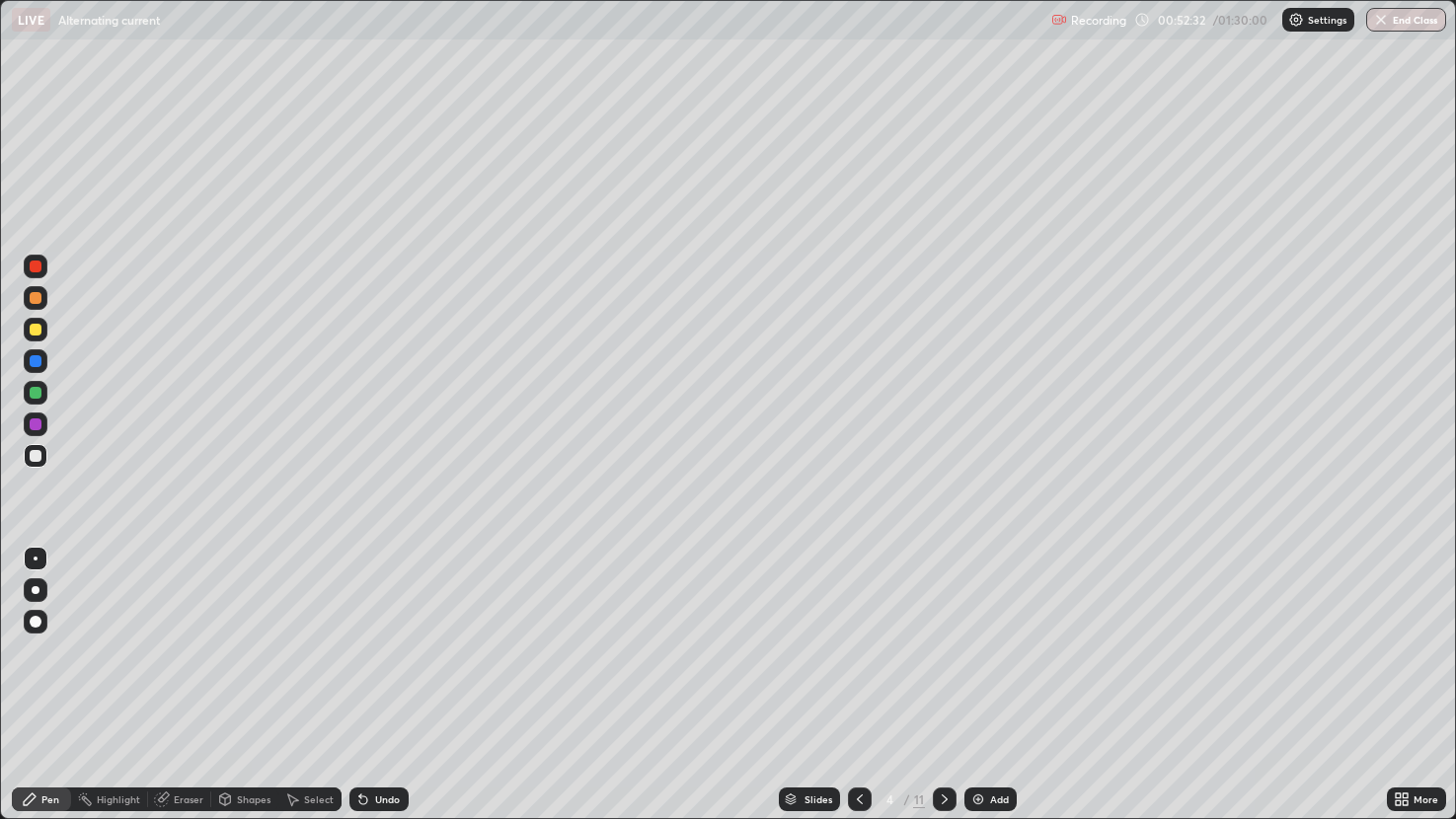 click at bounding box center (860, 799) 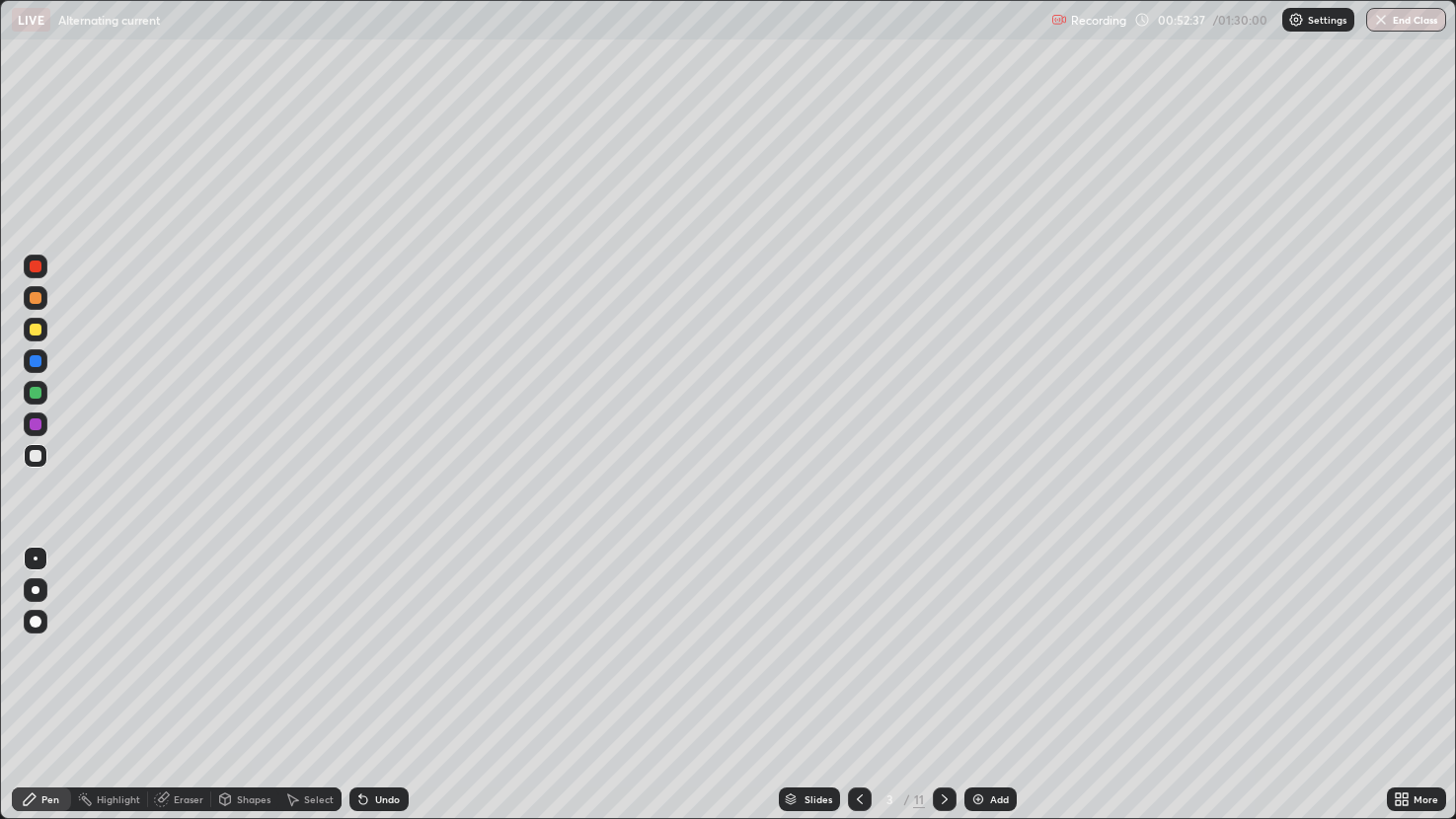 click at bounding box center [945, 799] 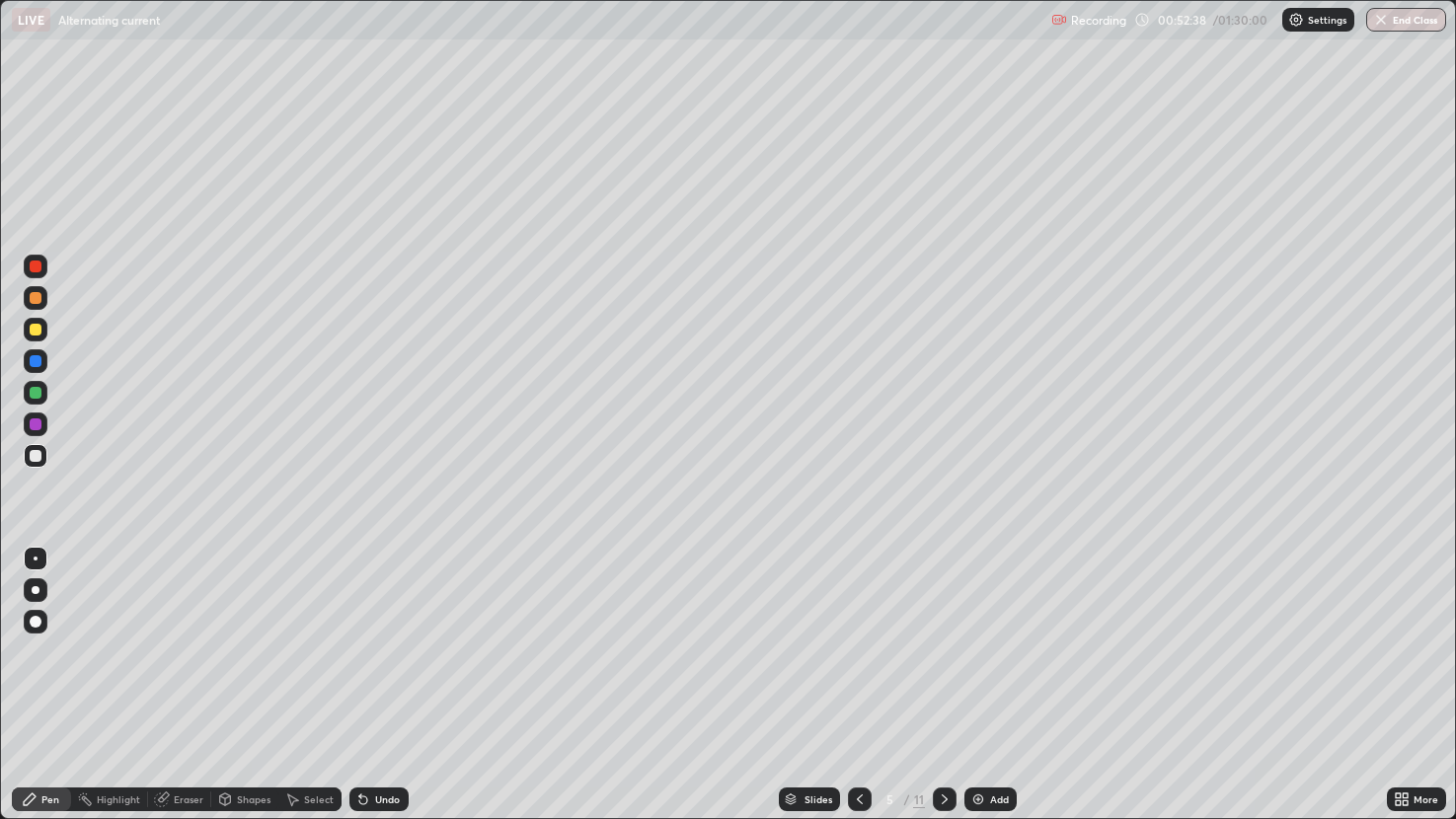 click at bounding box center [945, 799] 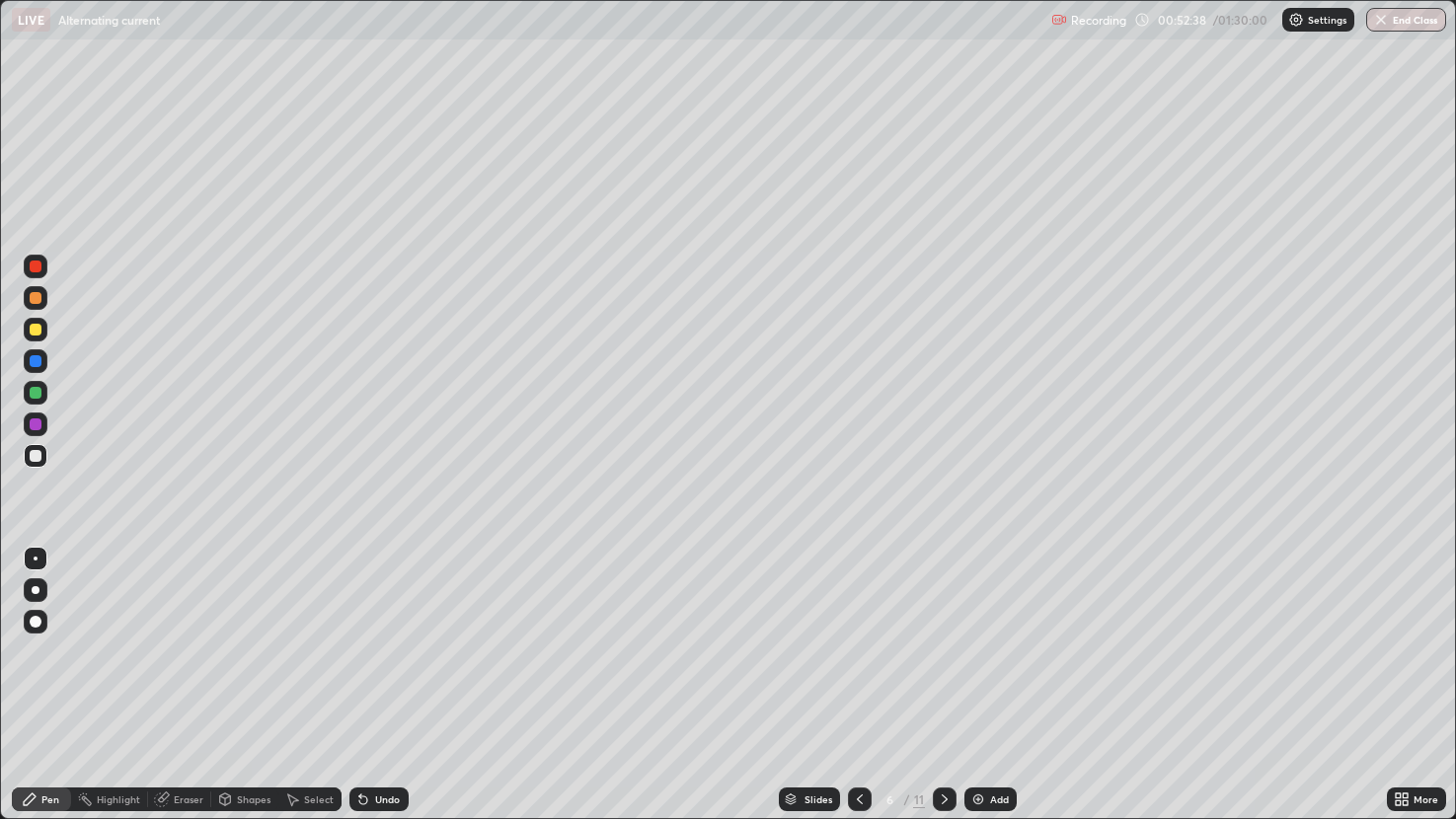 click at bounding box center (945, 799) 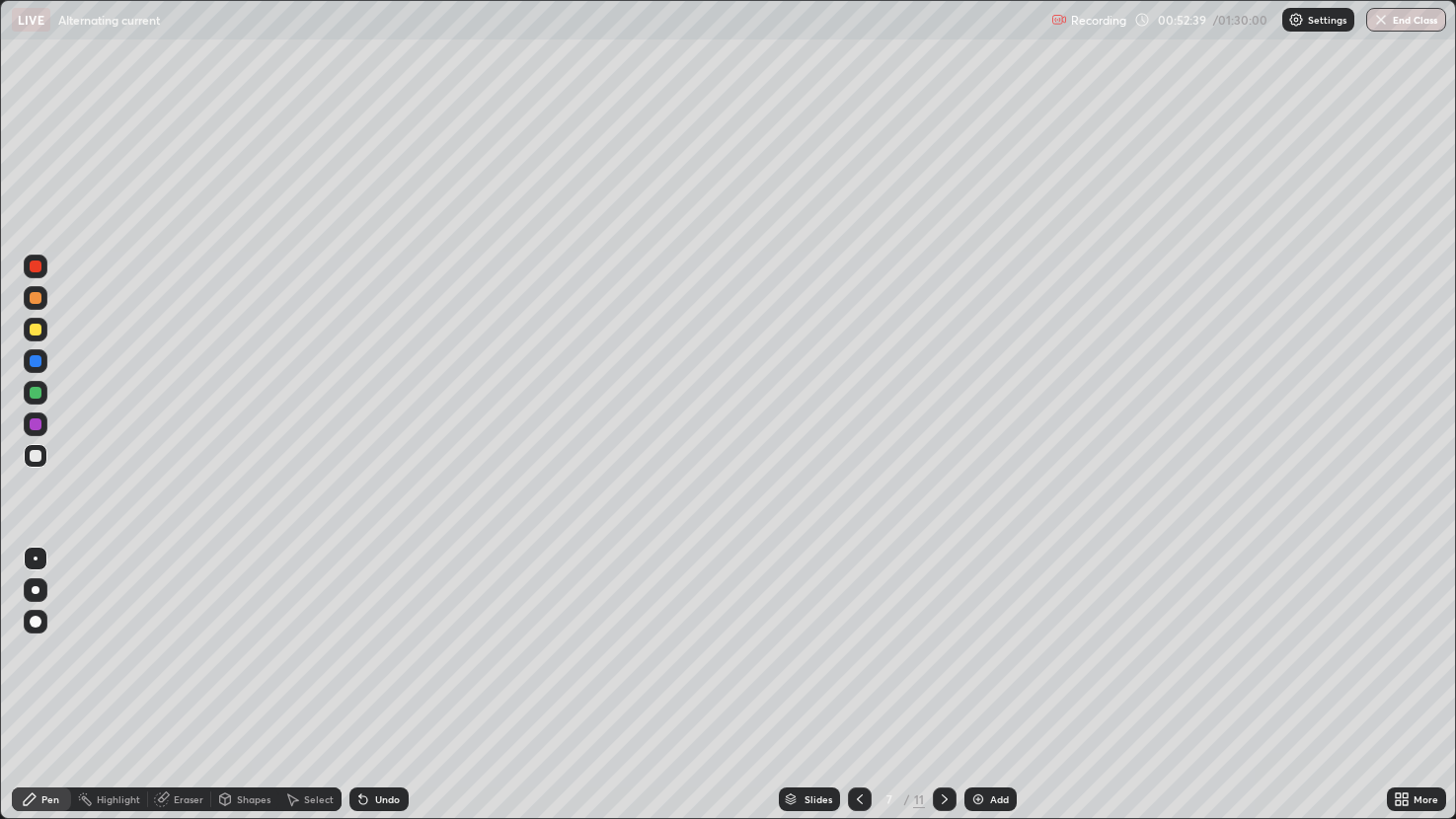 click at bounding box center (945, 799) 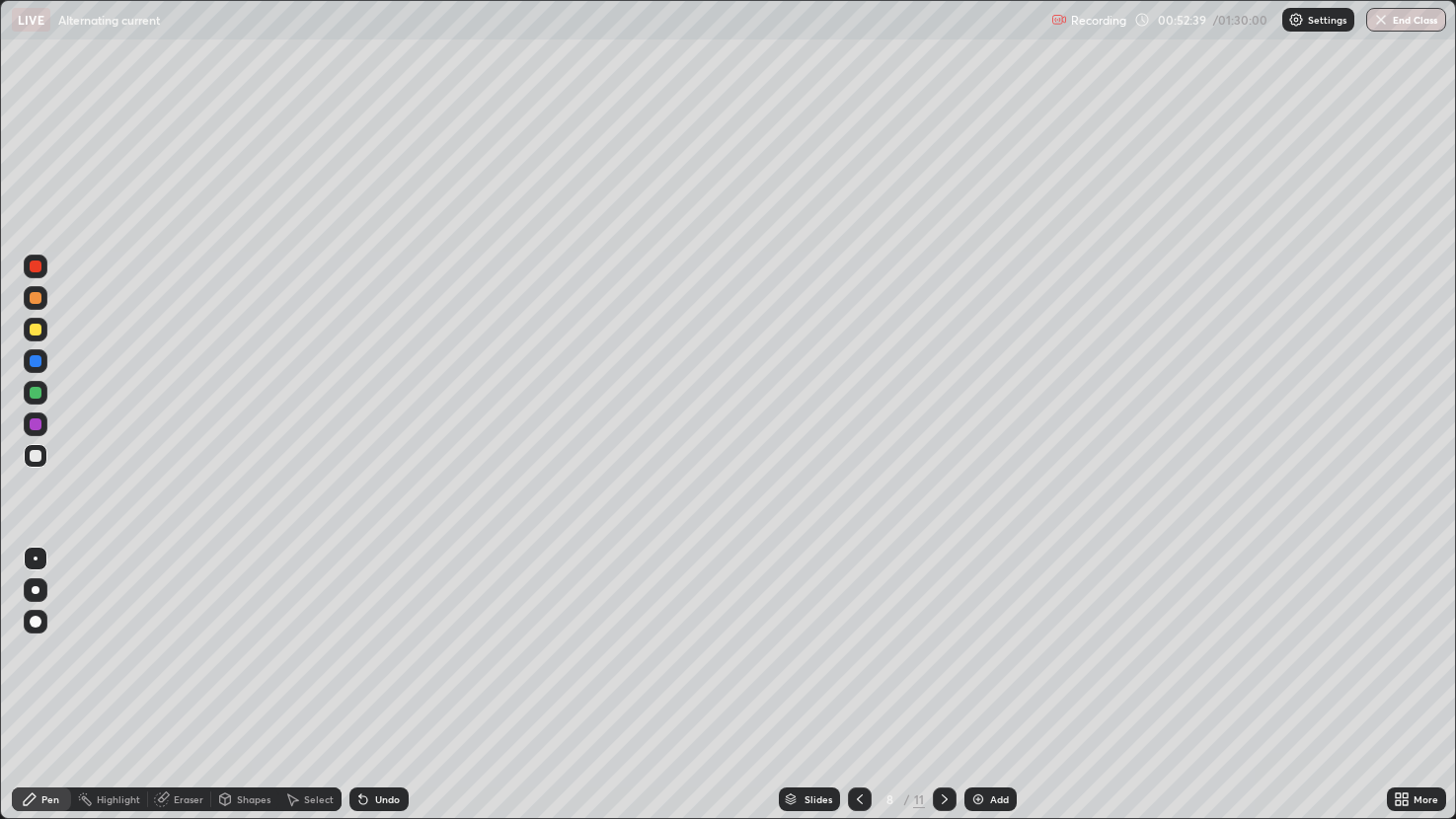 click at bounding box center (945, 799) 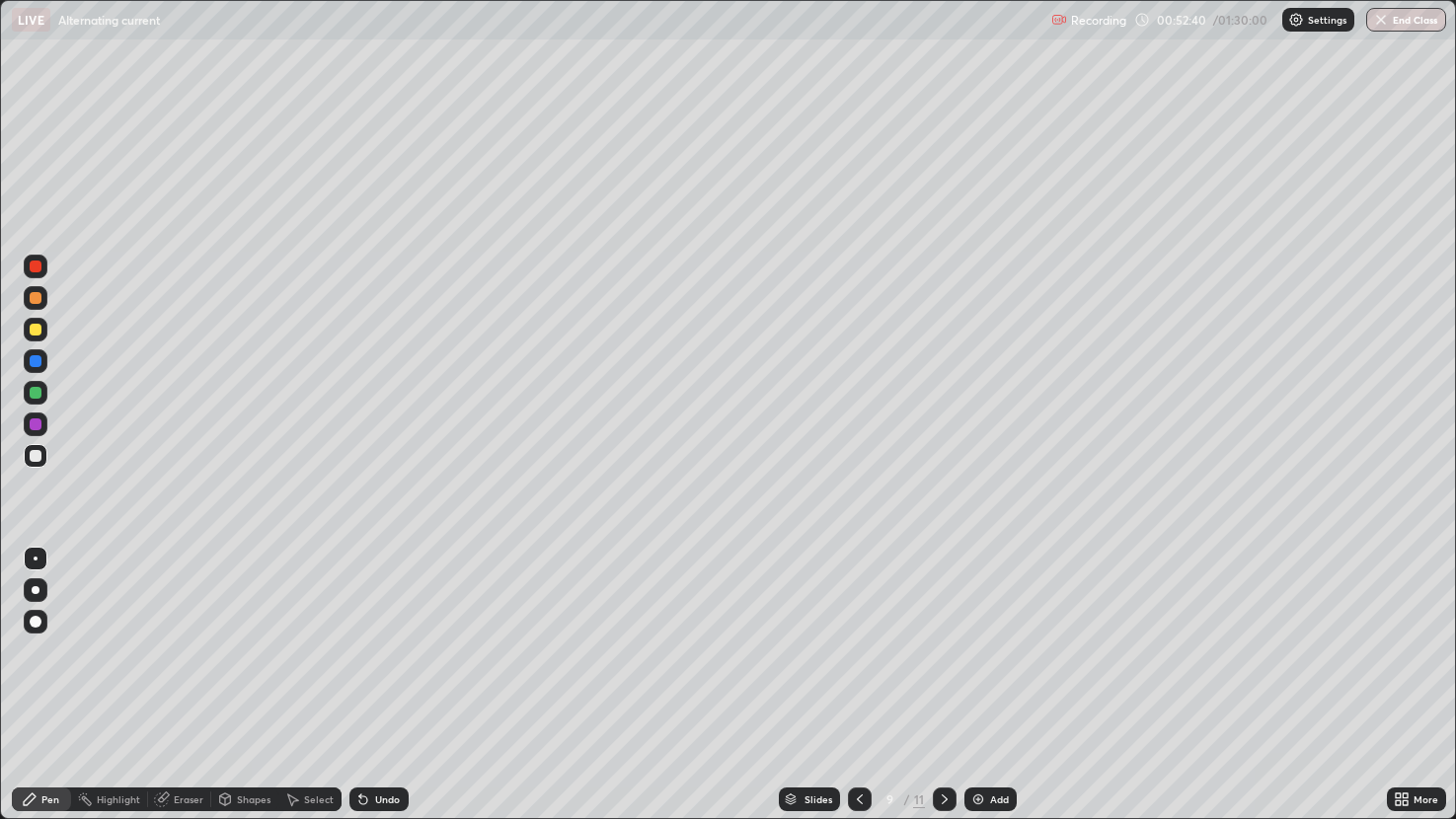 click at bounding box center [945, 799] 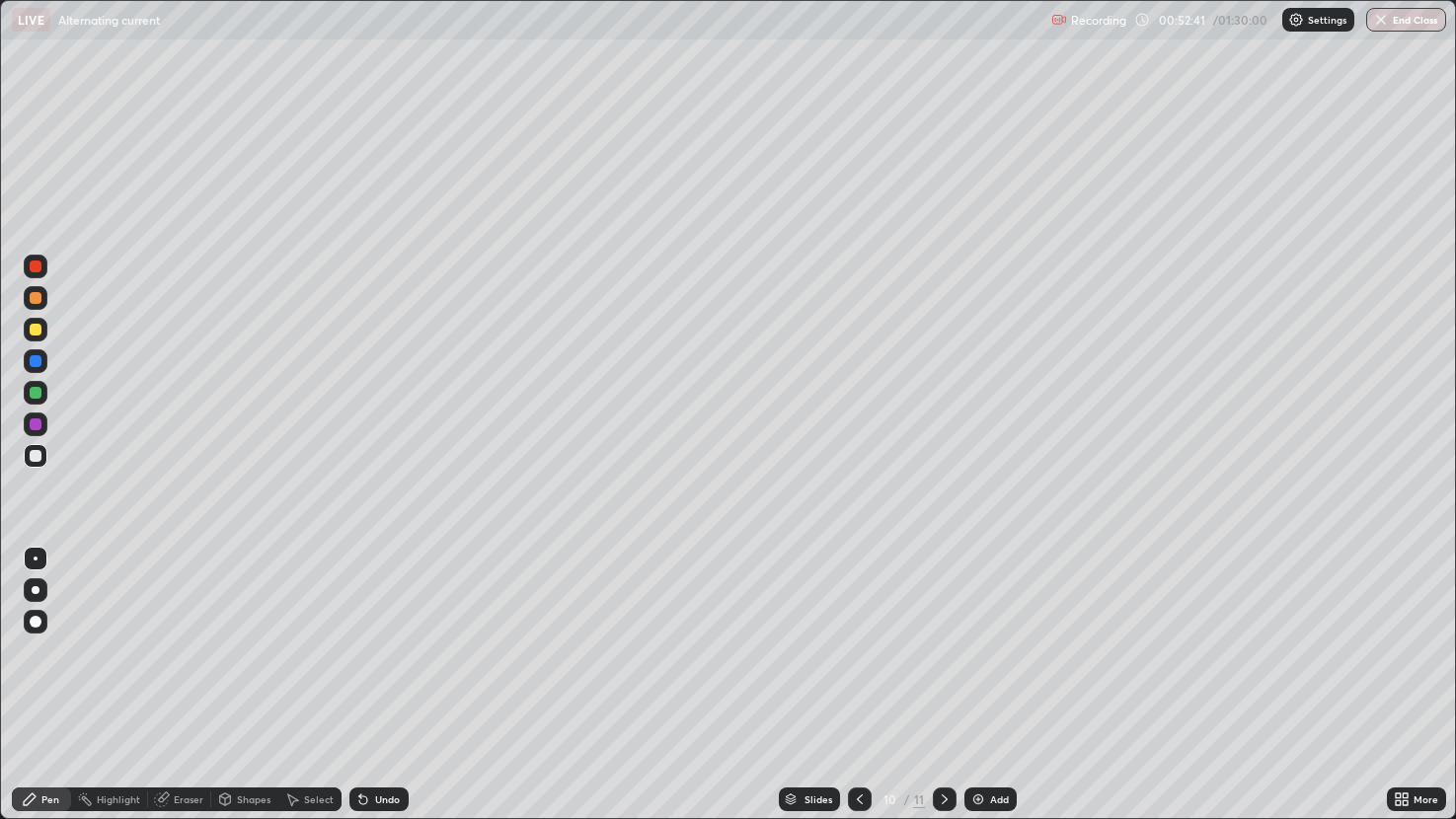 click at bounding box center [945, 799] 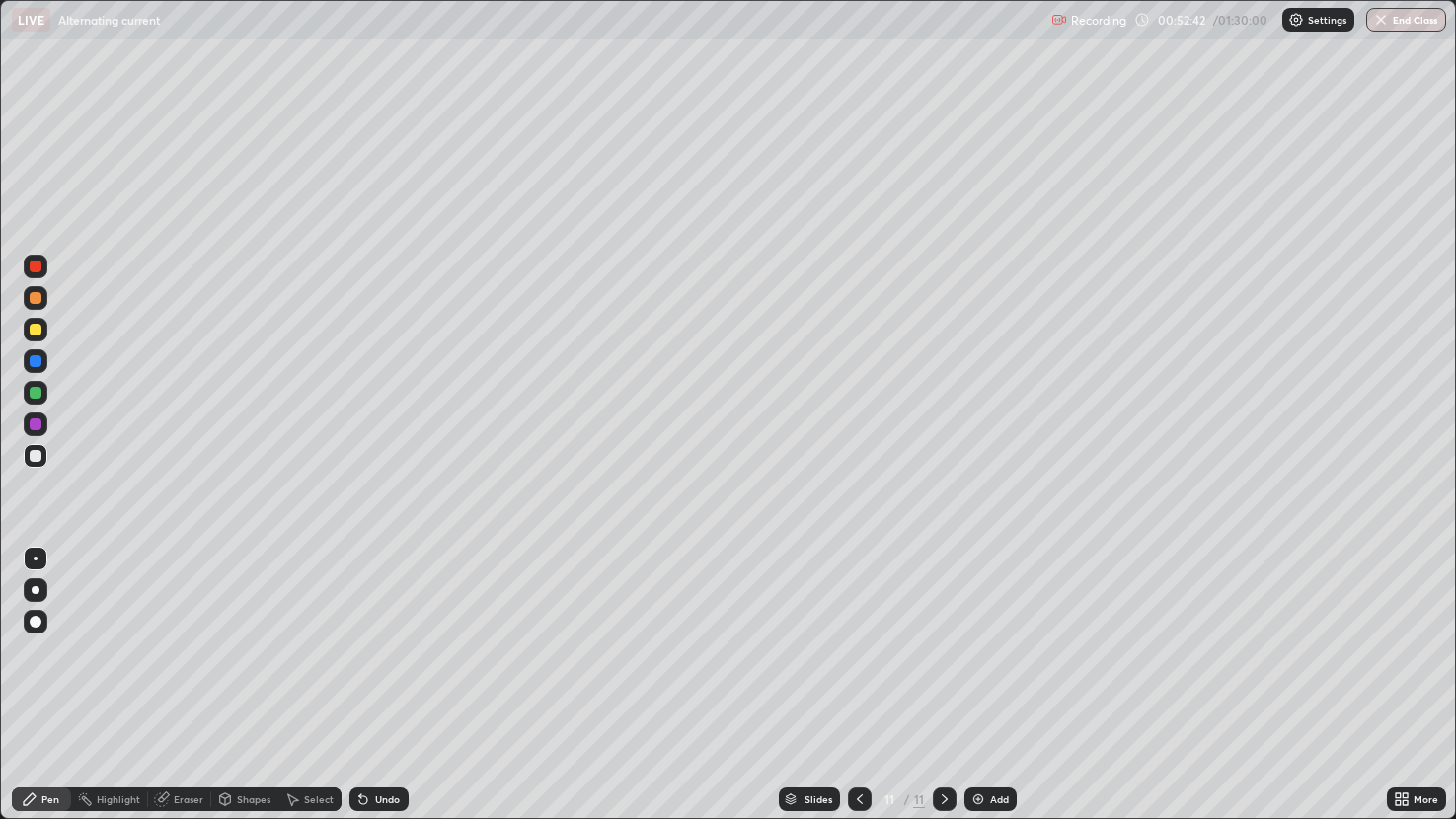 click on "11 / 11" at bounding box center (902, 799) 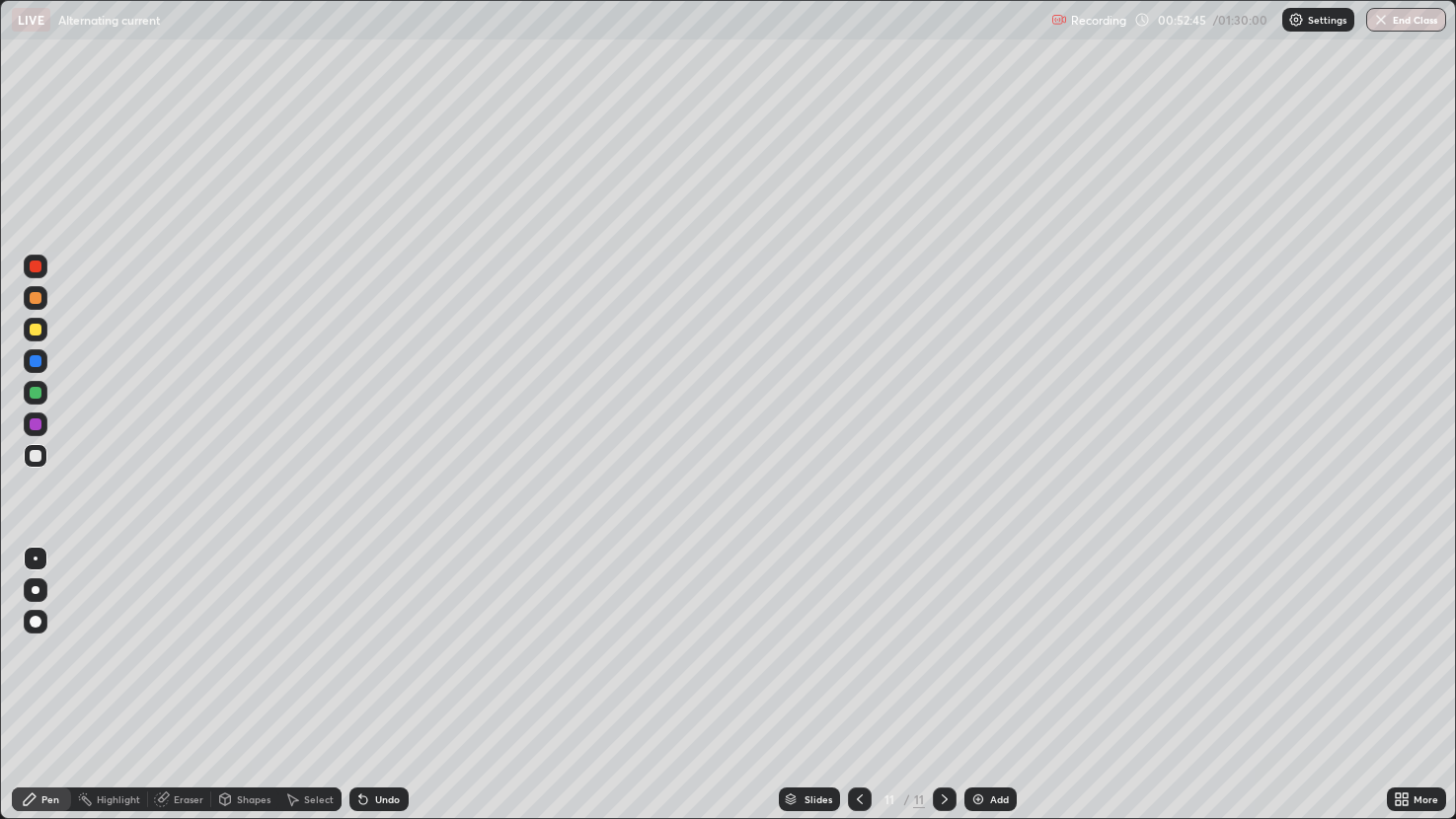 click at bounding box center (978, 799) 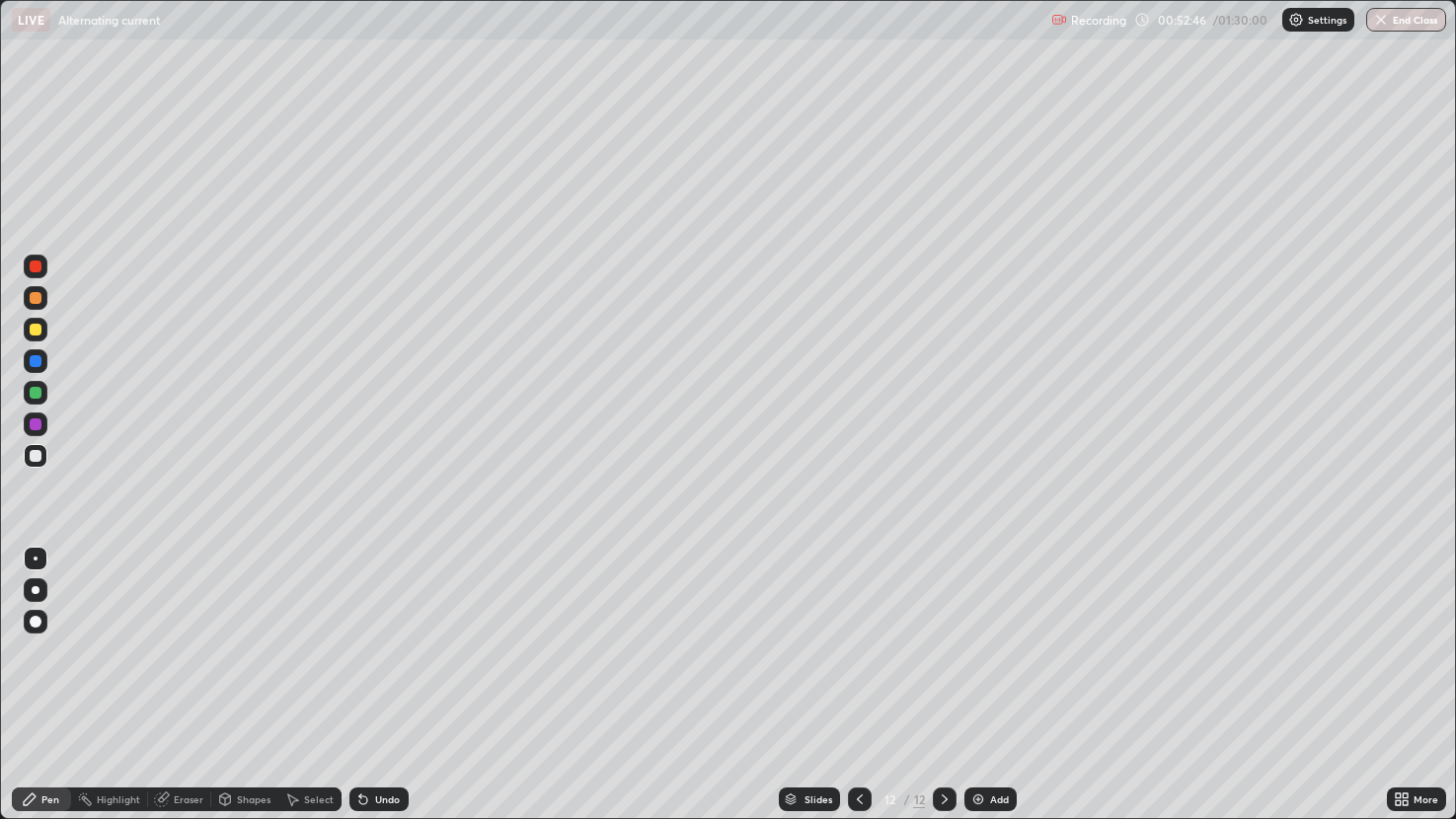 click on "Shapes" at bounding box center [254, 799] 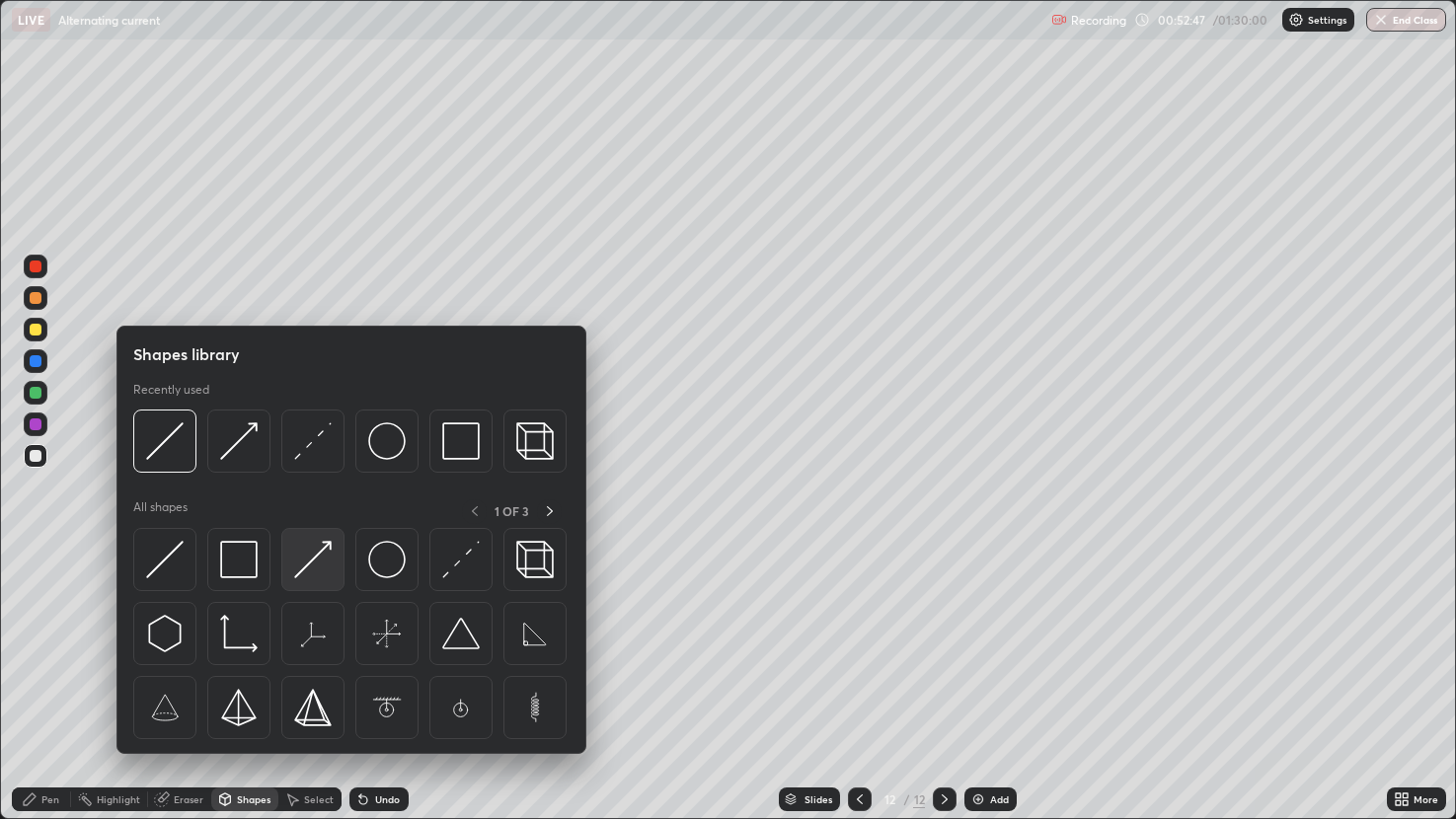 click at bounding box center [313, 559] 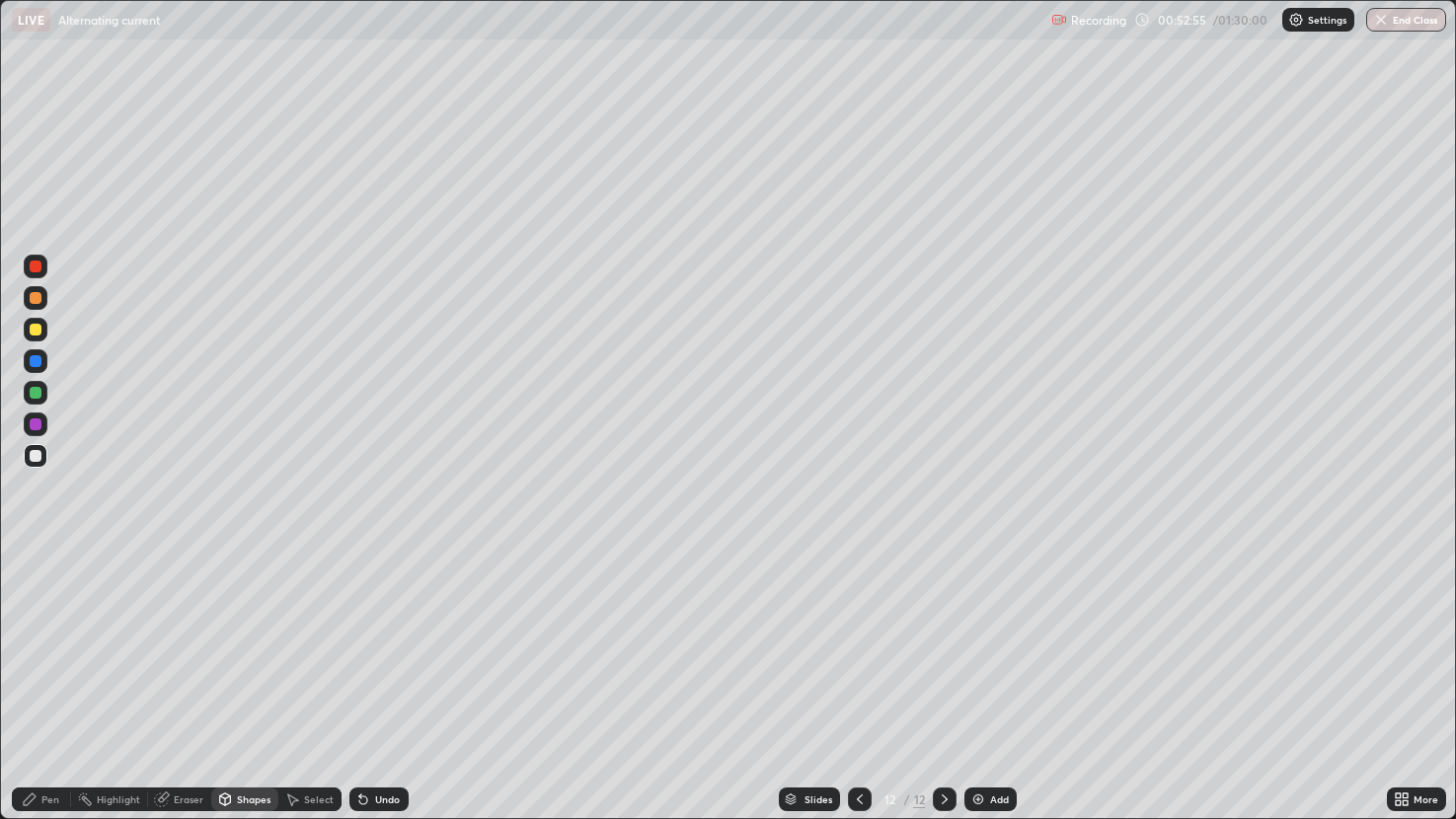 click on "Pen" at bounding box center (41, 799) 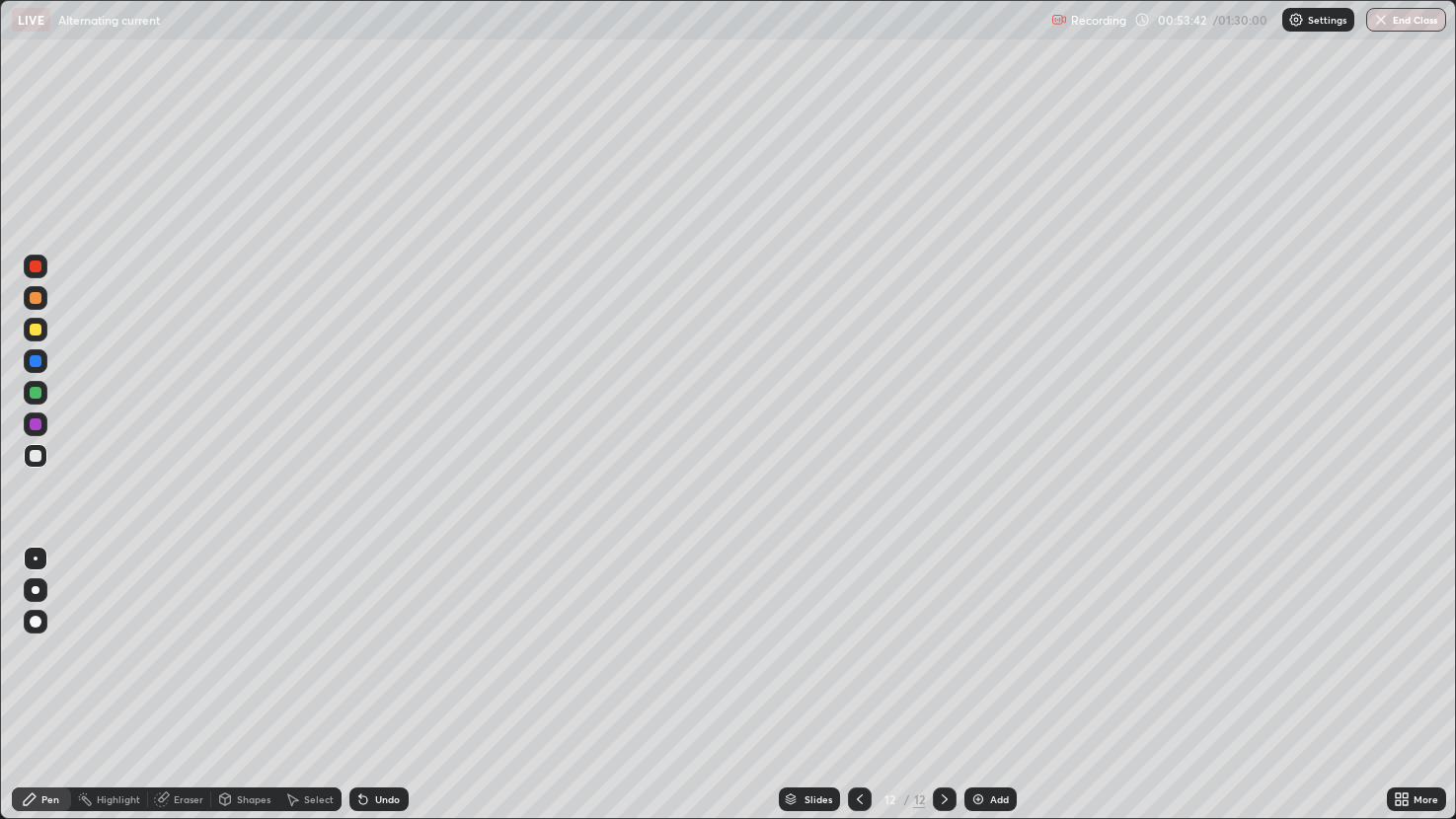 click at bounding box center (860, 799) 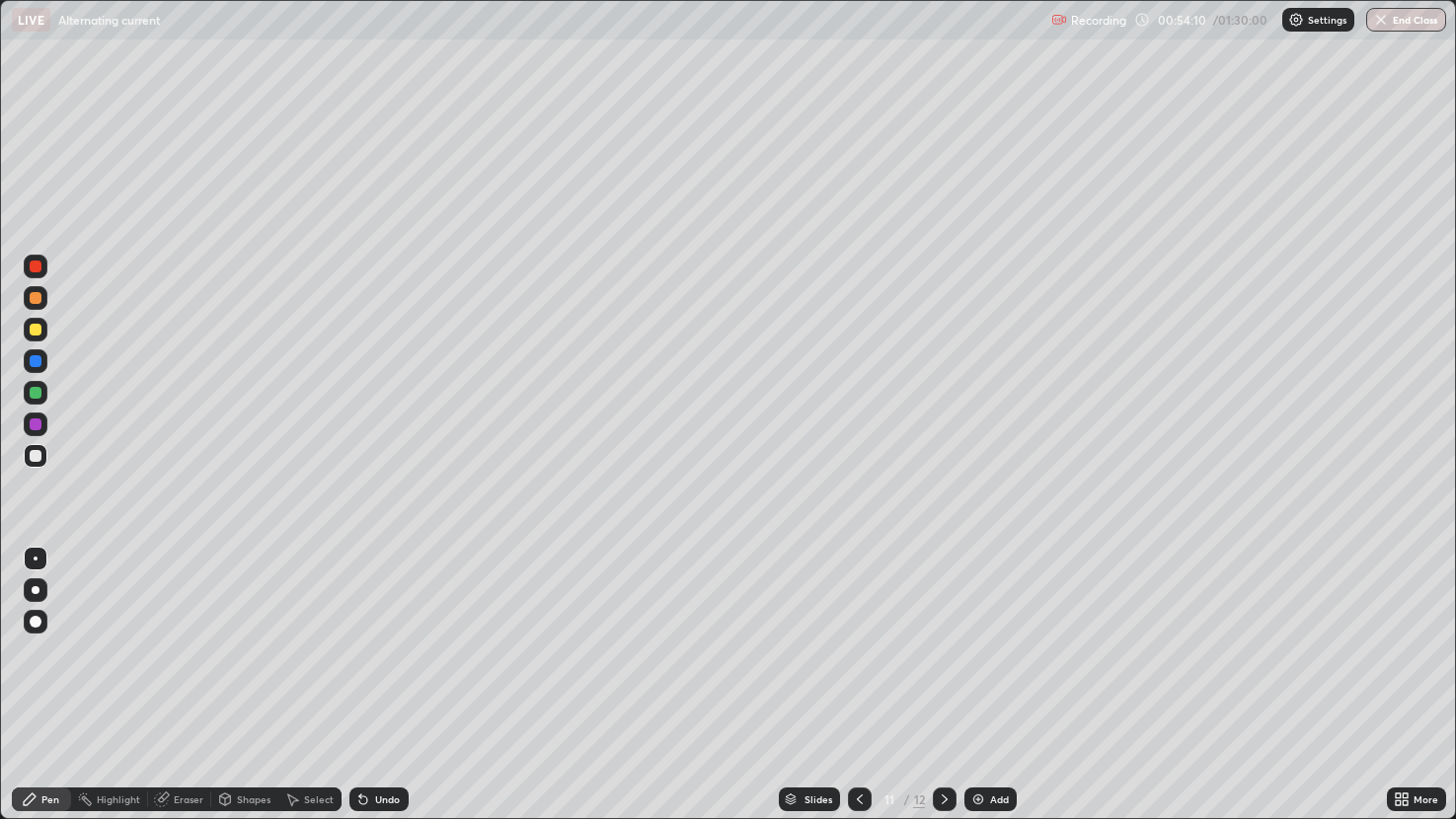 click 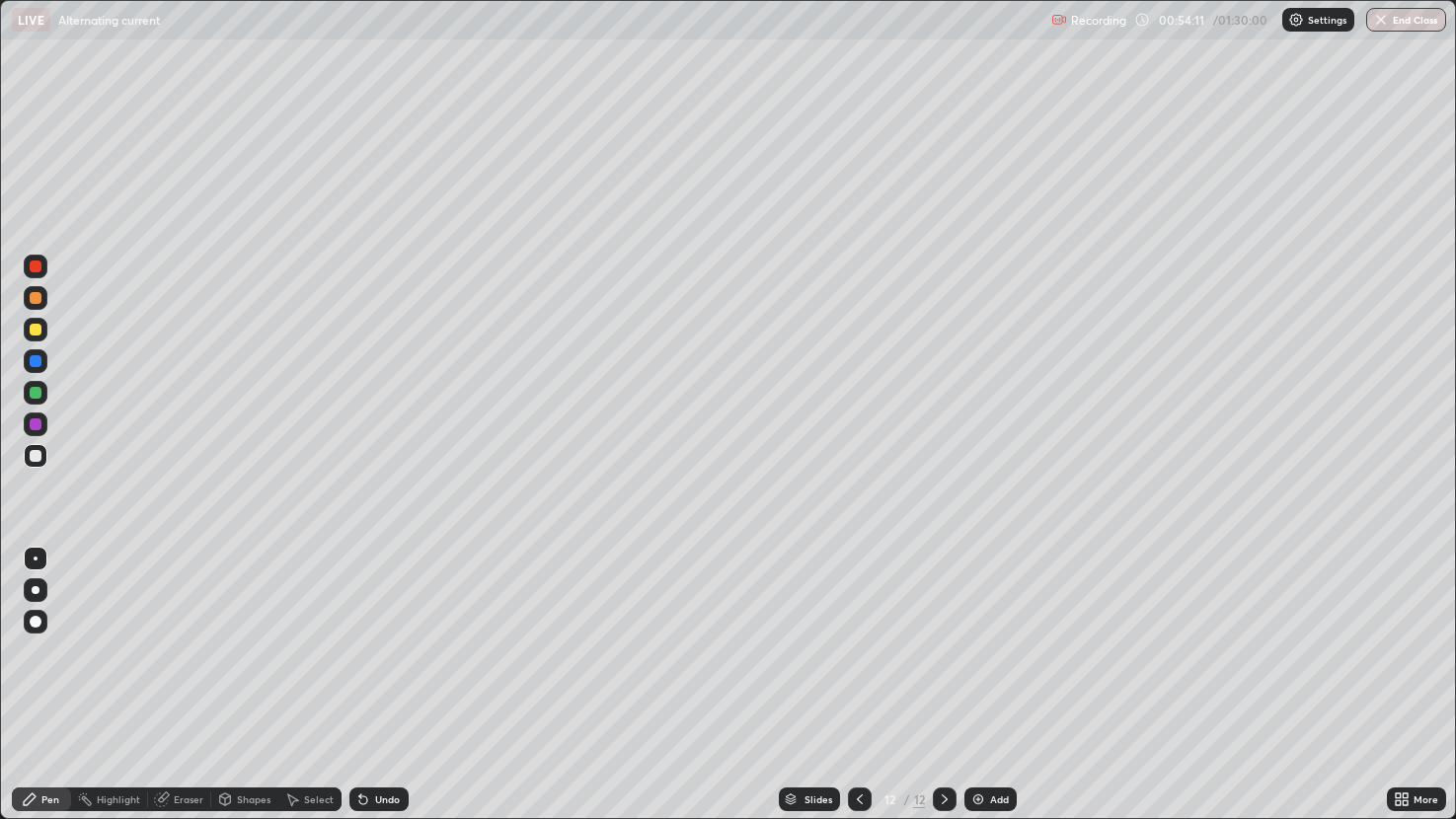 click at bounding box center [978, 799] 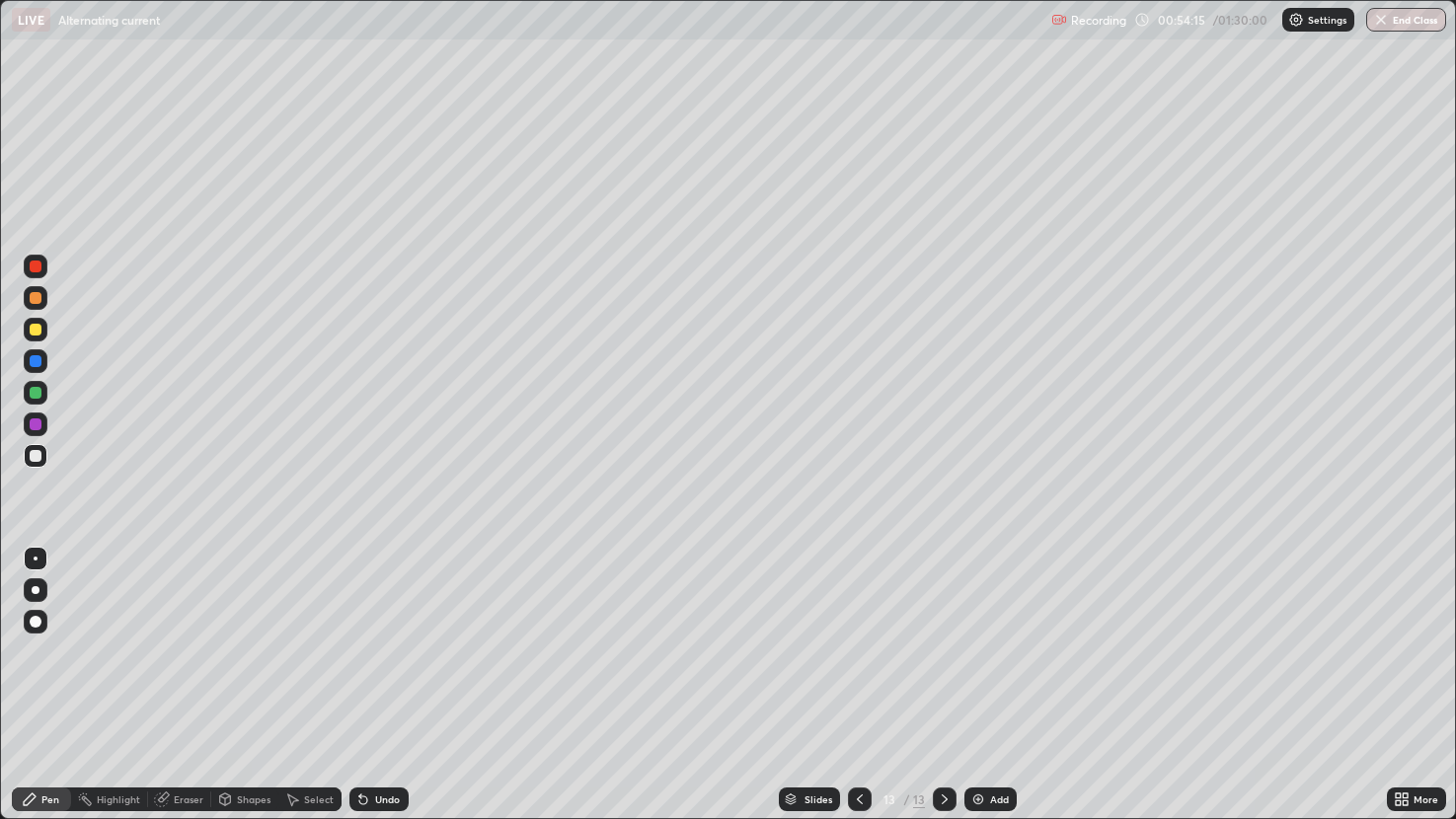 click 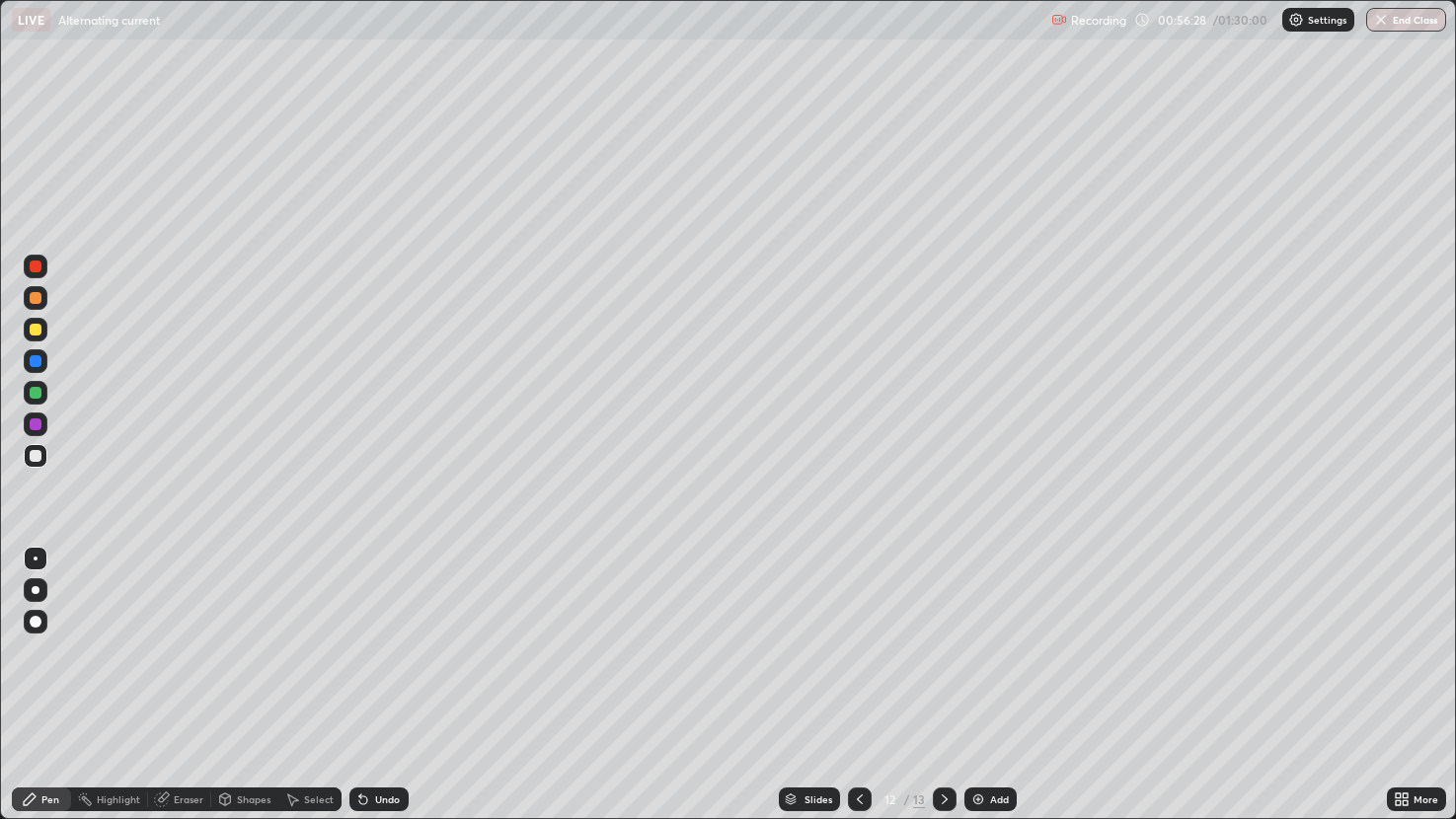 click on "Eraser" at bounding box center [189, 799] 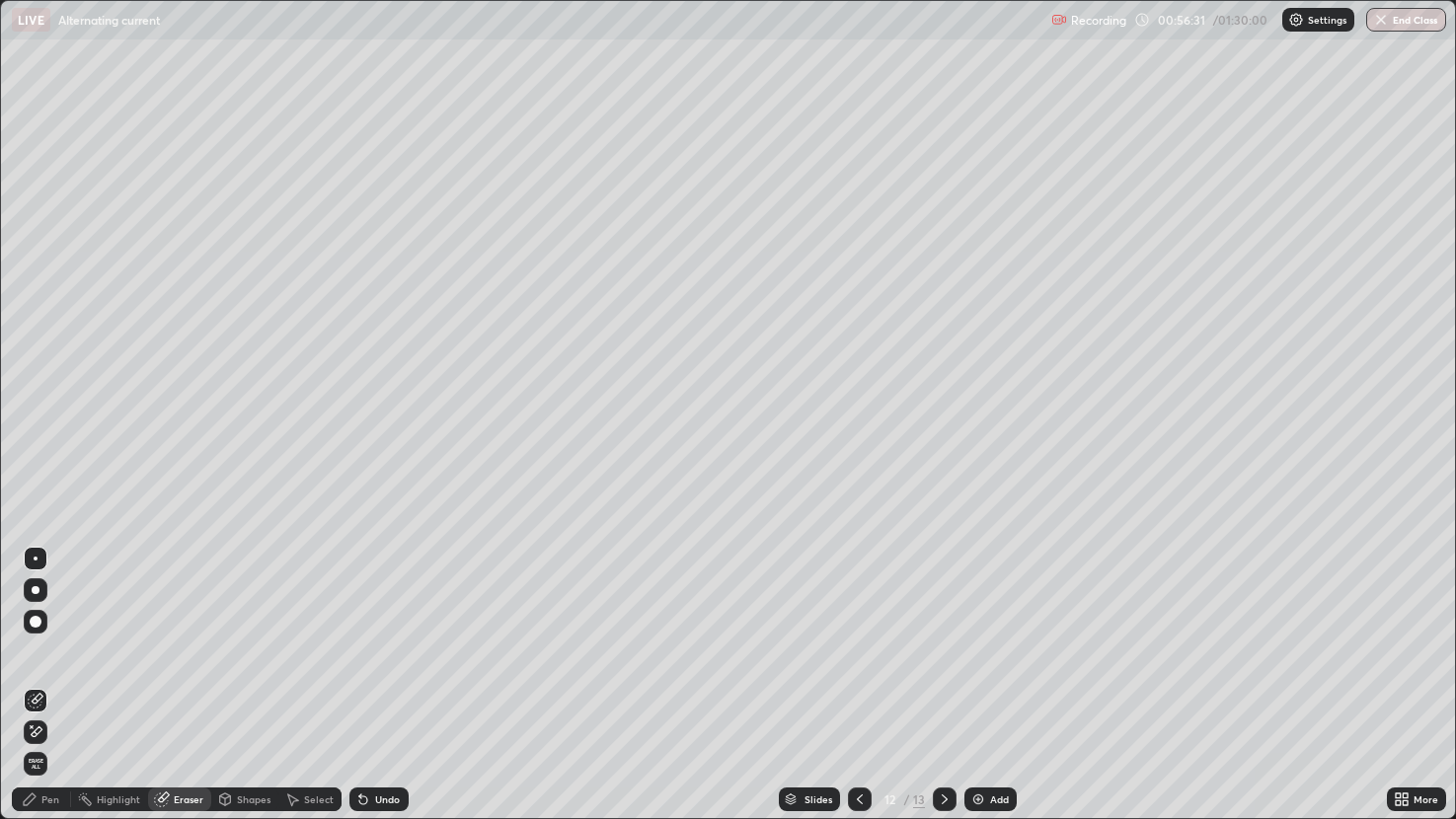 click on "Pen" at bounding box center (50, 799) 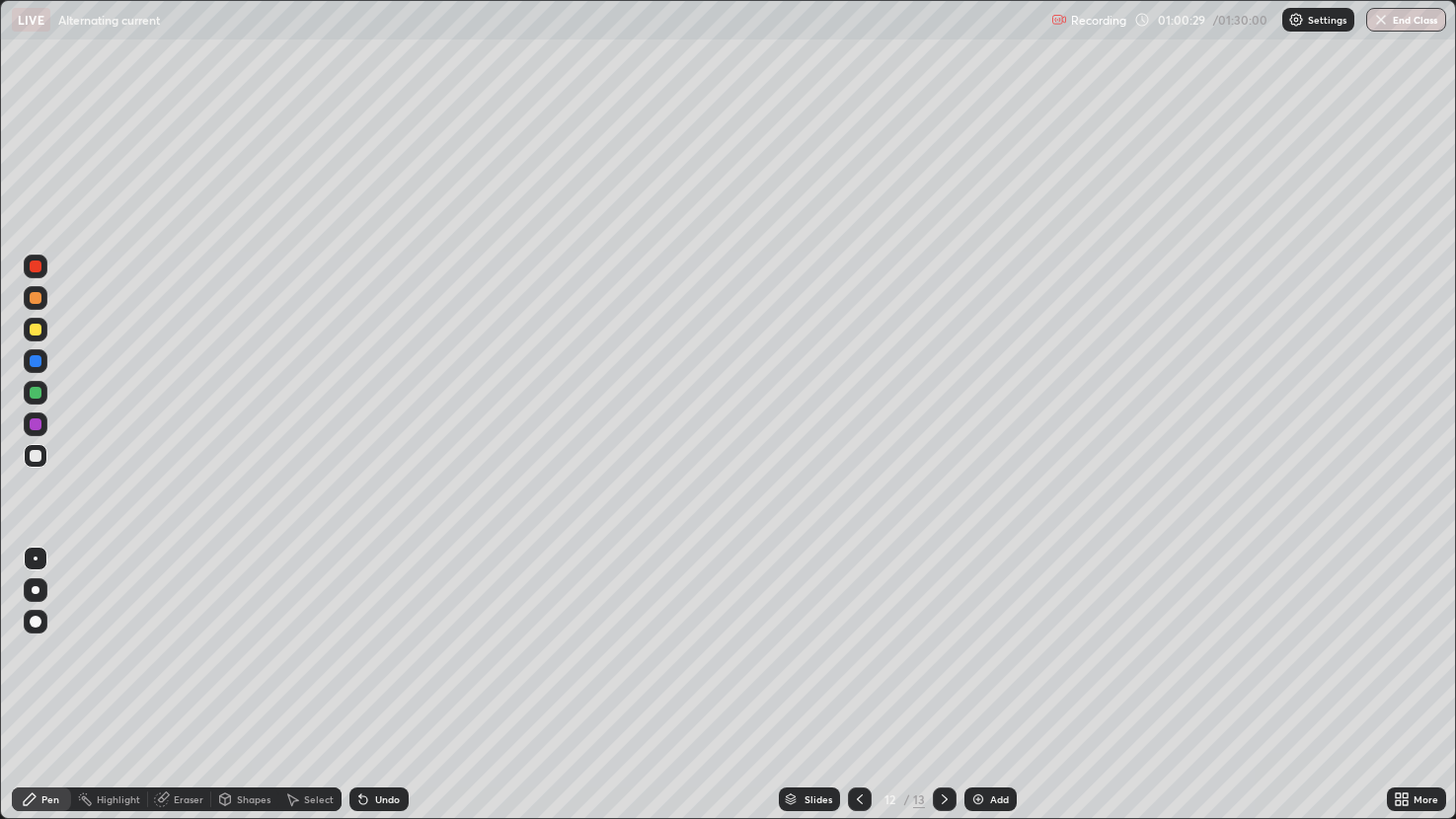 click on "Add" at bounding box center (999, 799) 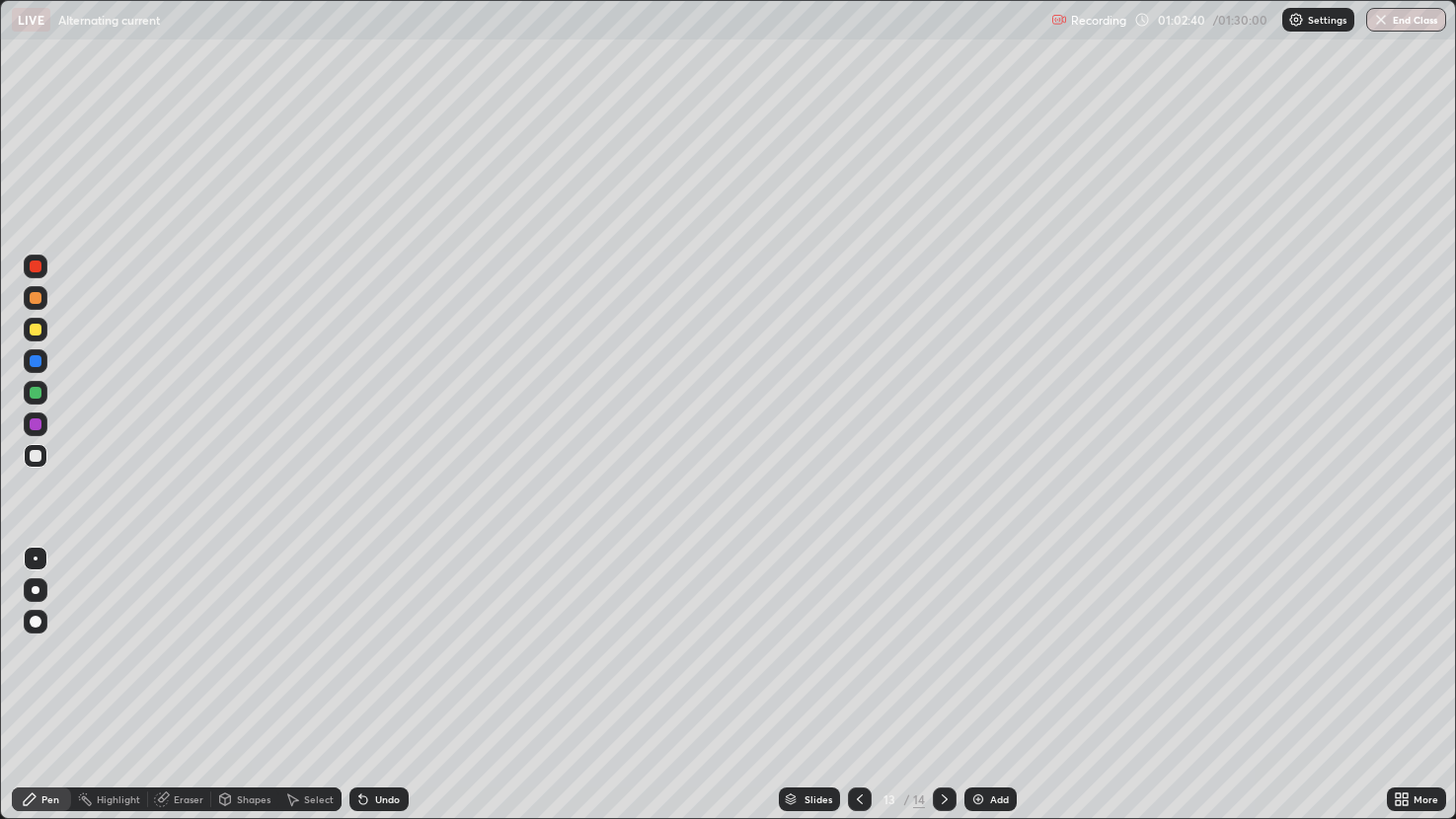 click on "Eraser" at bounding box center (189, 799) 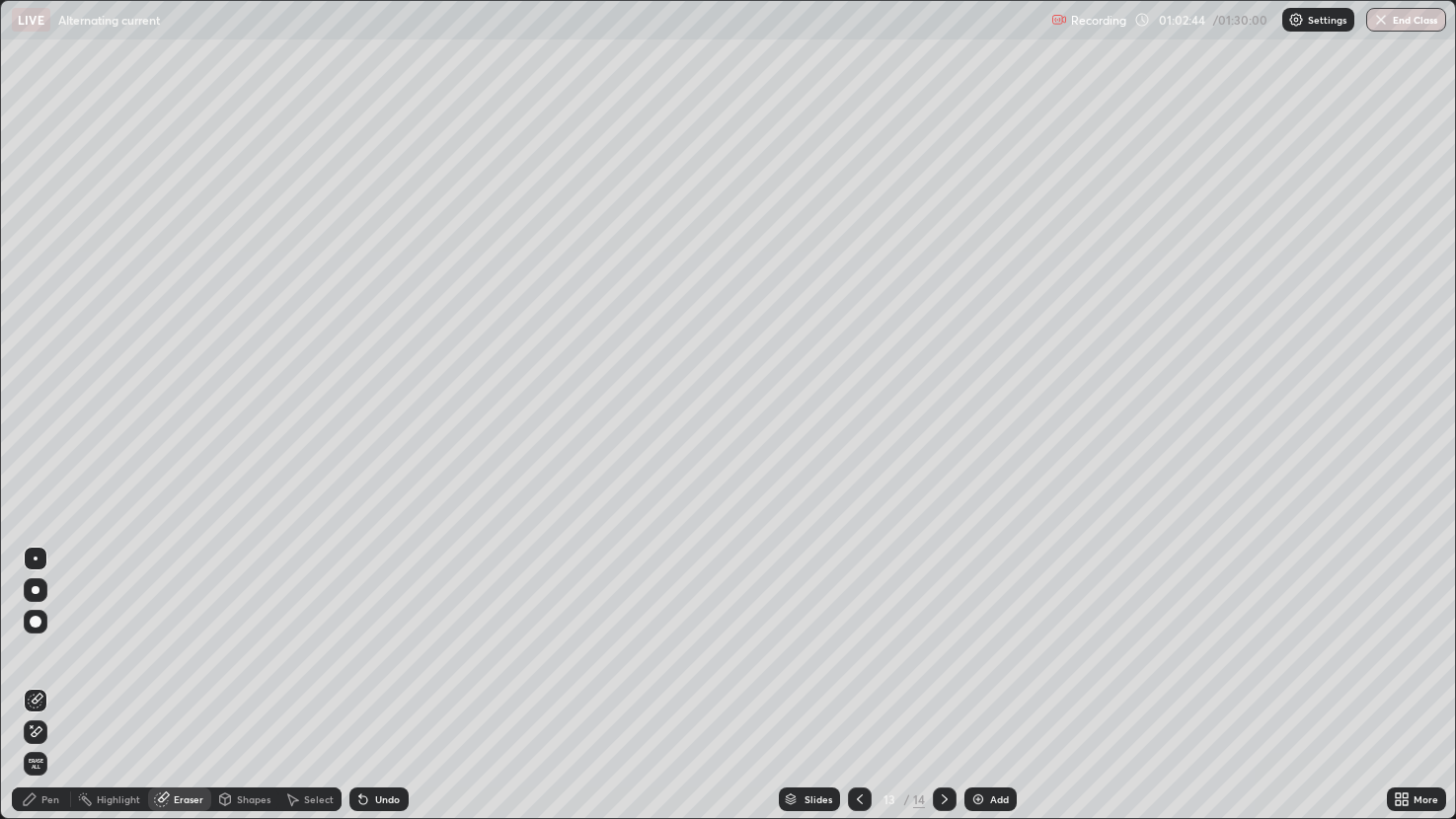 click on "Pen" at bounding box center (50, 799) 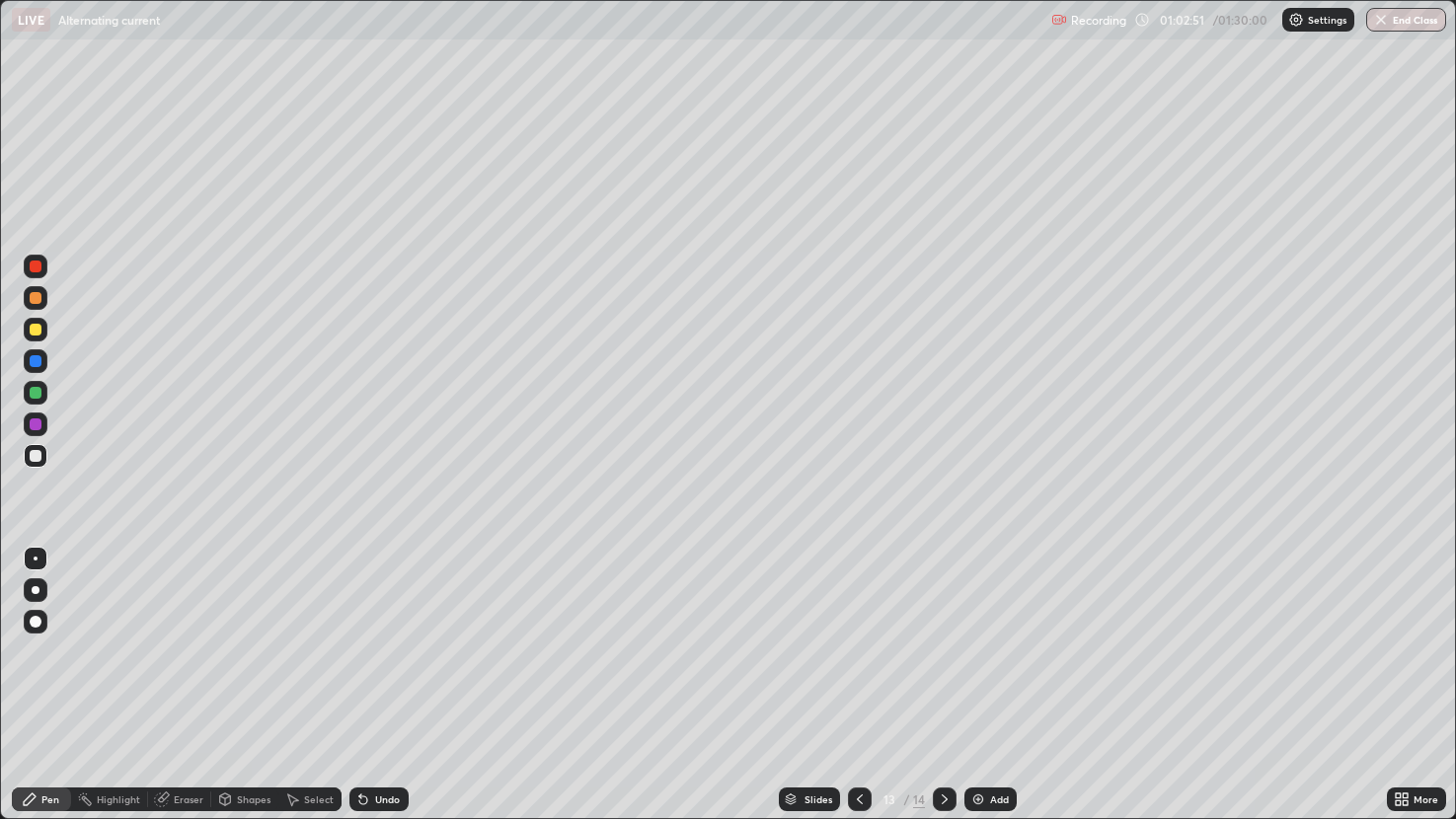 click on "Undo" at bounding box center (379, 799) 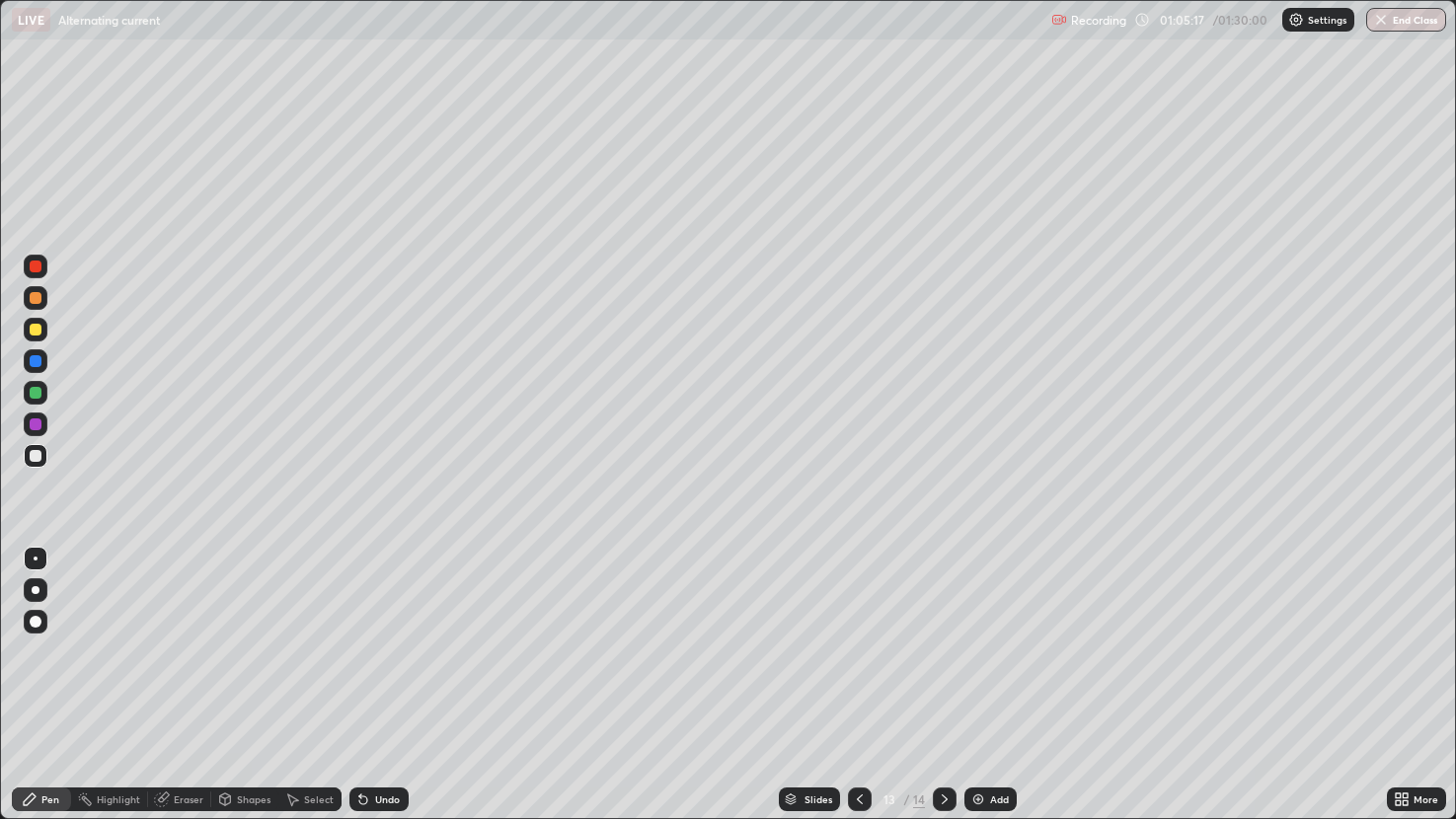 click on "Shapes" at bounding box center [245, 799] 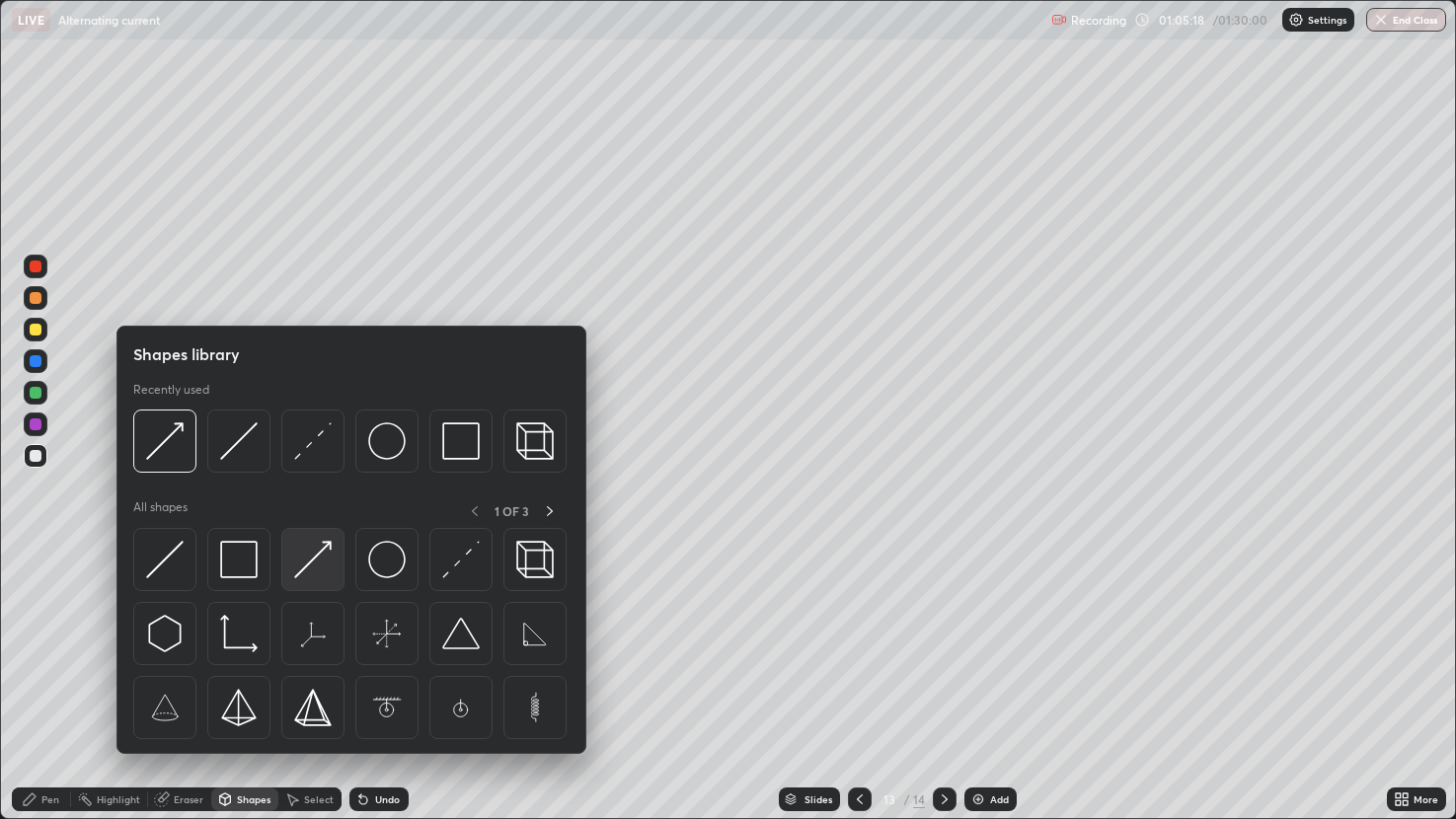 click at bounding box center [313, 559] 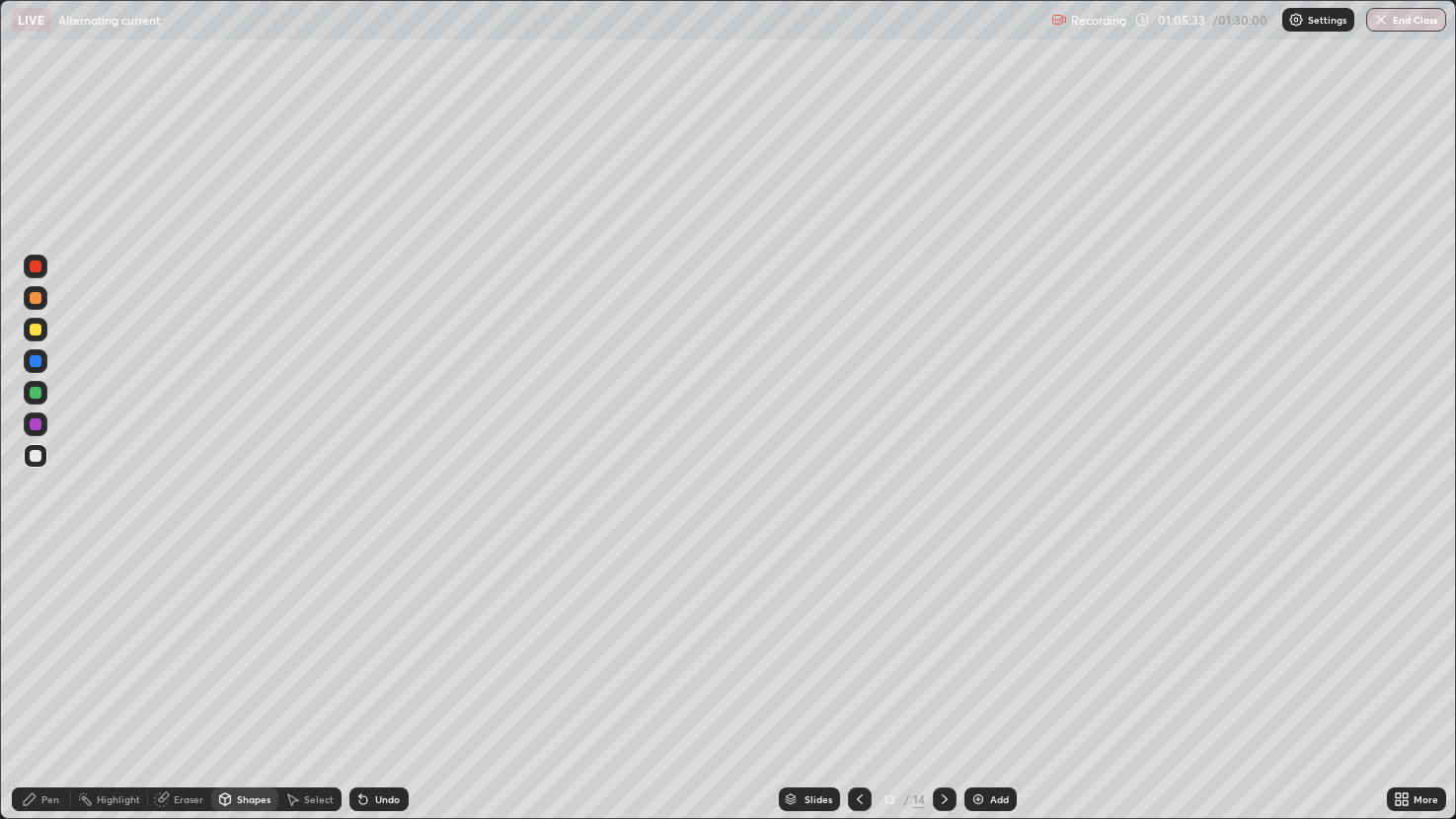 click on "Pen" at bounding box center (41, 799) 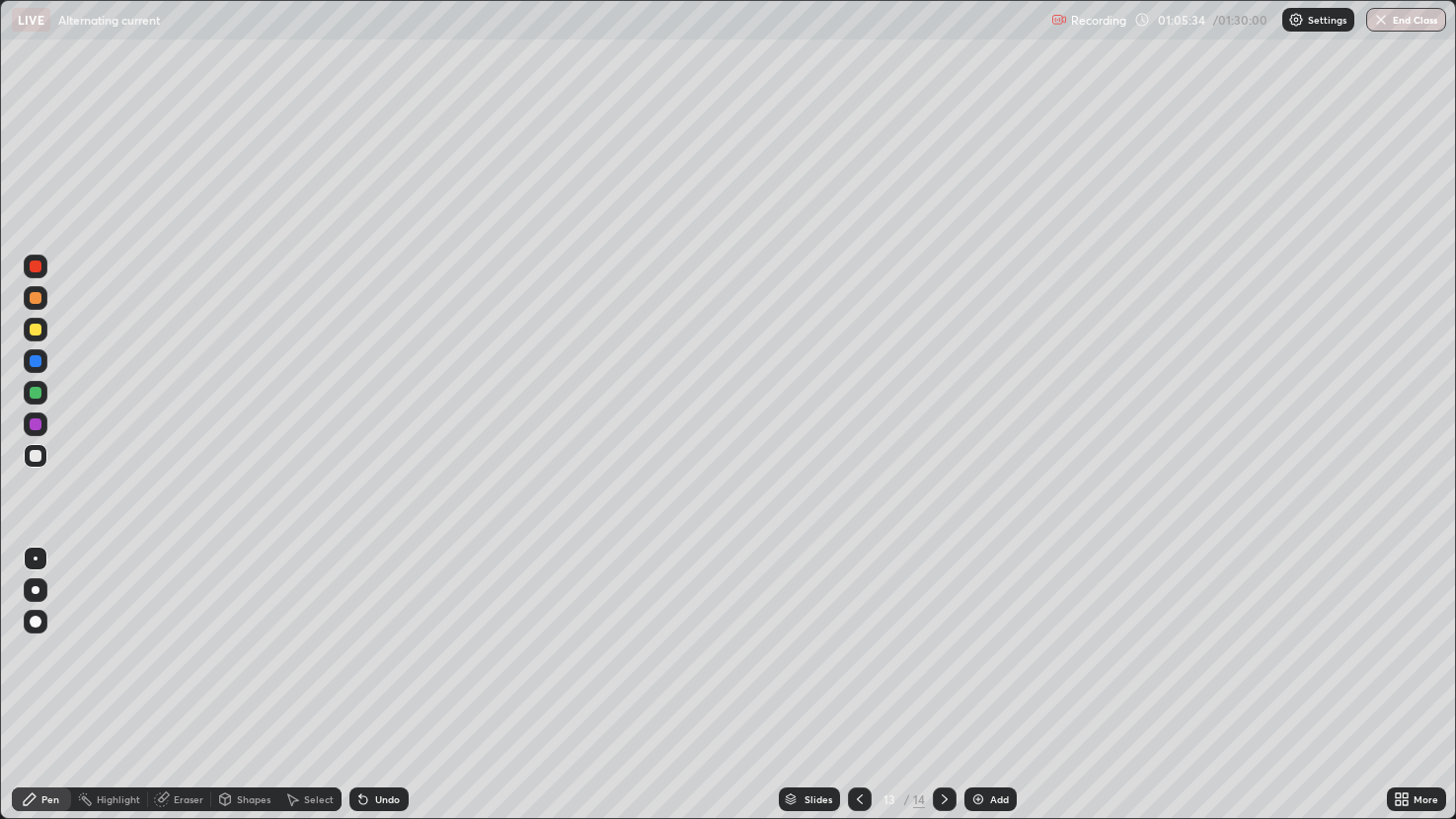 click at bounding box center [36, 330] 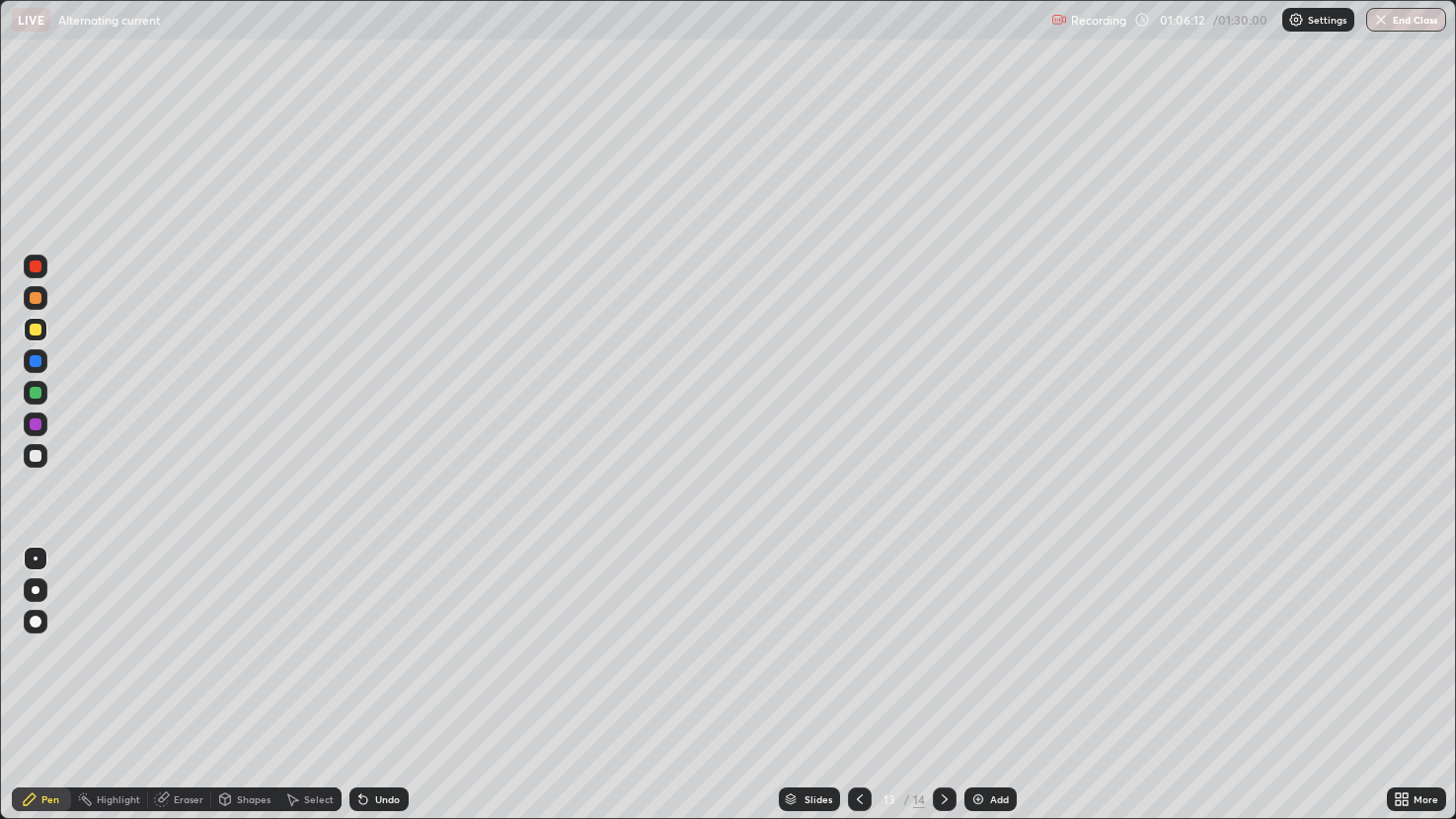 click on "Eraser" at bounding box center [189, 799] 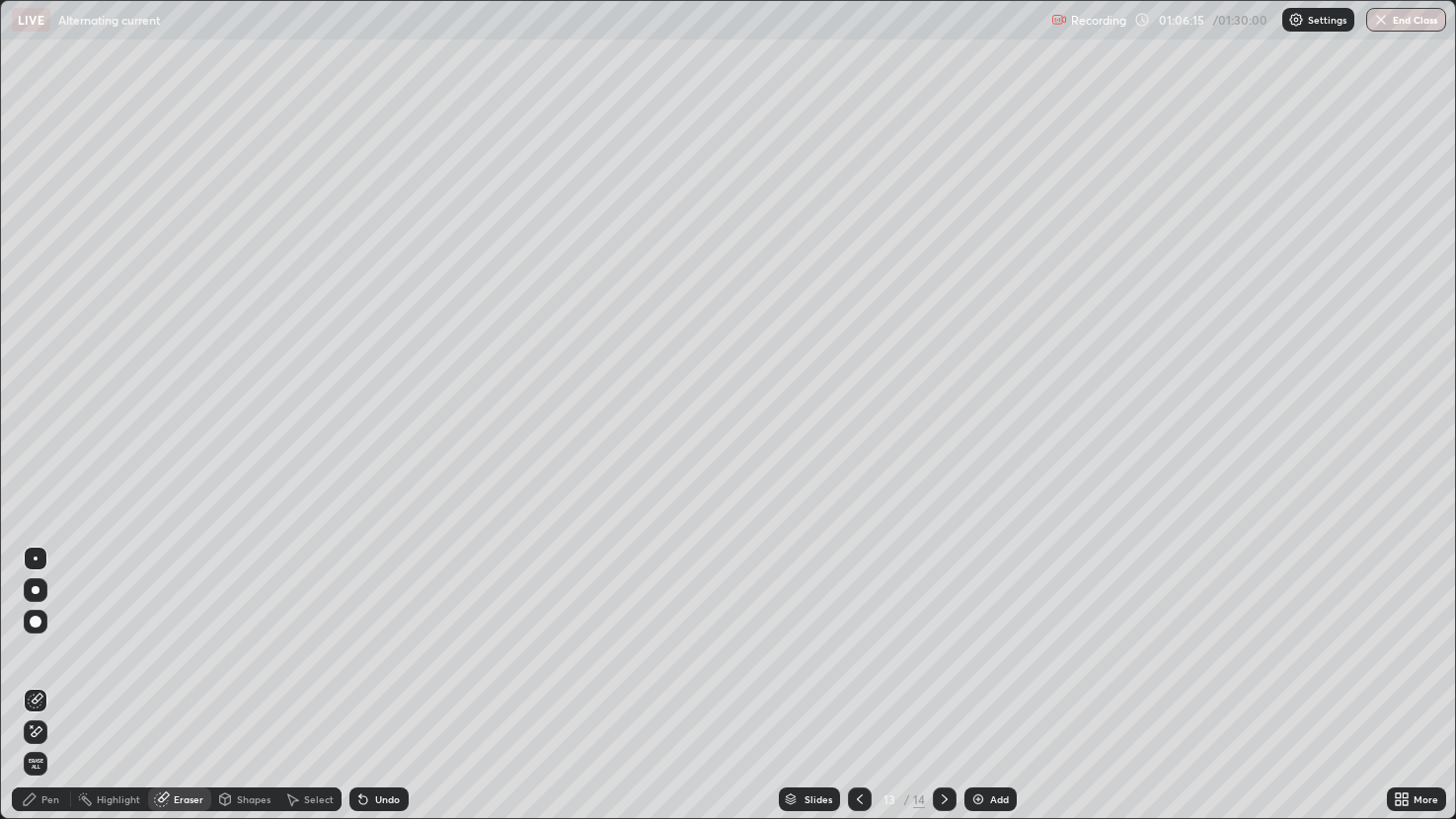 click on "Pen" at bounding box center [41, 799] 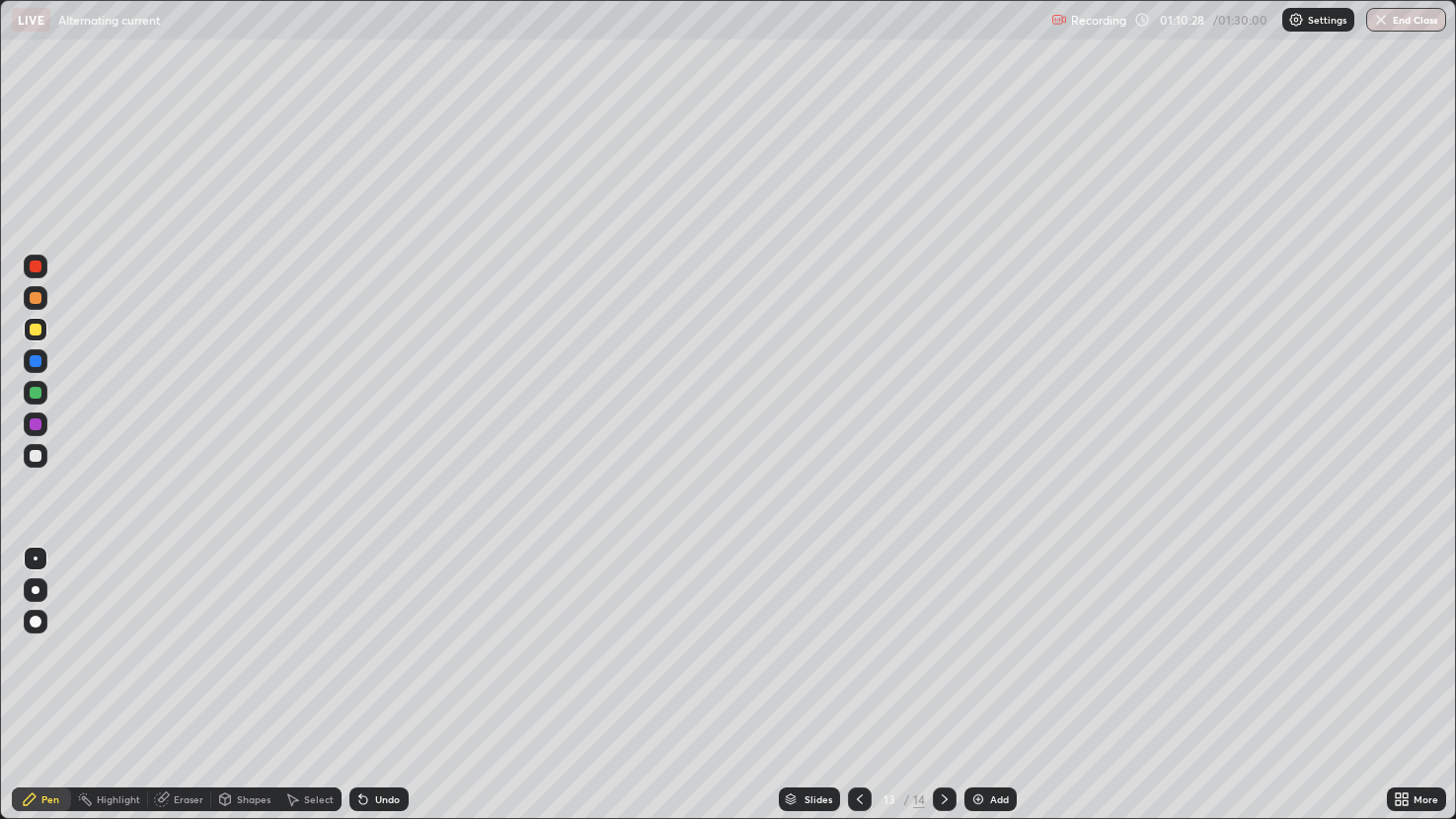 click on "Add" at bounding box center [999, 799] 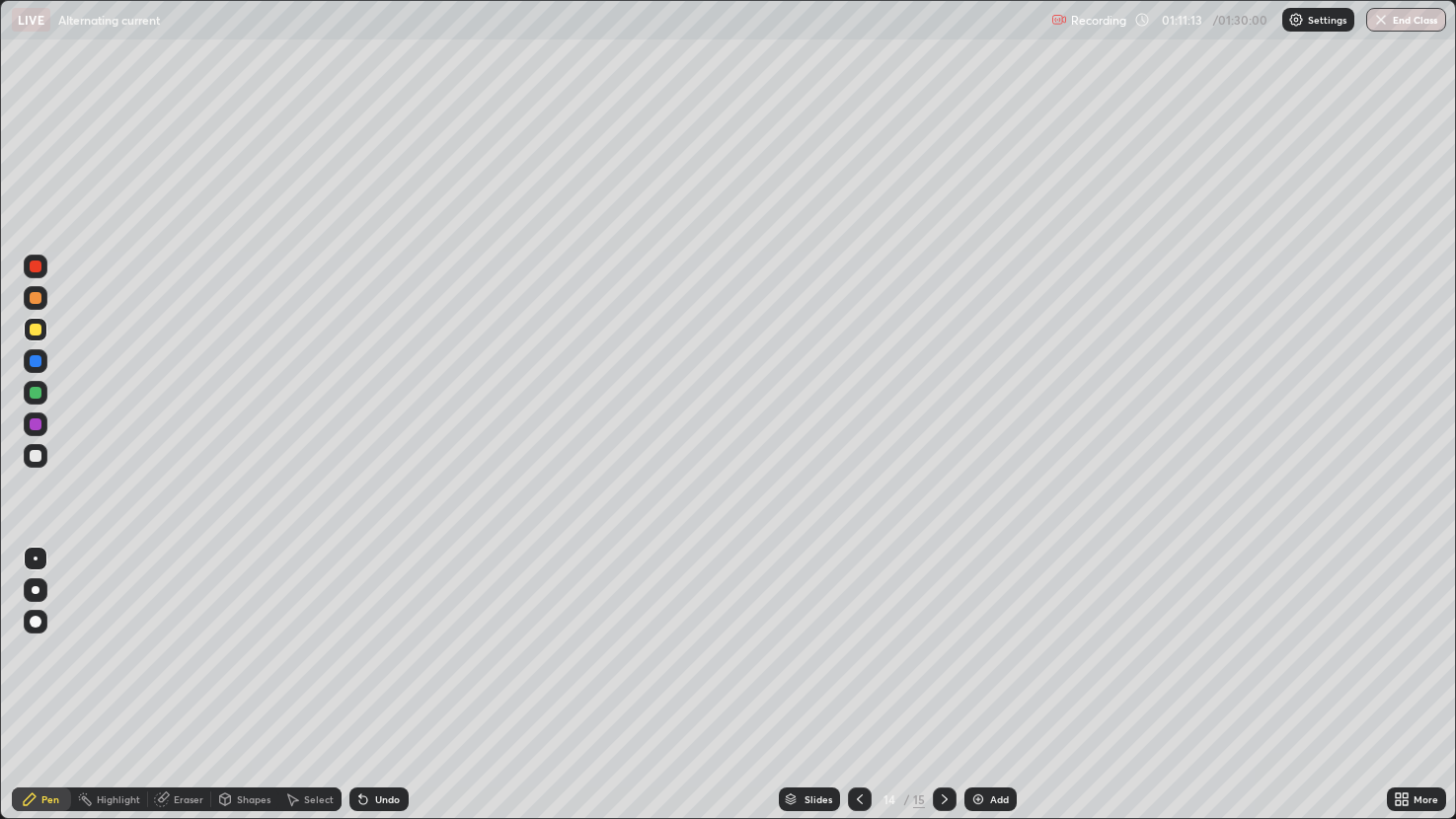 click on "Shapes" at bounding box center [254, 799] 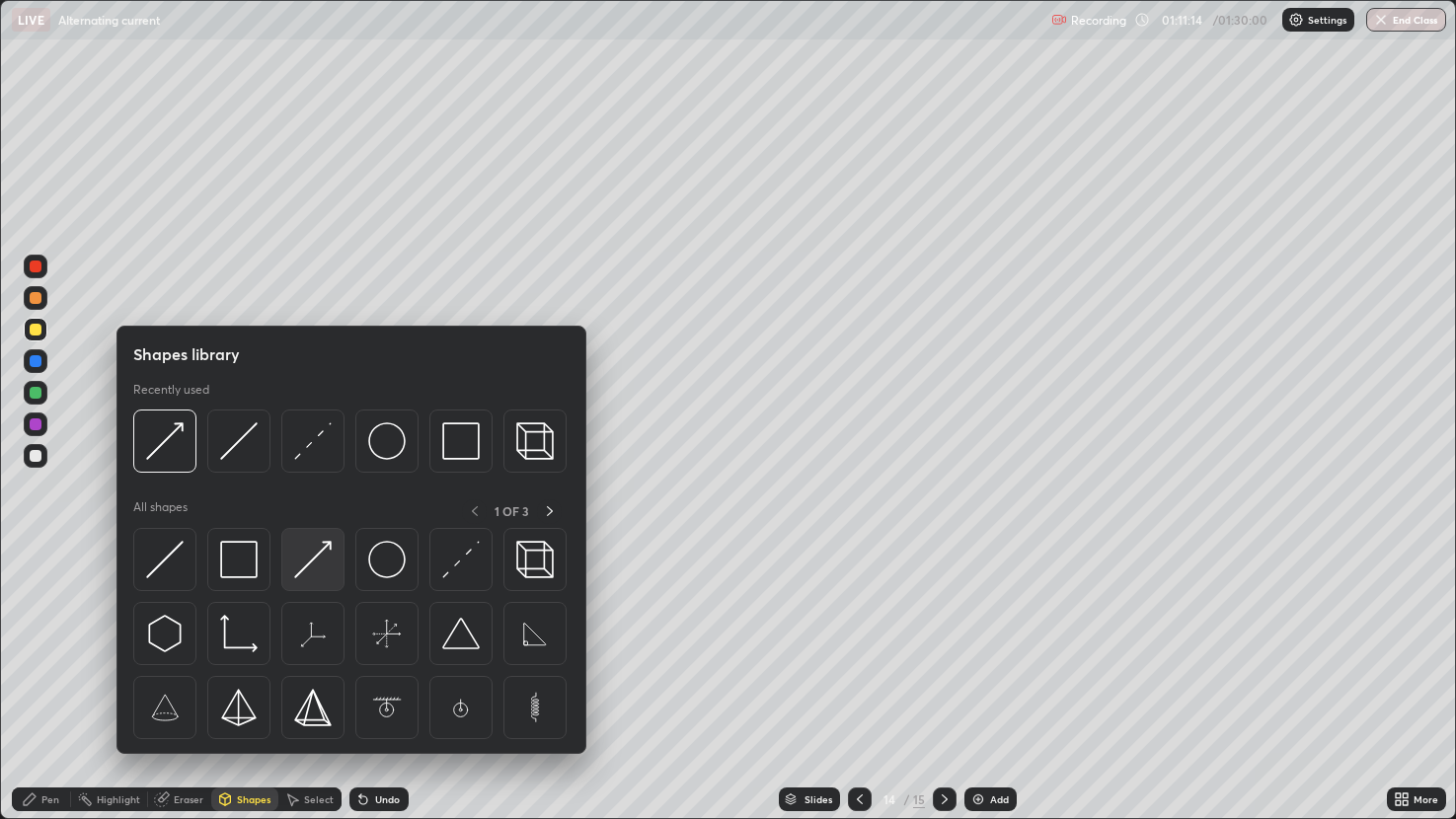 click at bounding box center [313, 559] 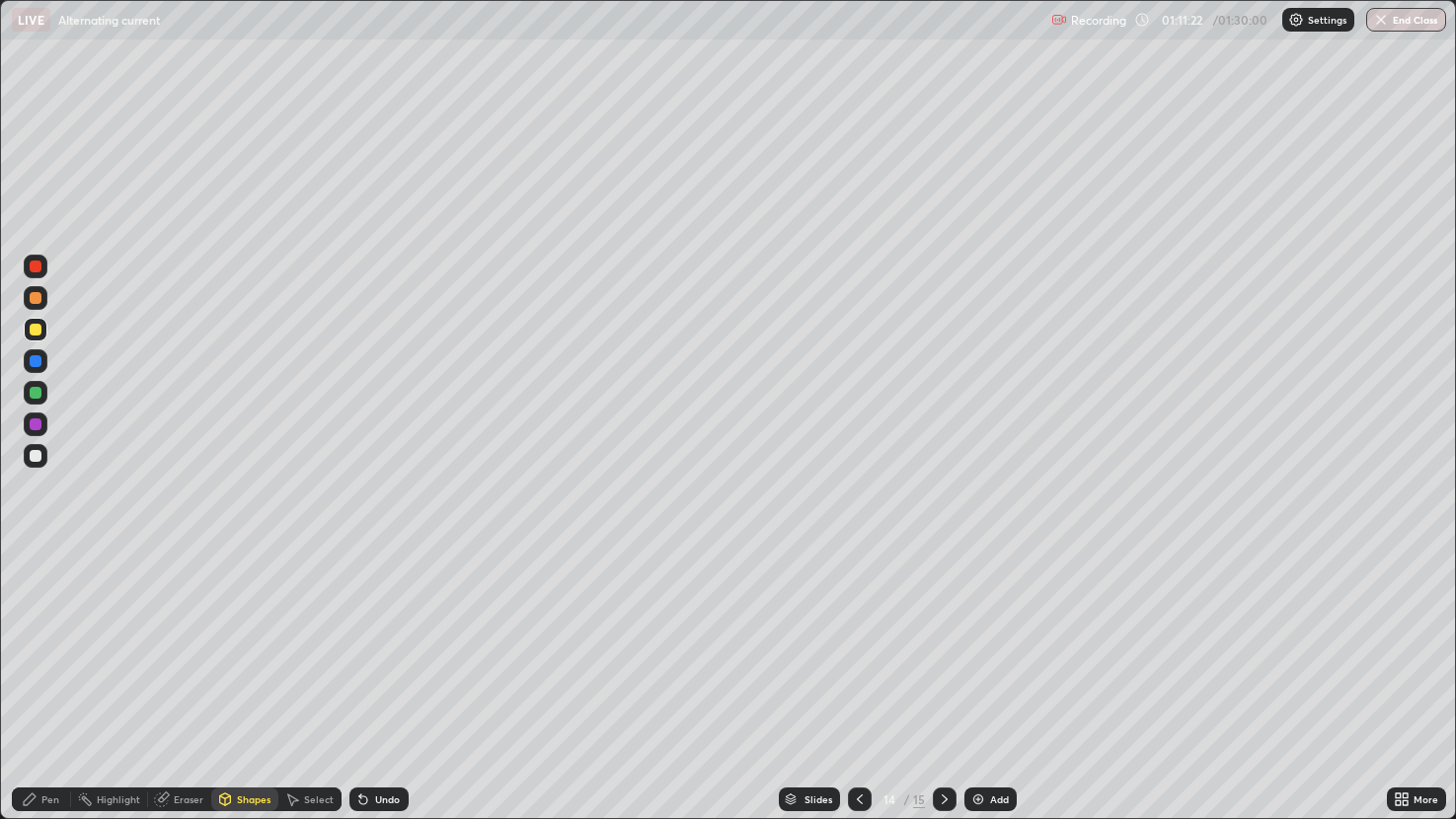 click on "Pen" at bounding box center (41, 799) 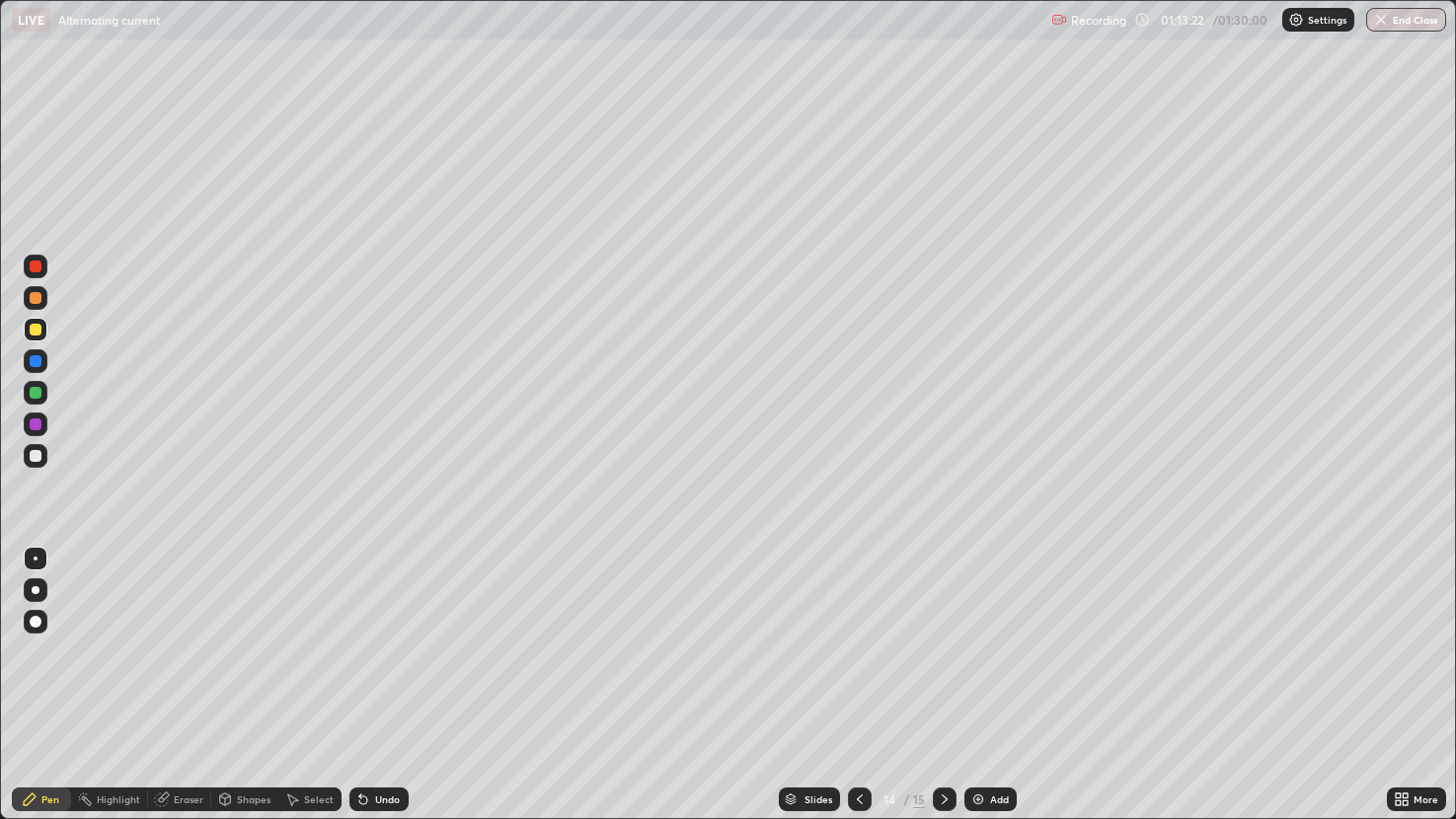 click at bounding box center (860, 799) 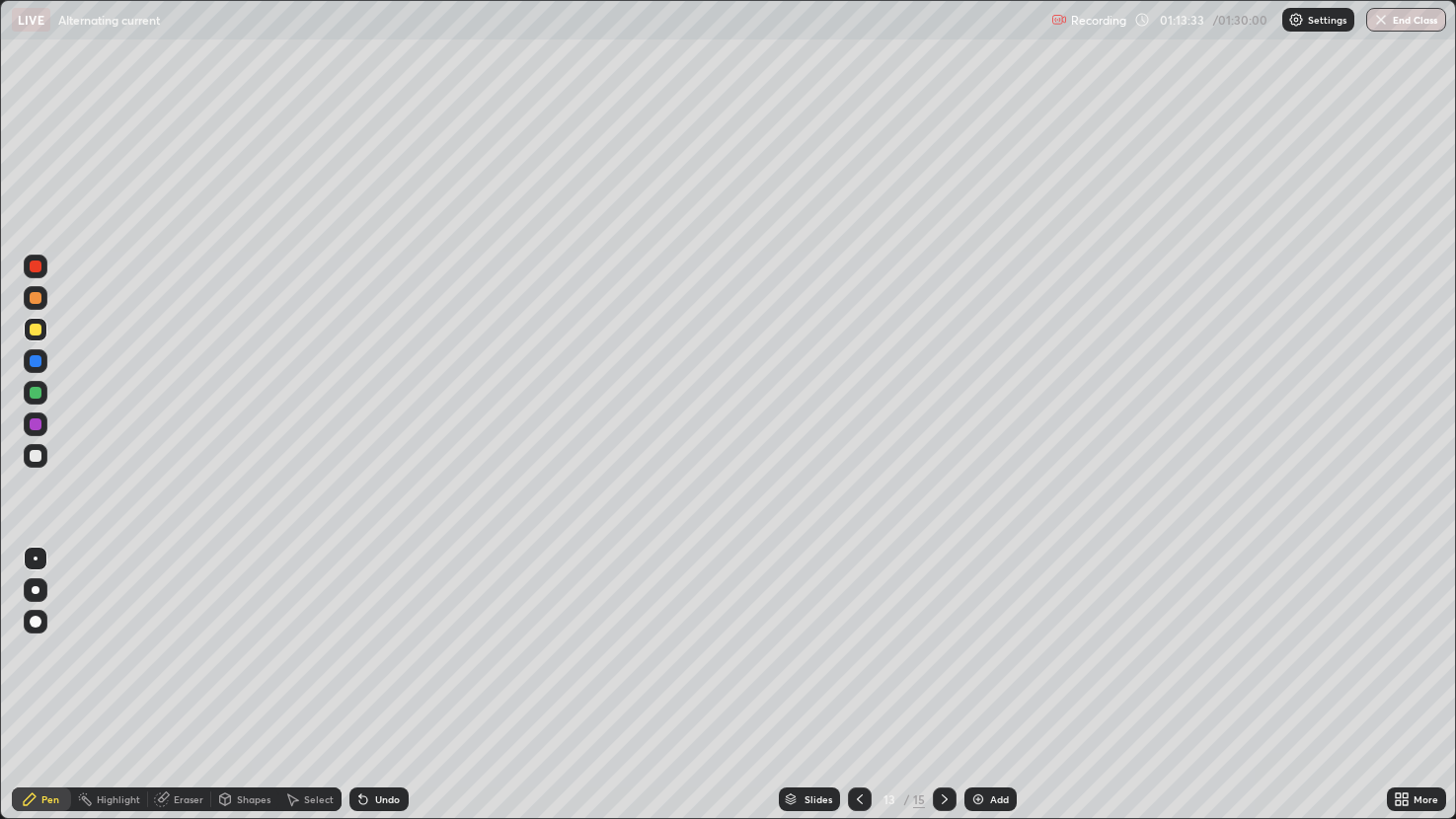 click 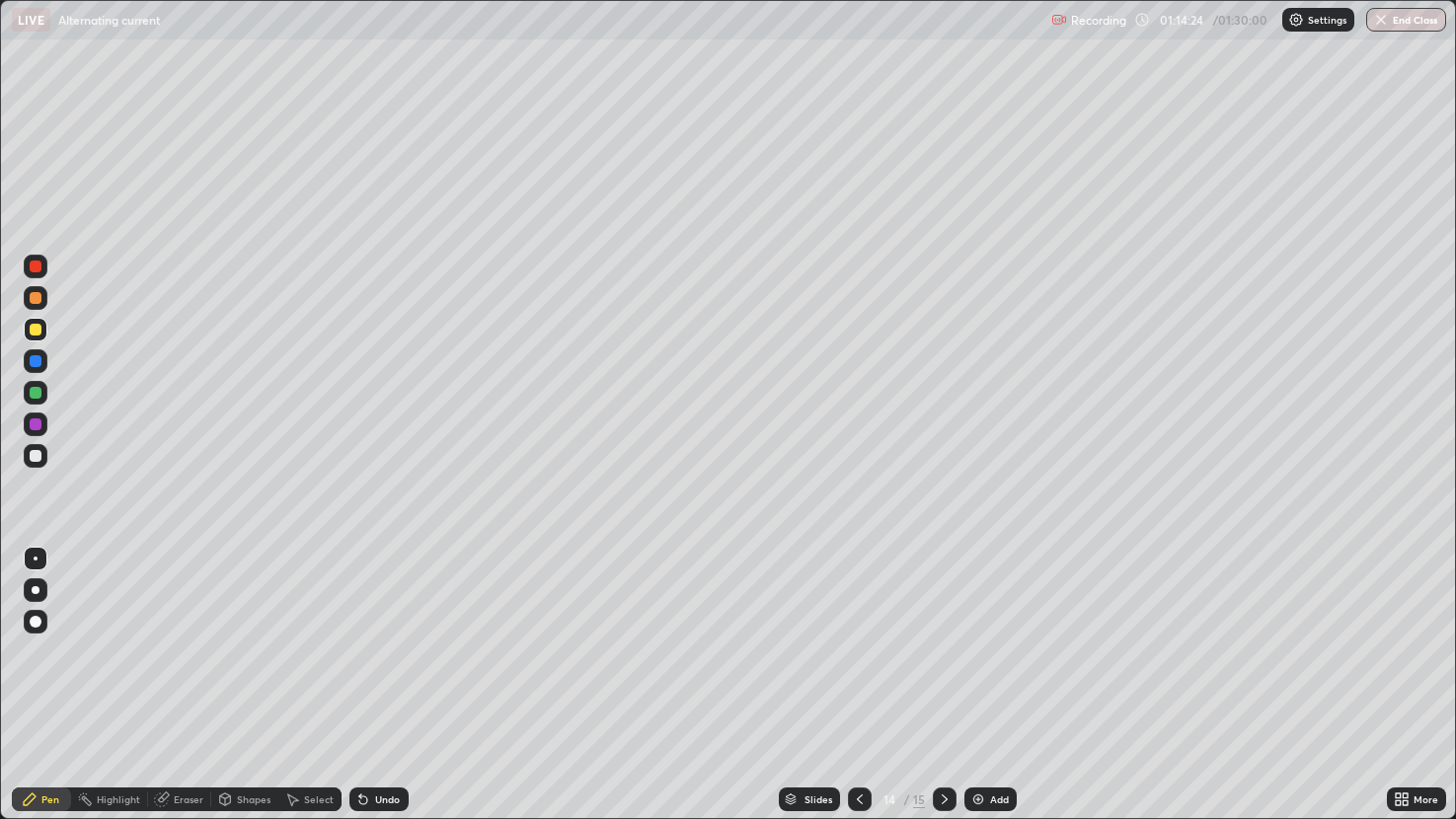 click at bounding box center (860, 799) 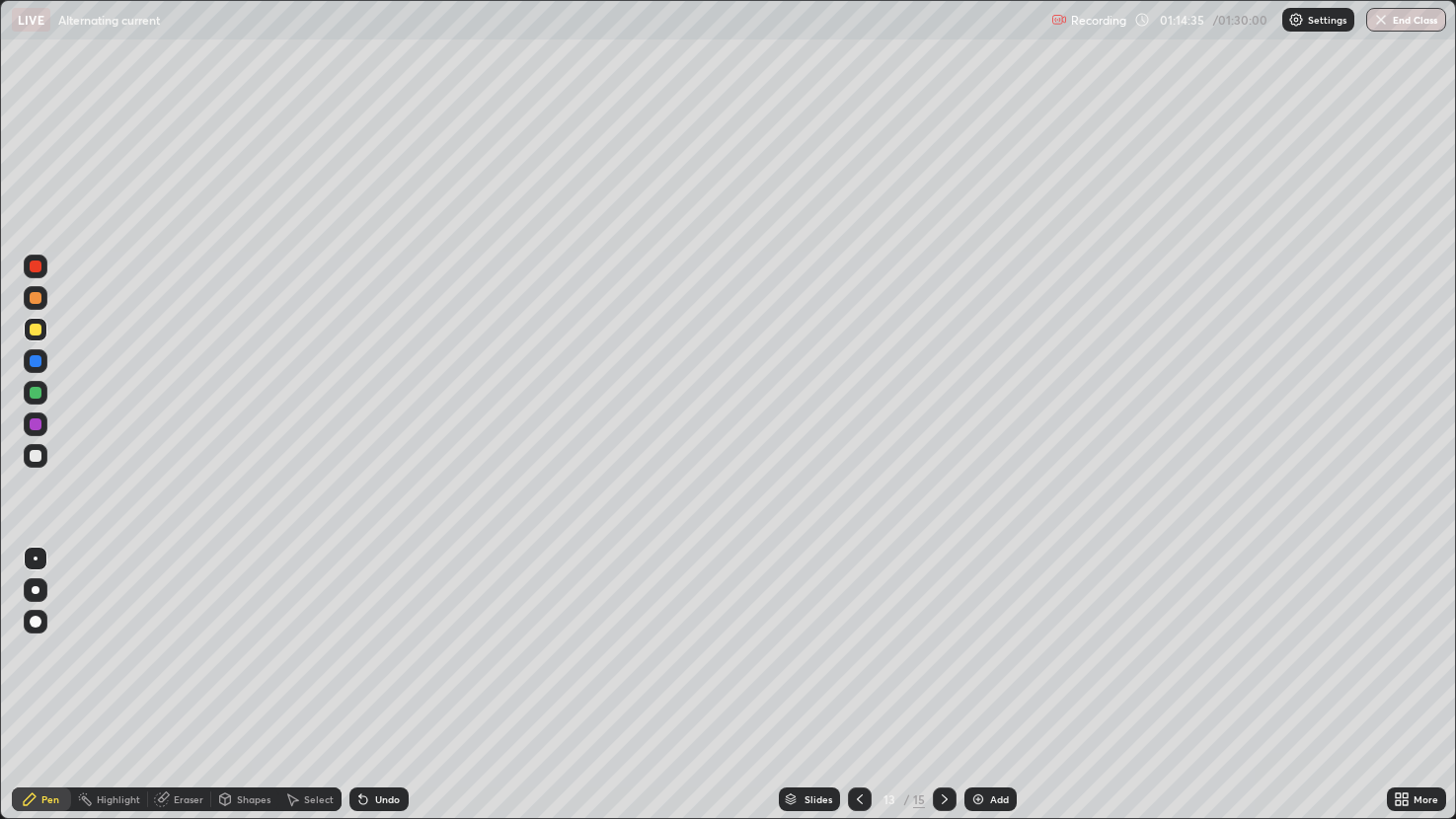 click 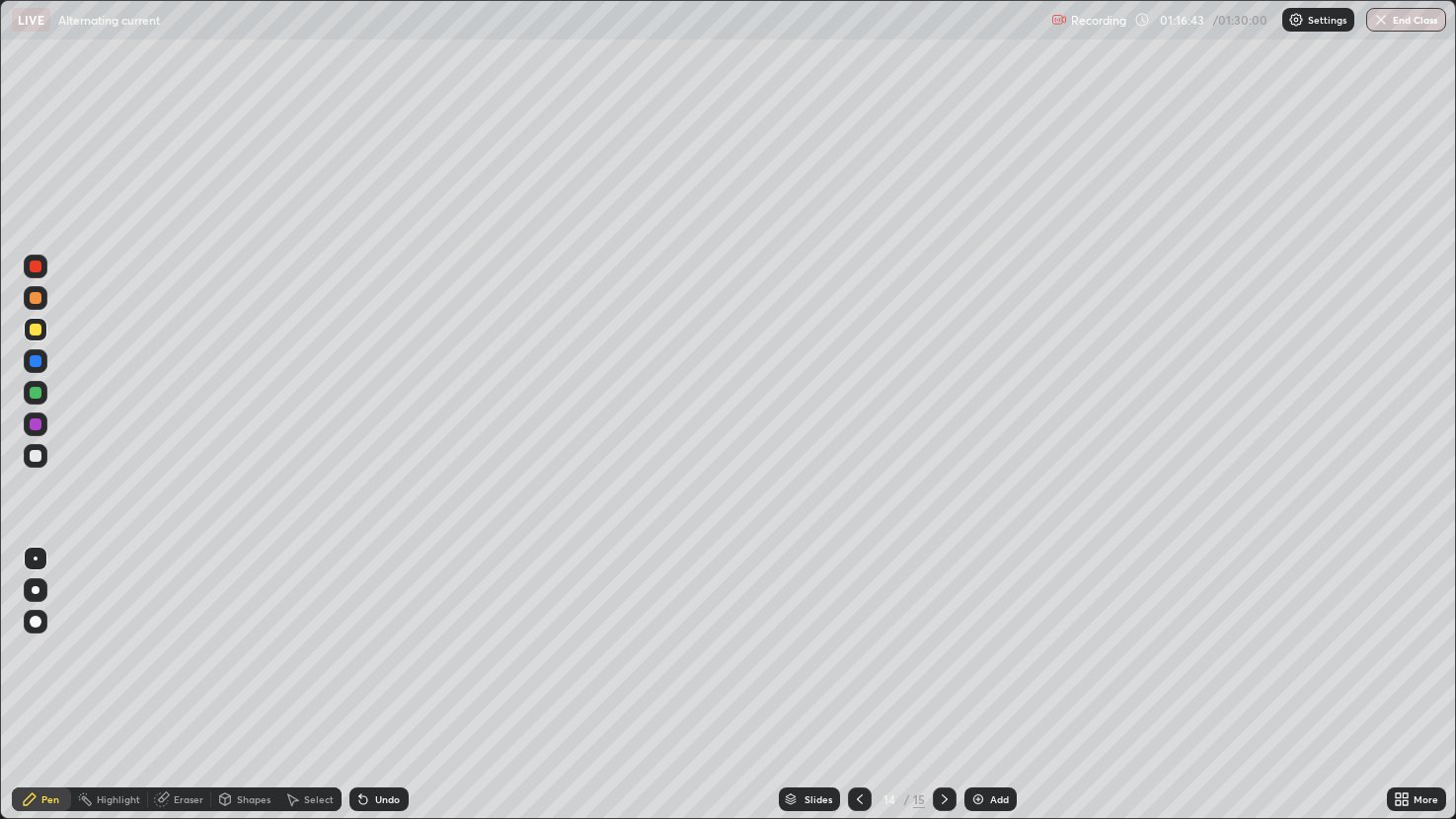 click at bounding box center (978, 799) 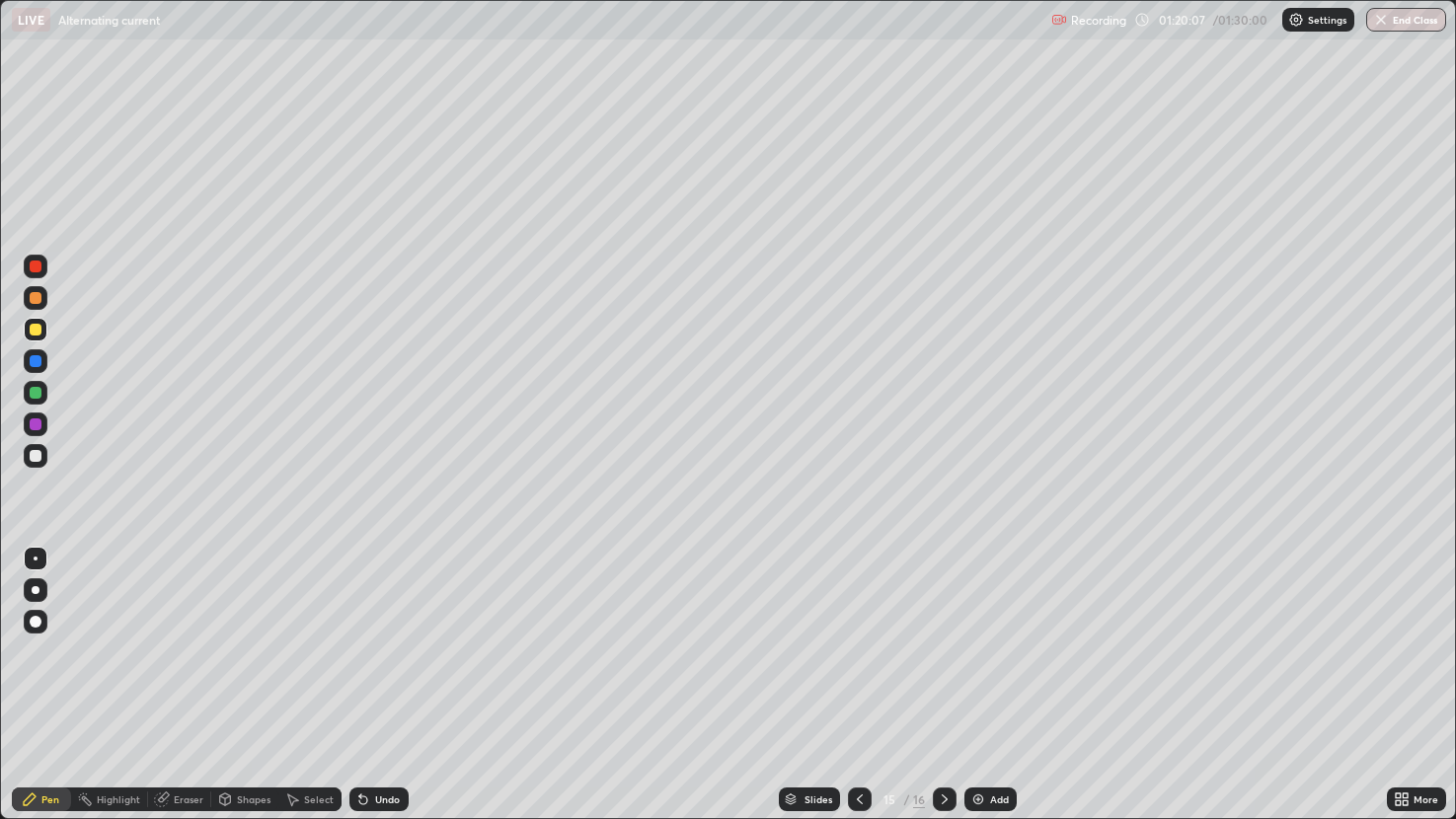 click on "Select" at bounding box center (310, 799) 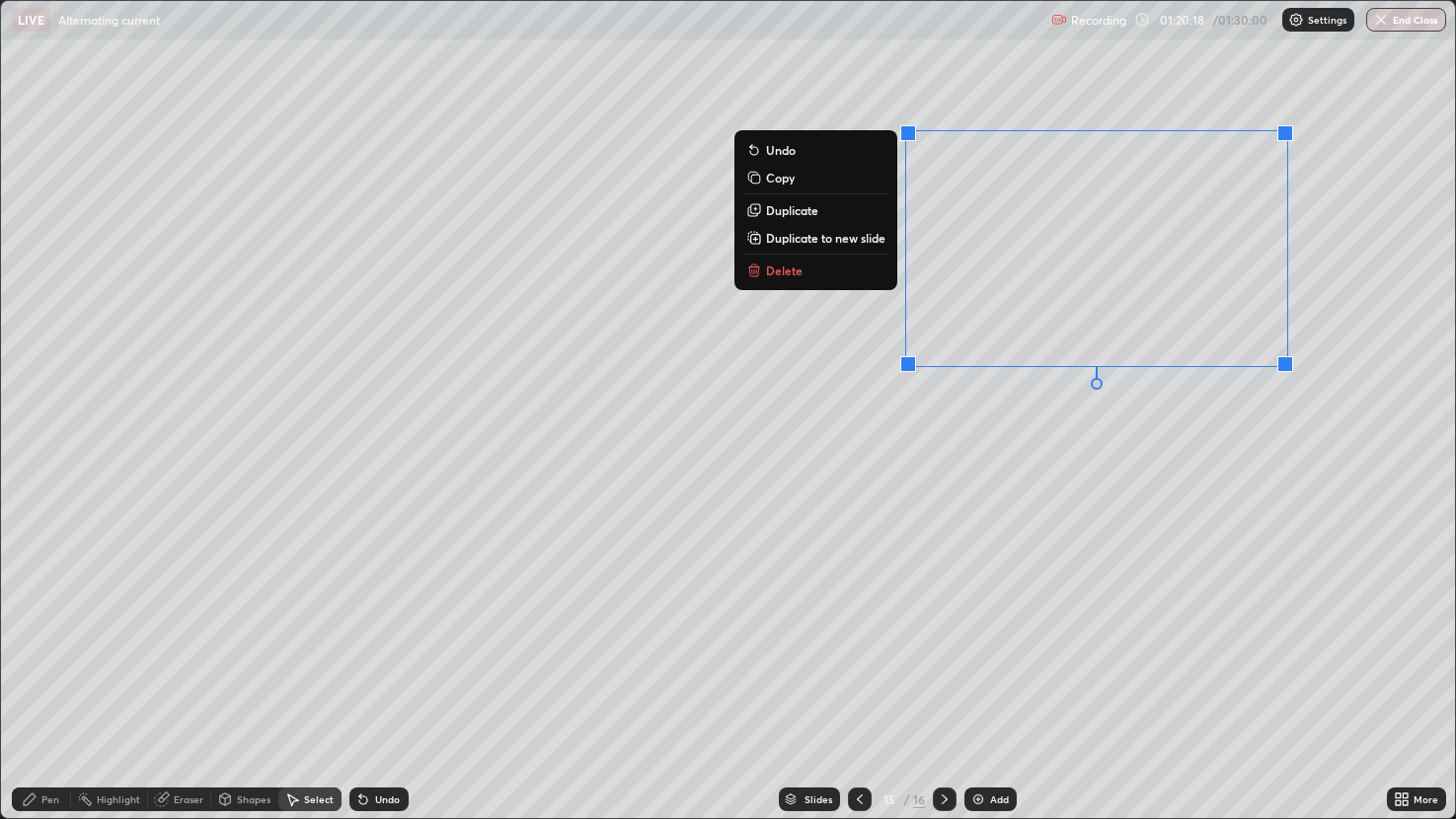 click on "0 ° Undo Copy Duplicate Duplicate to new slide Delete" at bounding box center [728, 410] 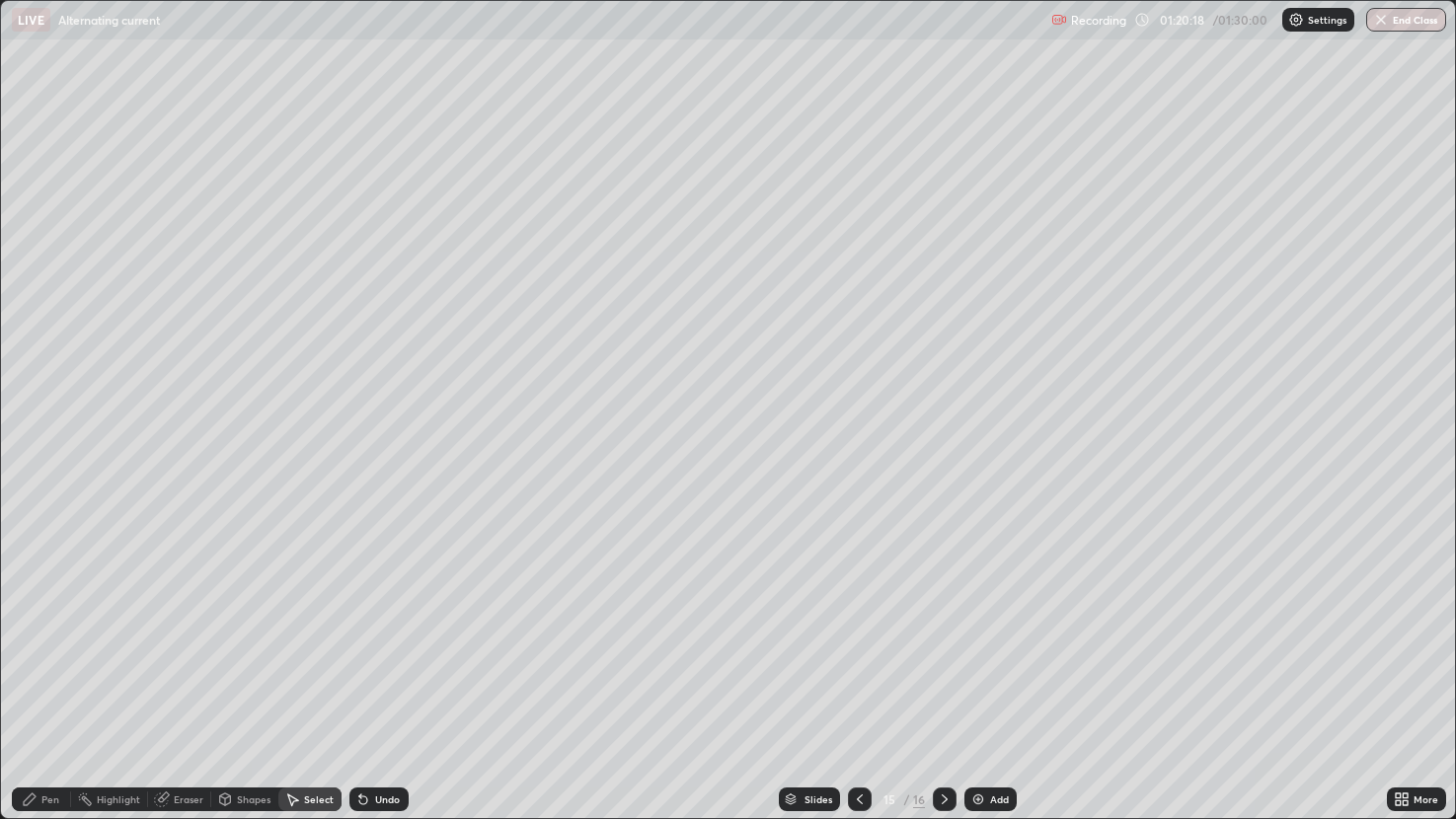 click on "Eraser" at bounding box center (180, 799) 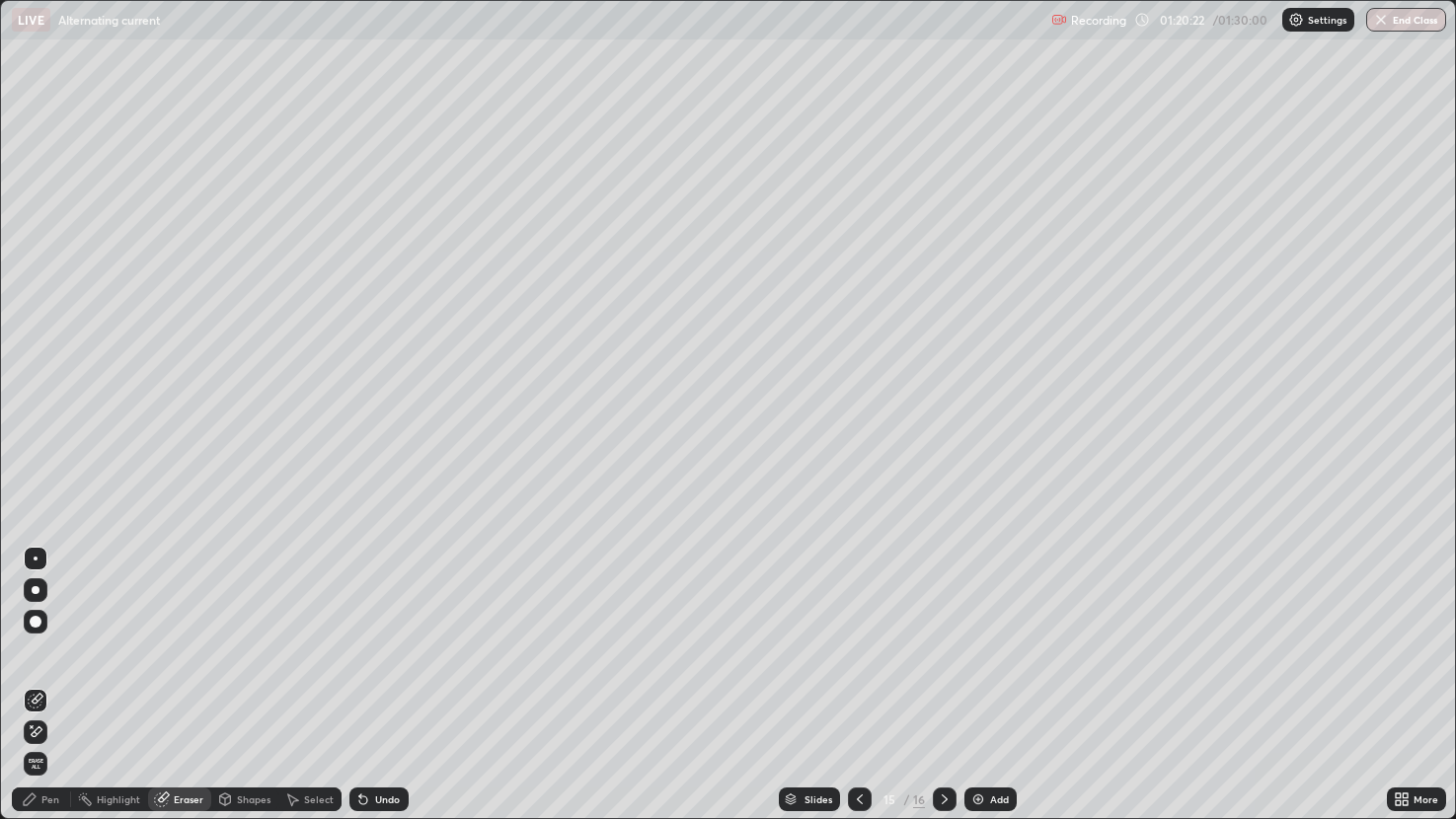 click on "Pen" at bounding box center (50, 799) 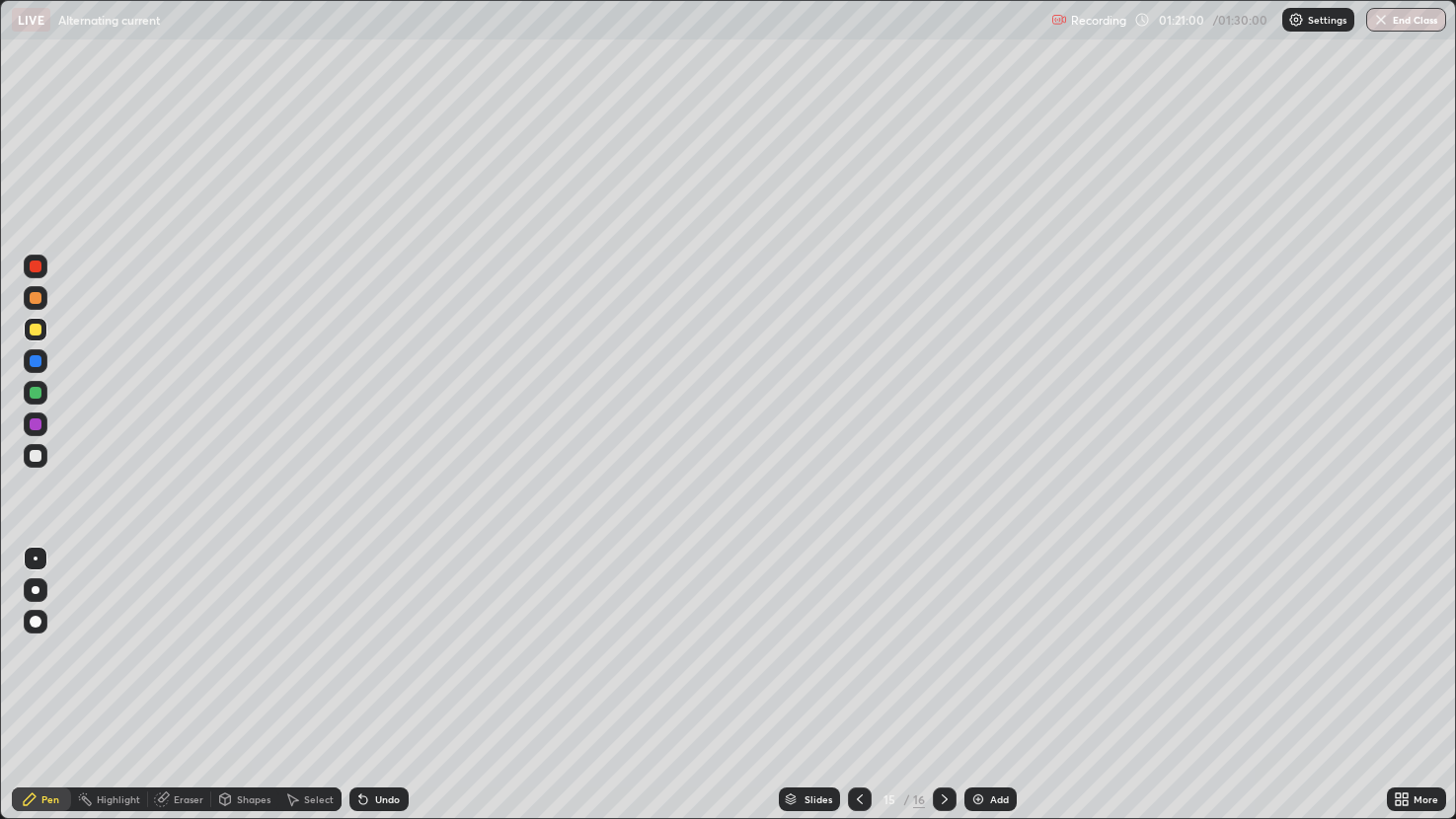 click on "Shapes" at bounding box center [254, 799] 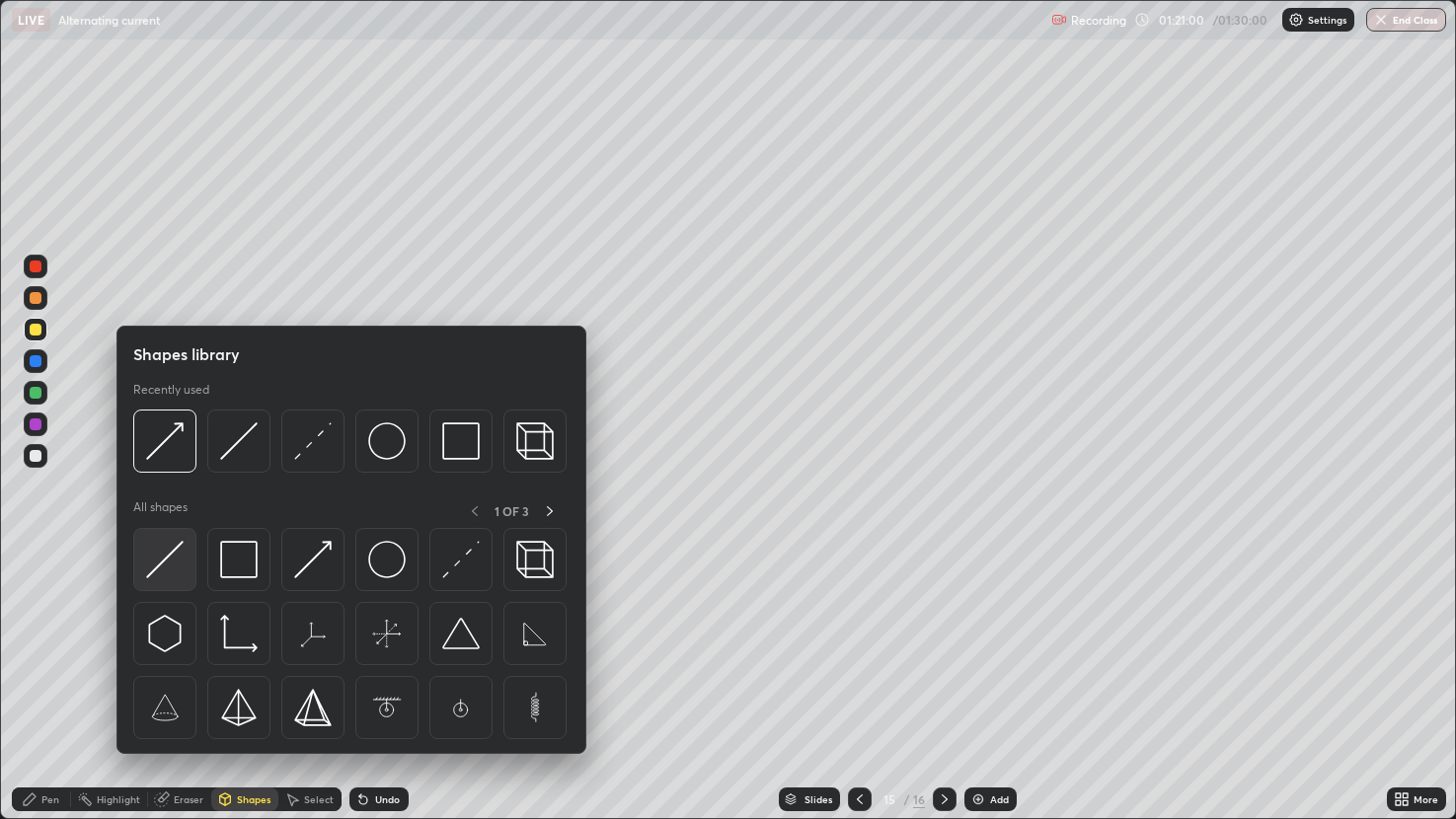 click at bounding box center (165, 559) 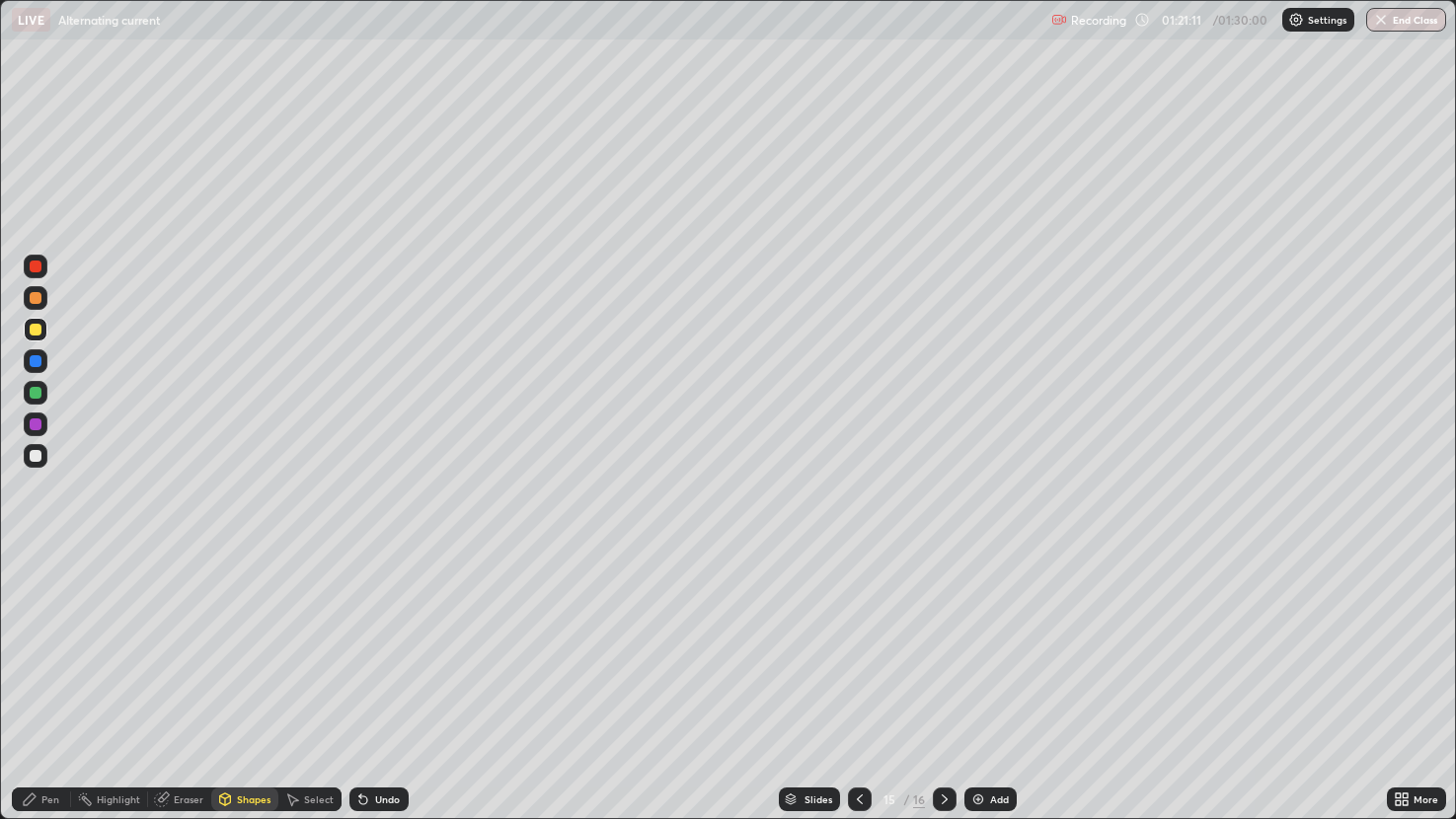 click on "Pen" at bounding box center [50, 799] 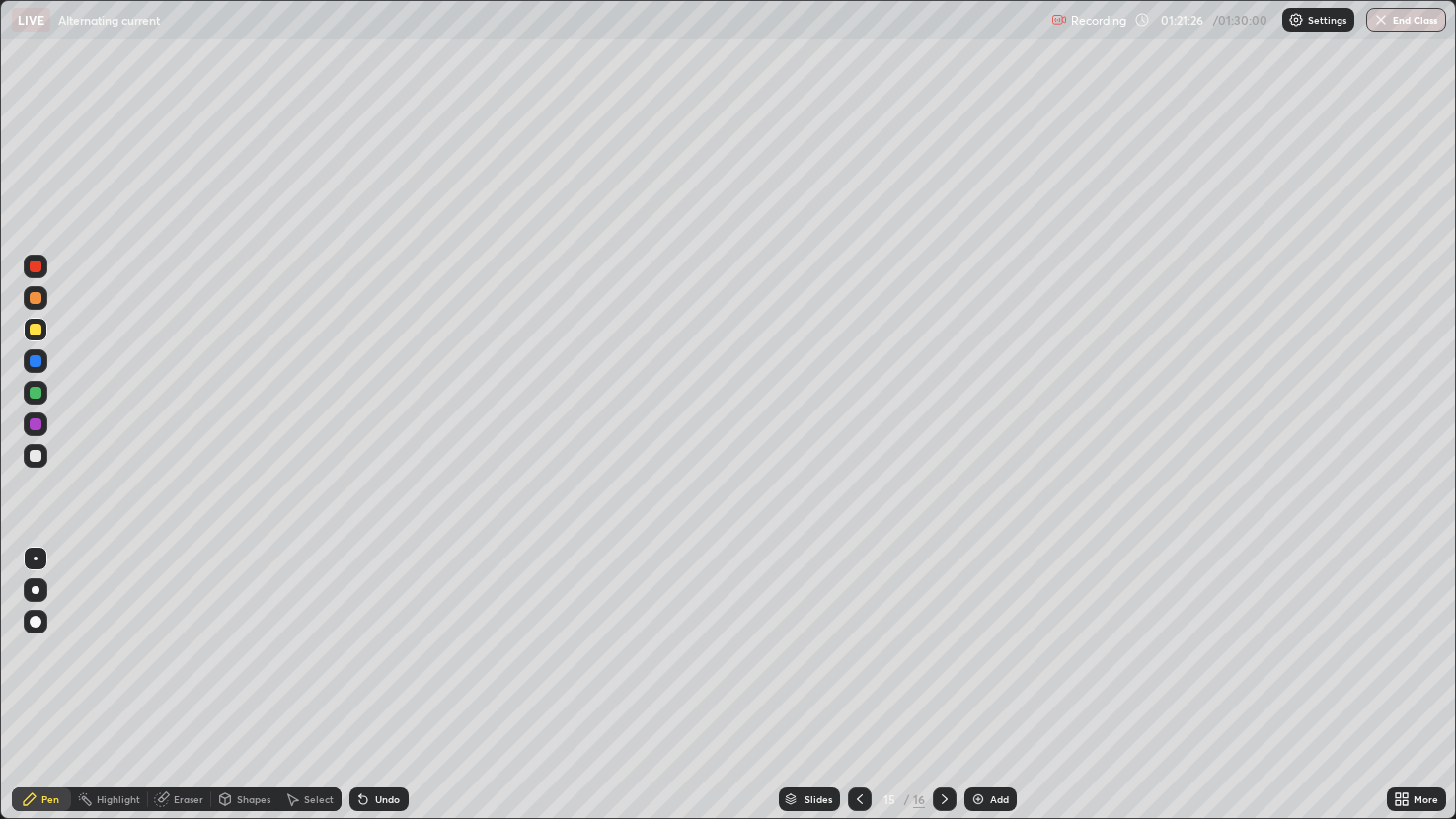click on "Slides 15 / 16 Add" at bounding box center (897, 799) 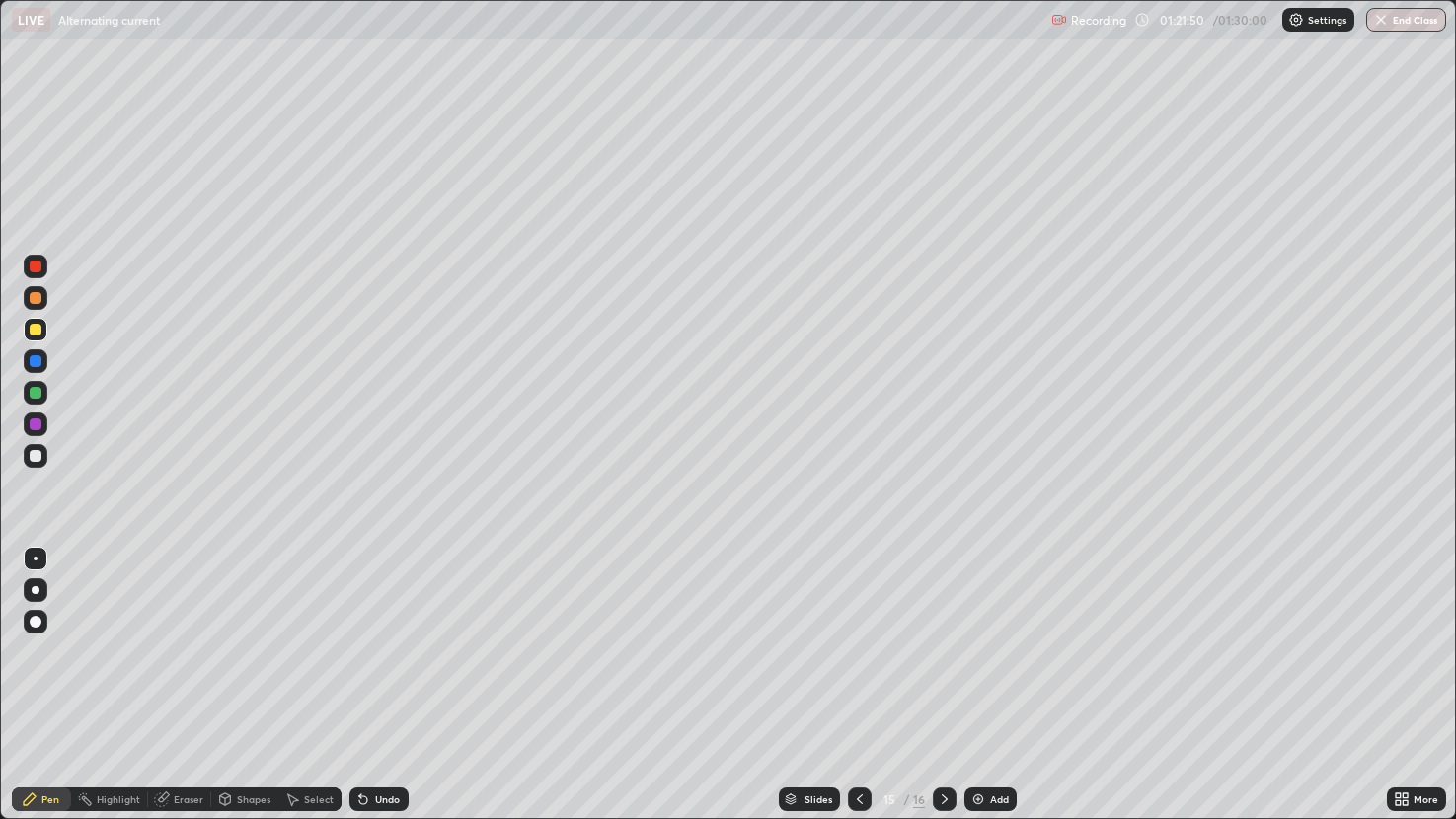 click on "Select" at bounding box center (319, 799) 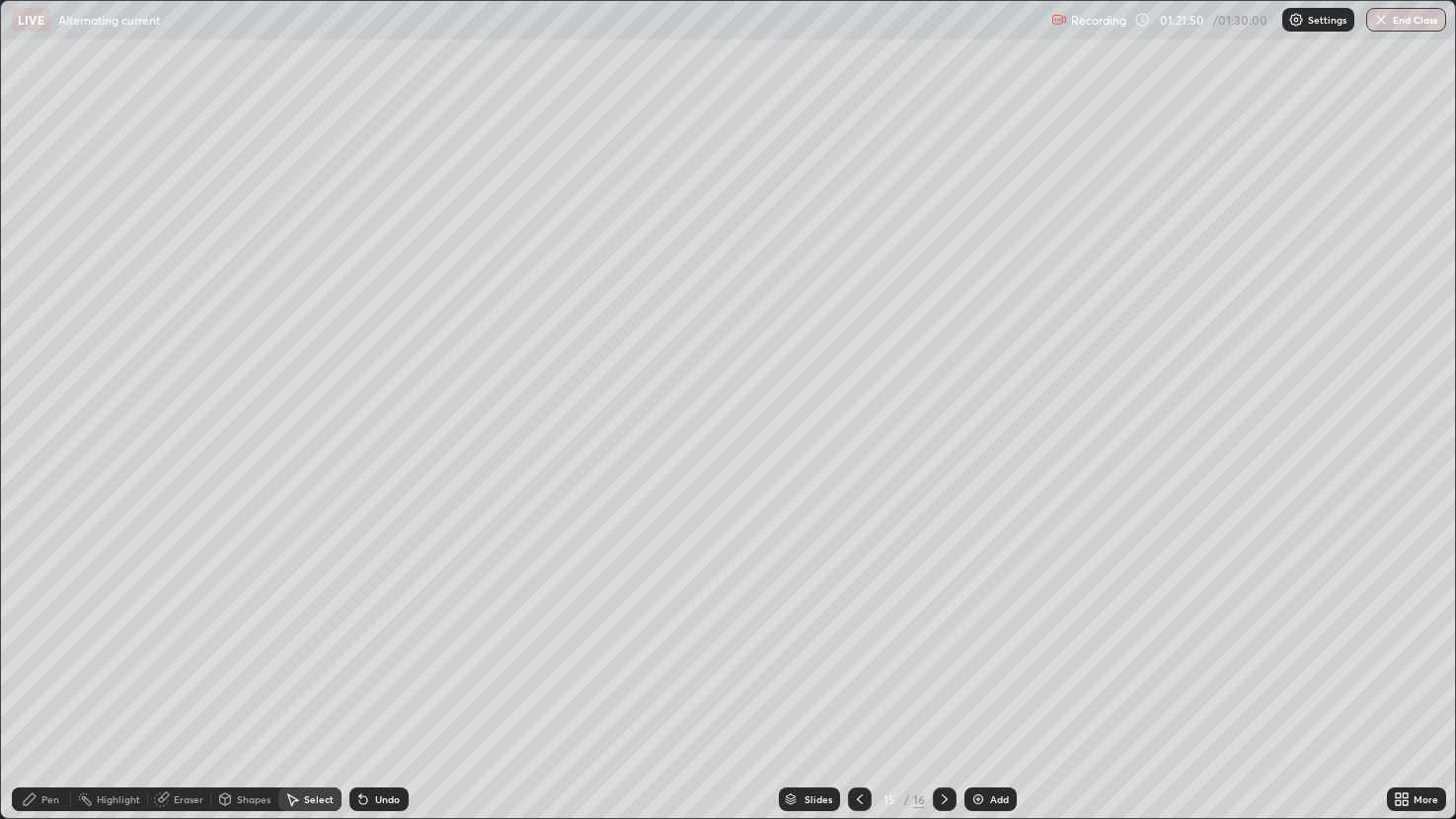 click on "Select" at bounding box center (319, 799) 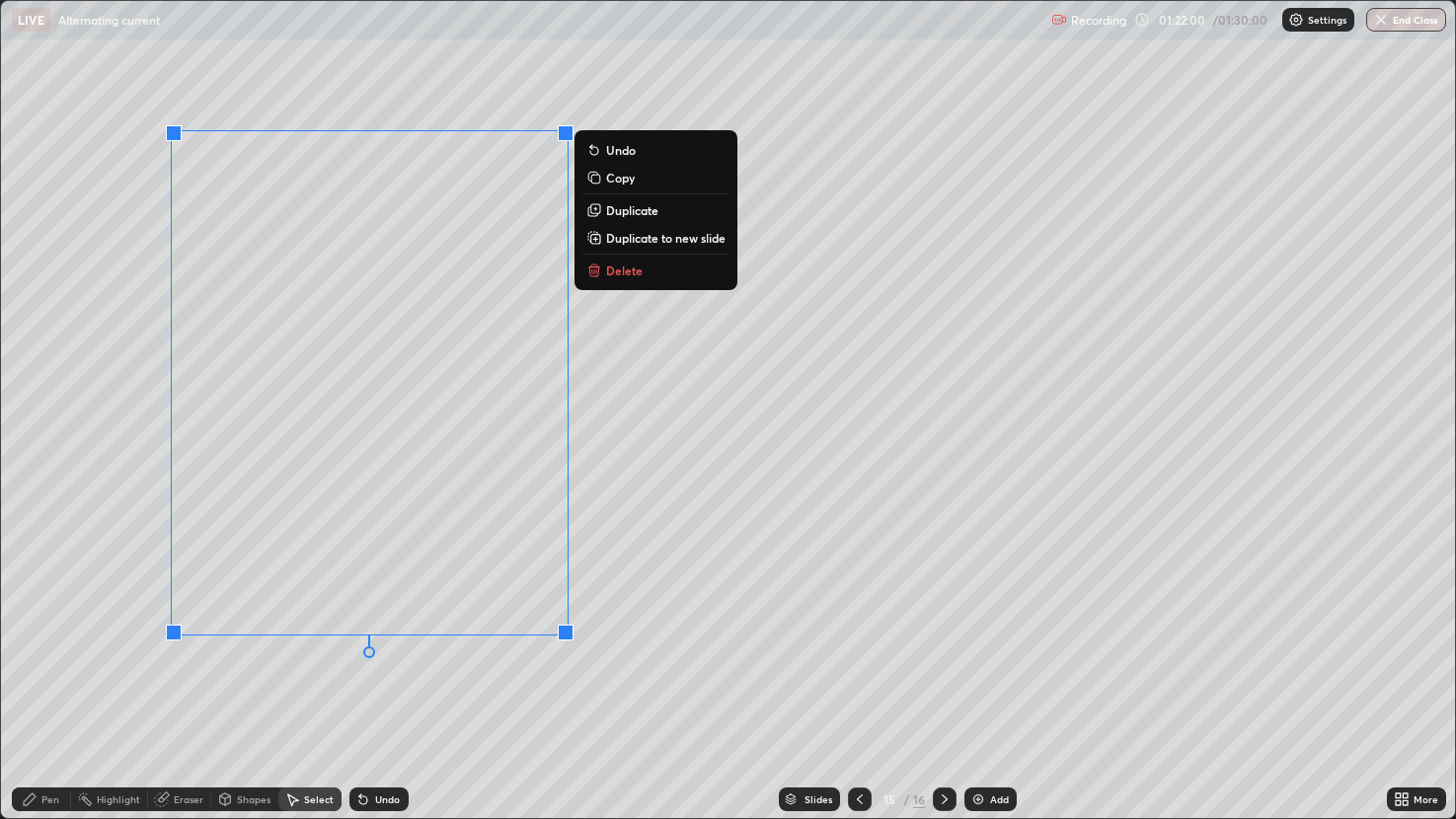 click on "0 ° Undo Copy Duplicate Duplicate to new slide Delete" at bounding box center (728, 410) 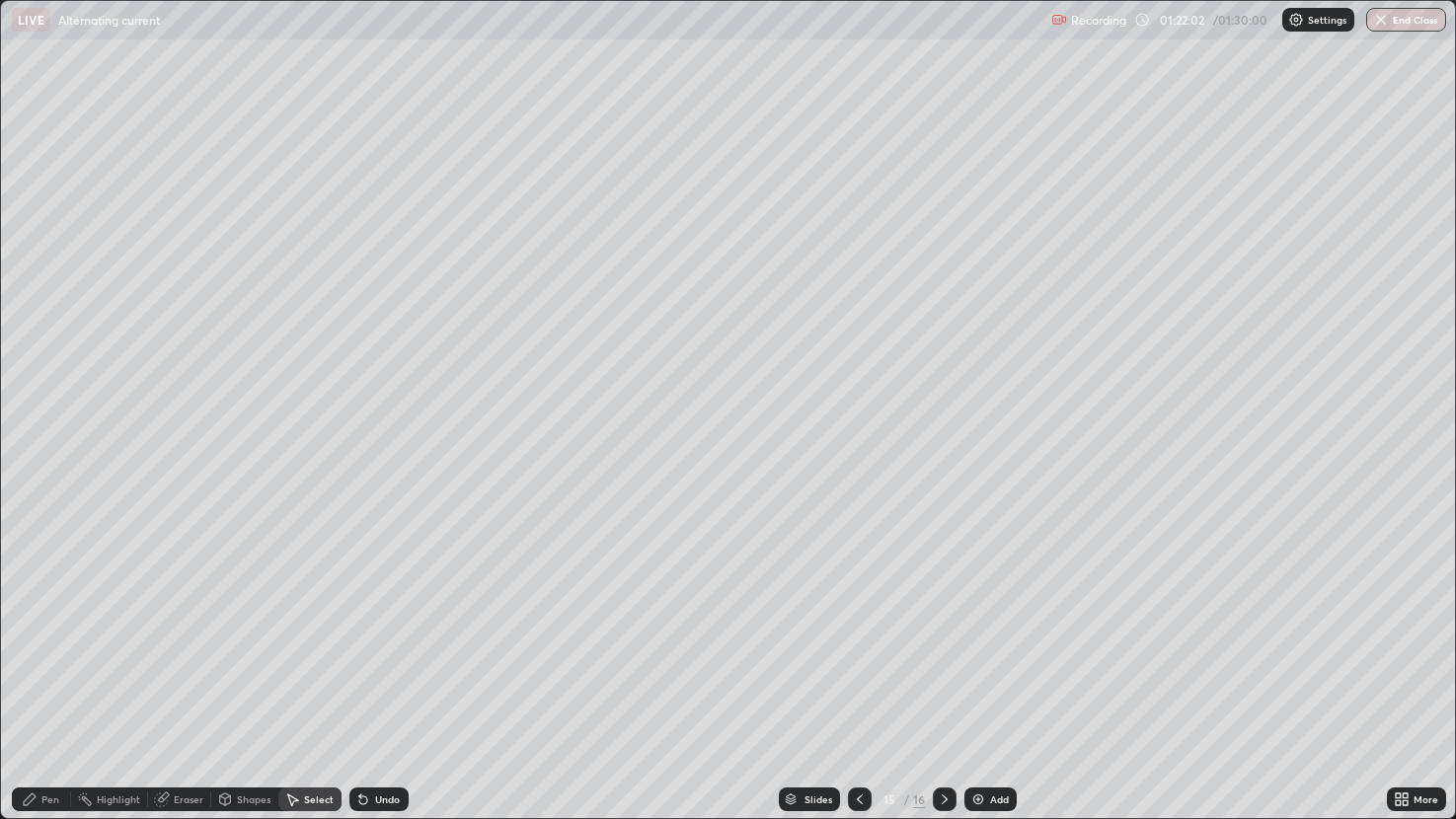 click on "Pen" at bounding box center [50, 799] 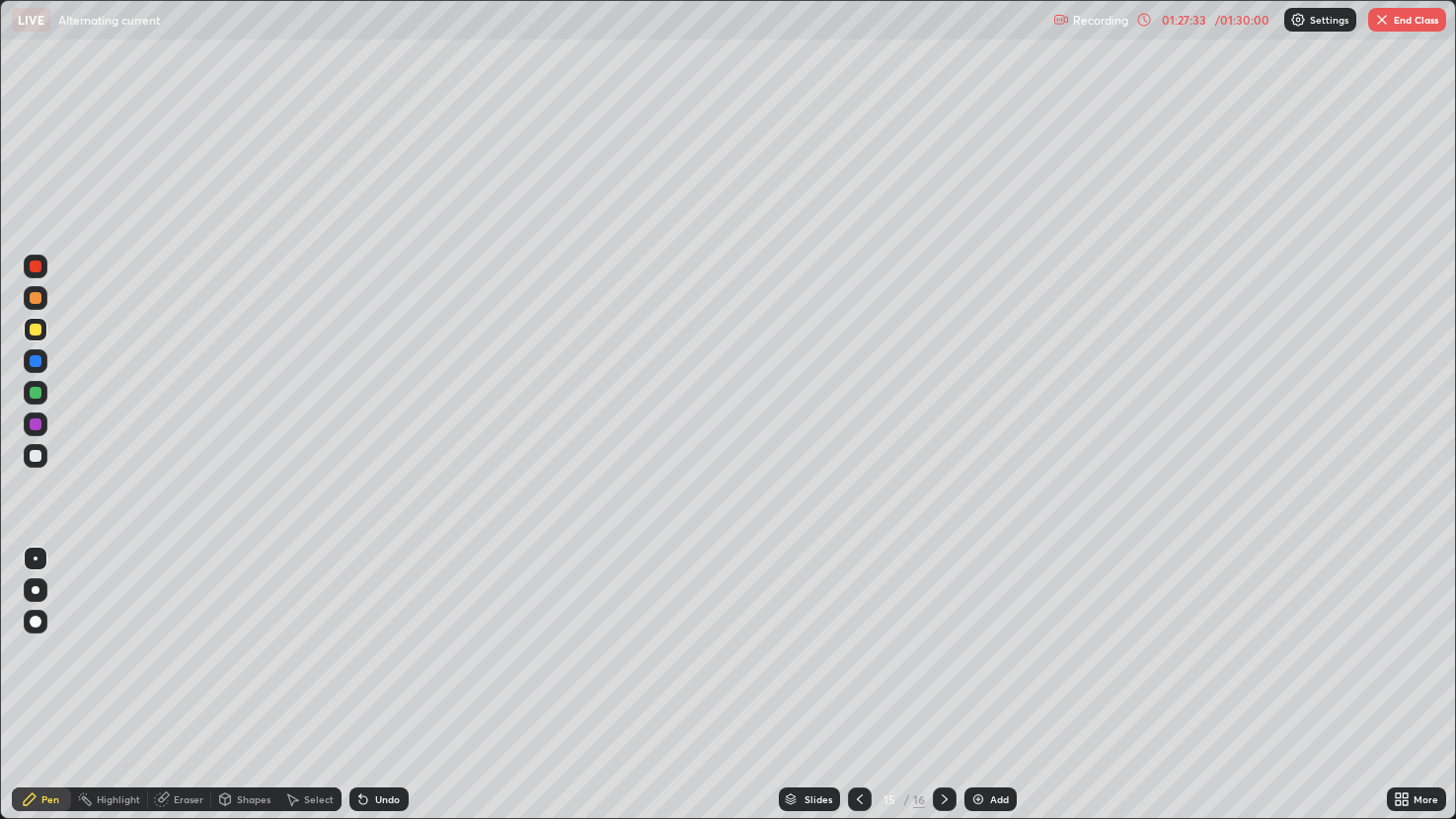 click at bounding box center [1382, 20] 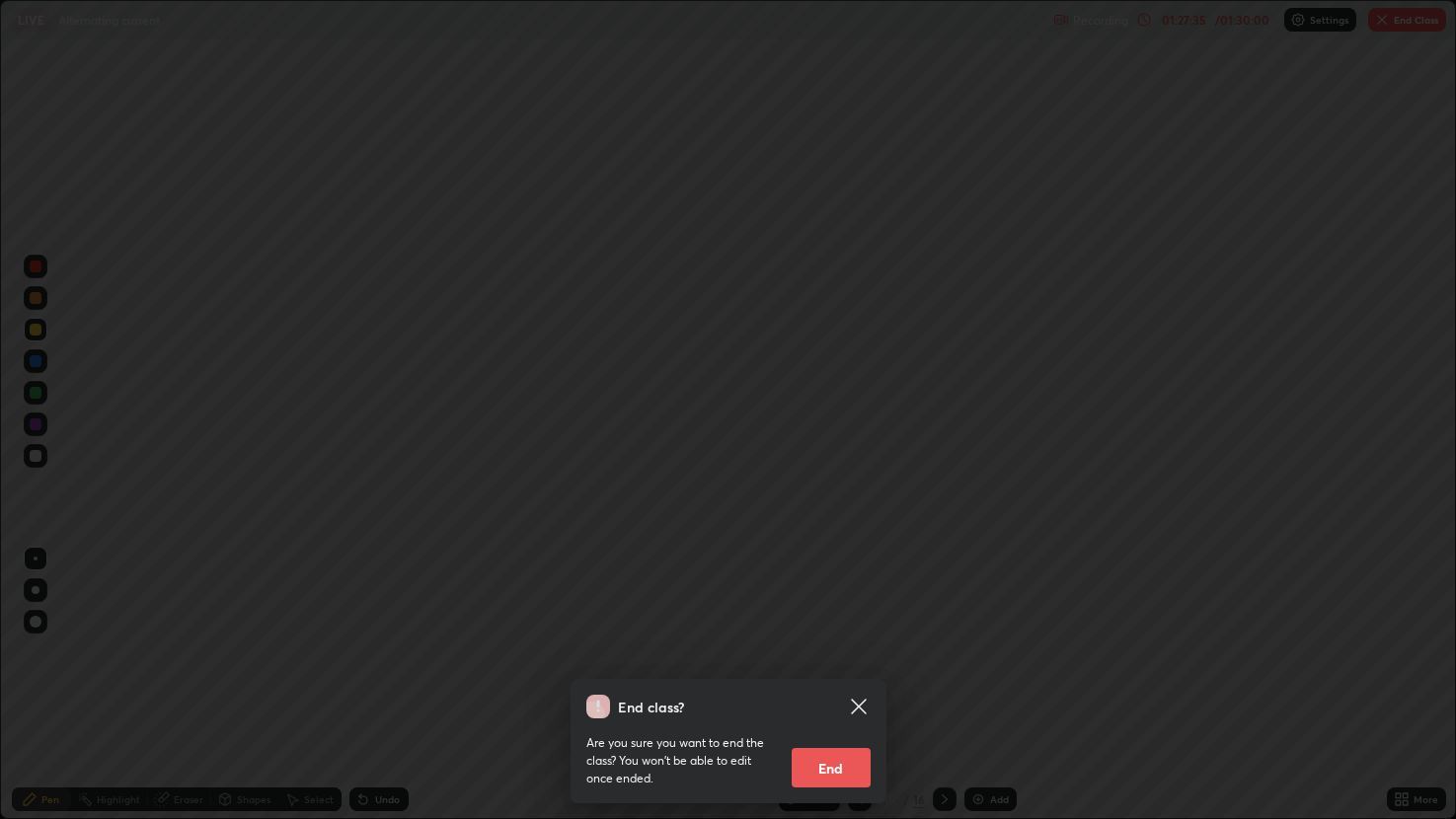click on "End" at bounding box center [831, 768] 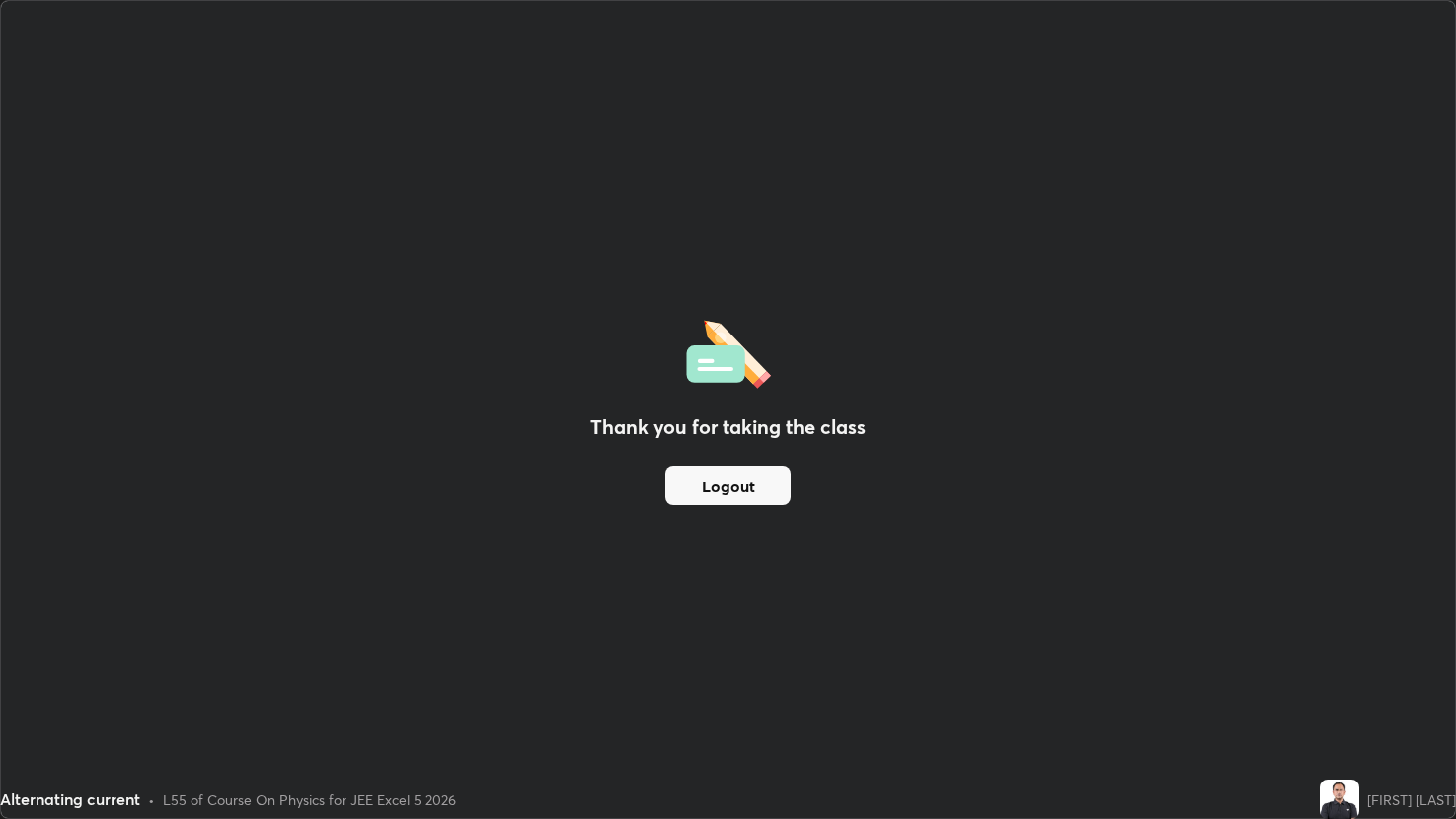 click on "Logout" at bounding box center [728, 485] 